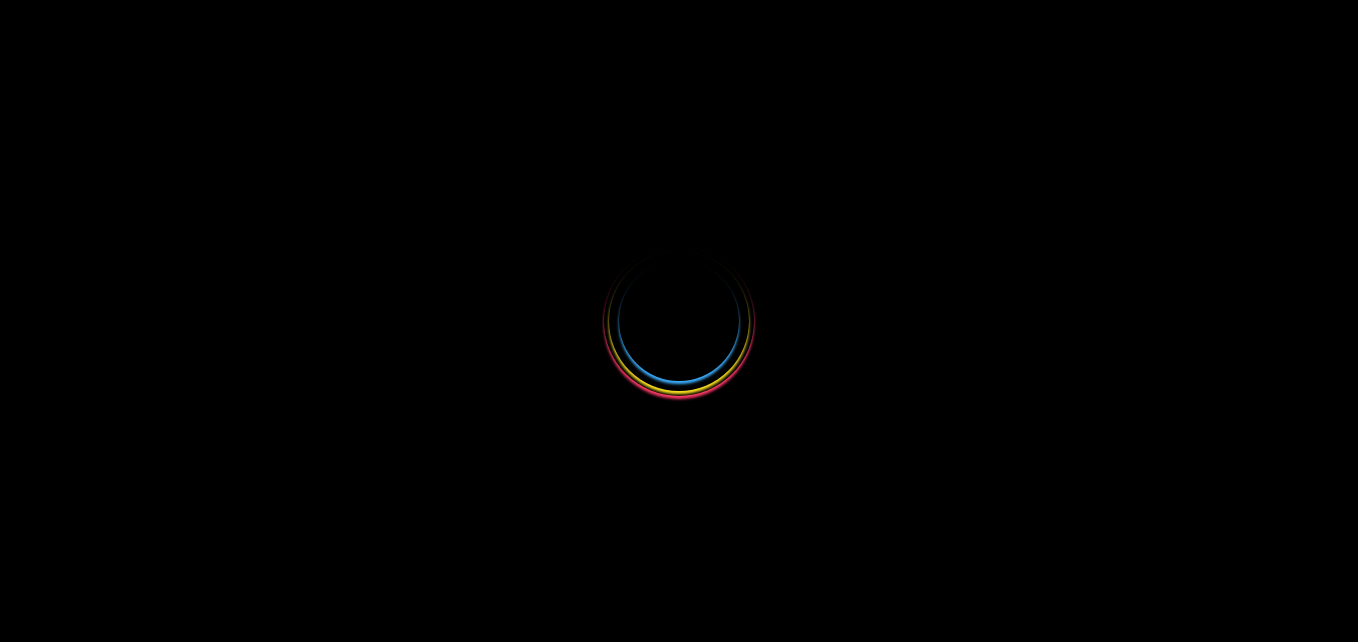 scroll, scrollTop: 0, scrollLeft: 0, axis: both 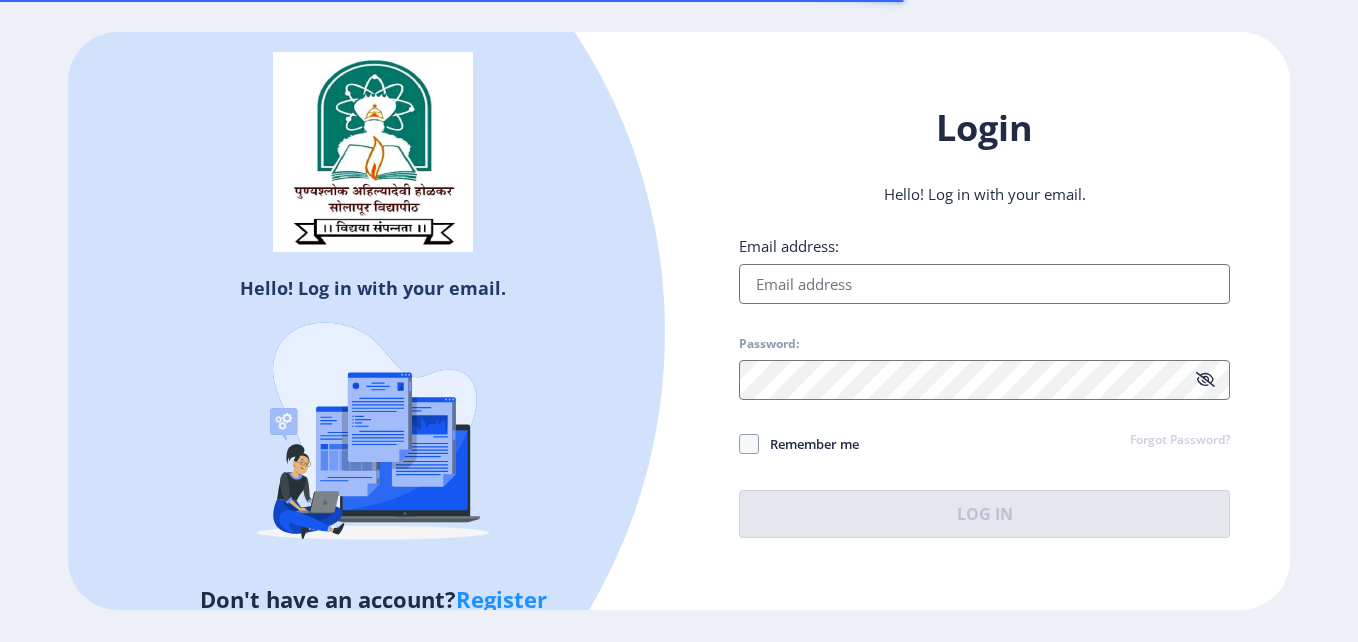 click on "Email address: Password: Remember me Forgot Password?  Log In" 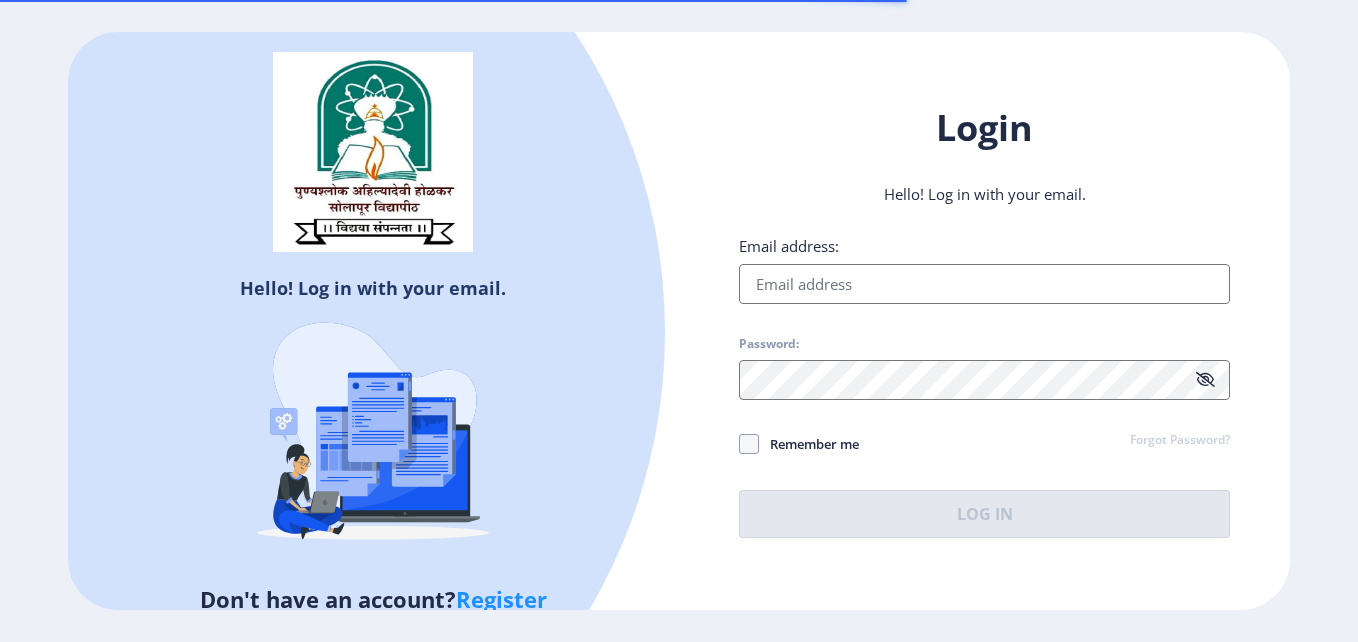 click on "Email address:" at bounding box center (984, 284) 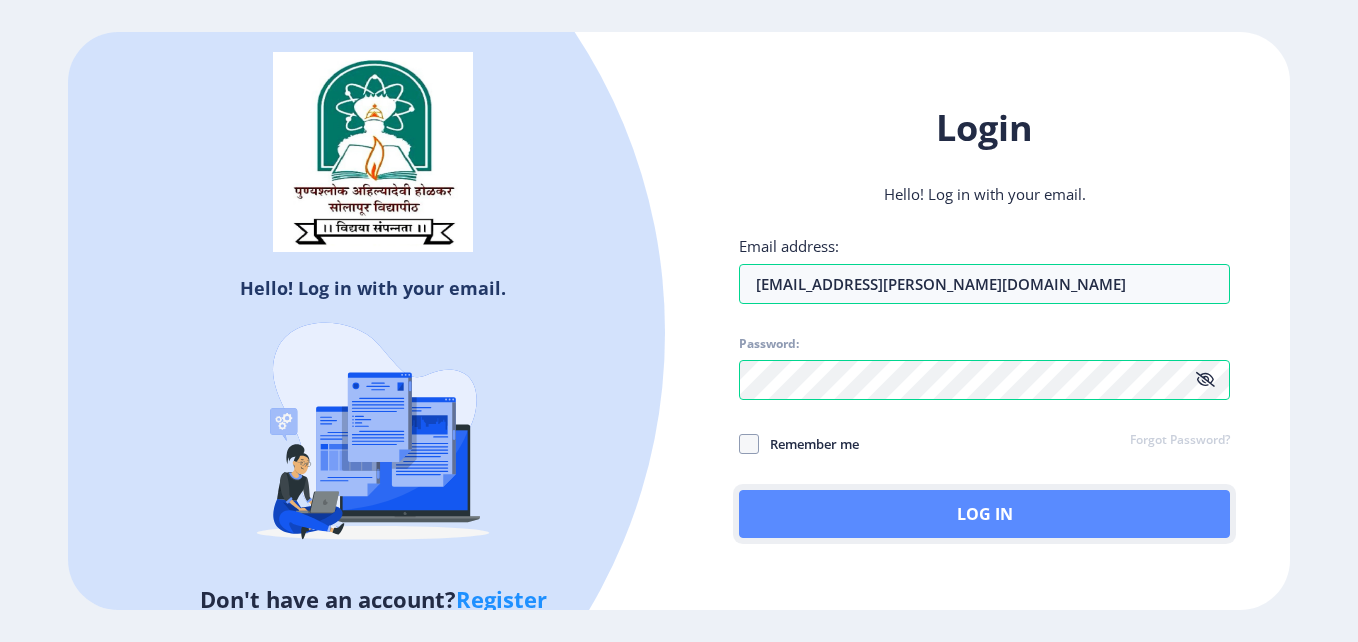 click on "Log In" 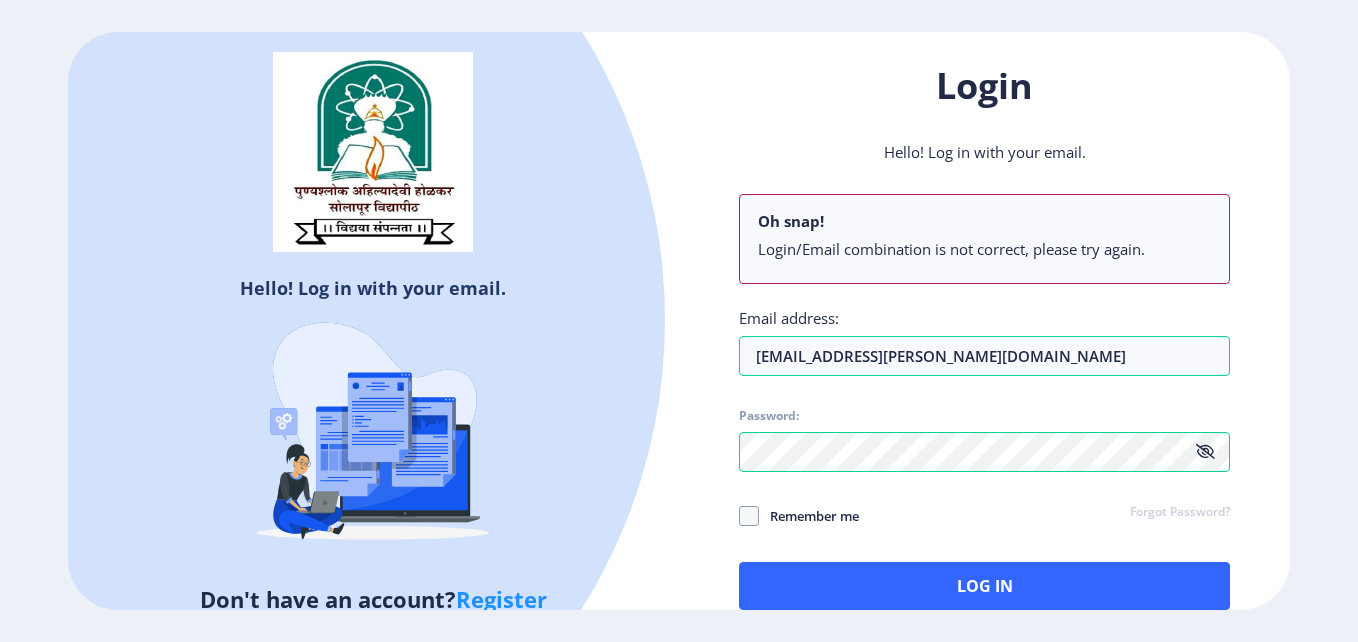 click 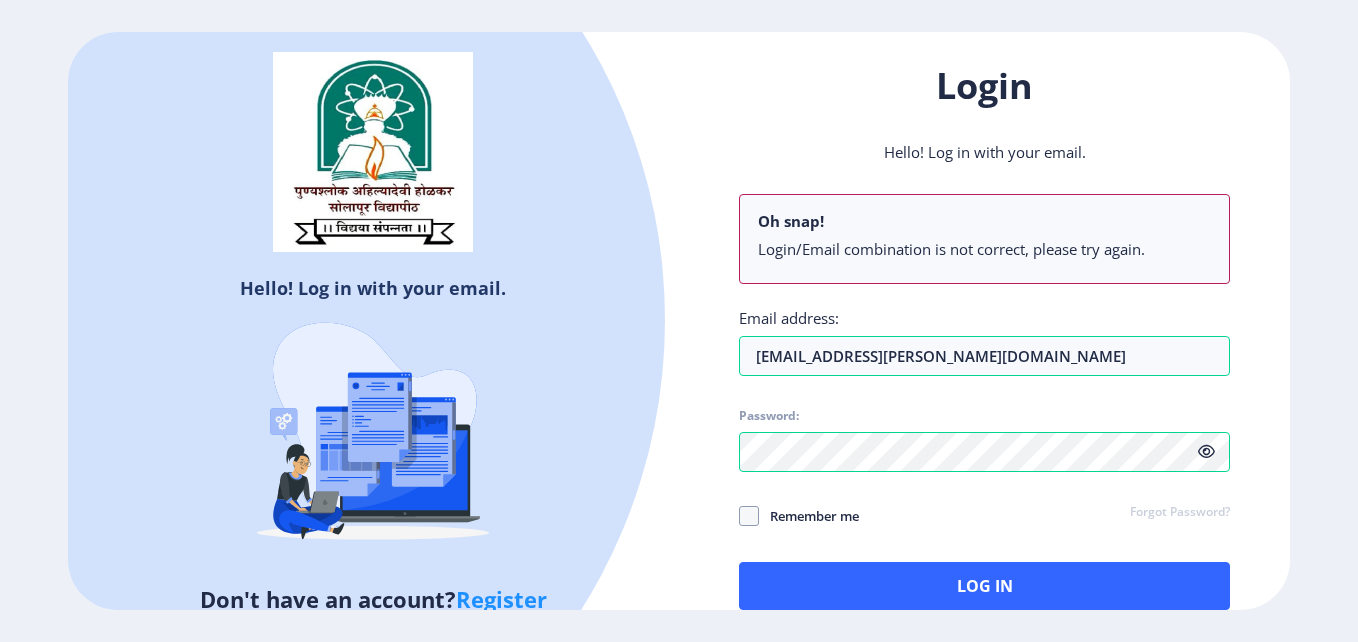 click 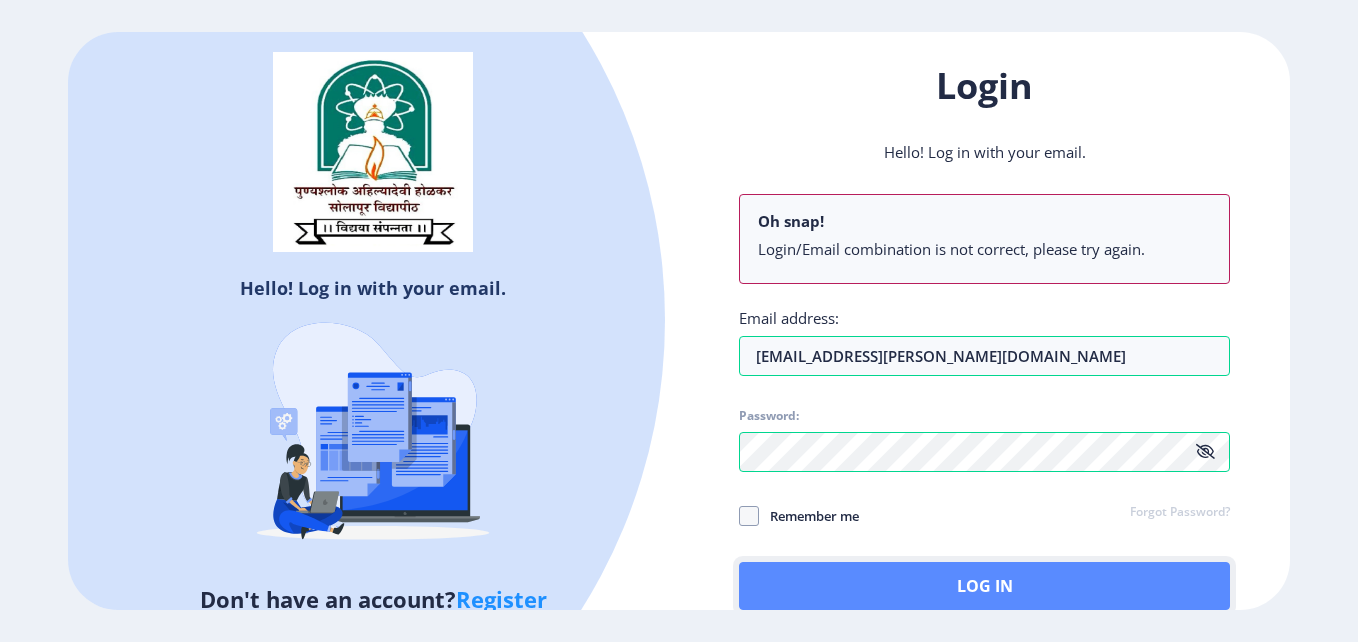click on "Log In" 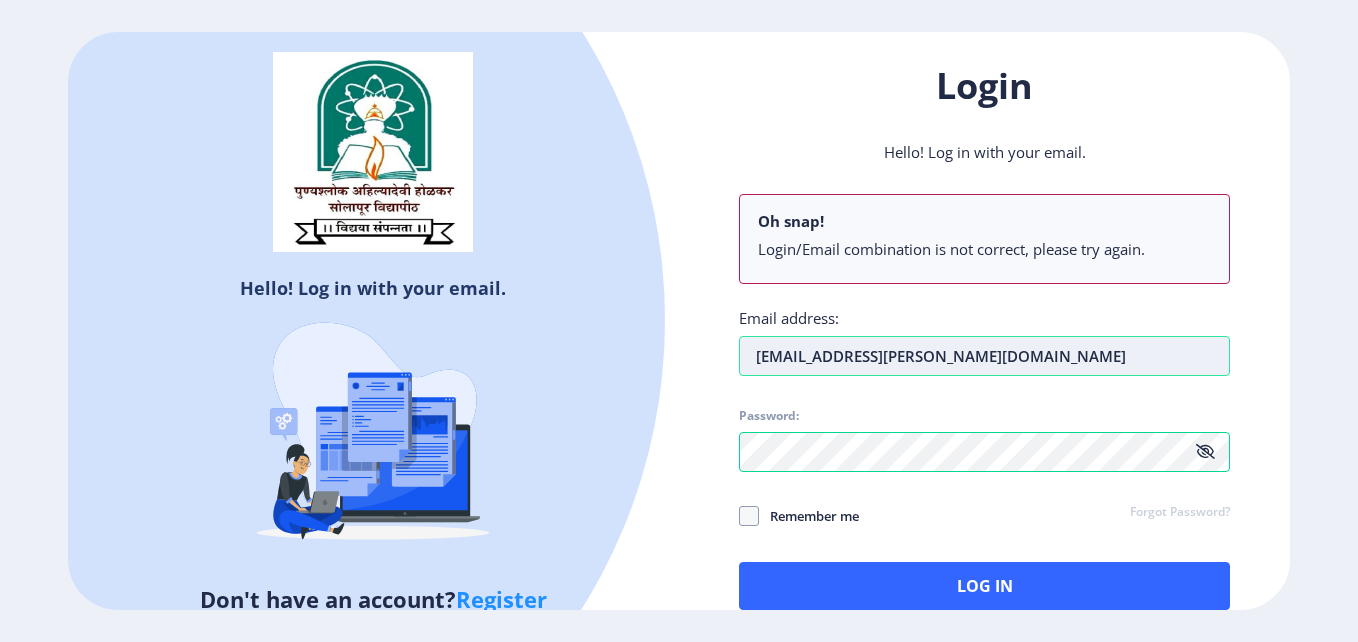 click on "tejas.hanchate@logix.in" at bounding box center (984, 356) 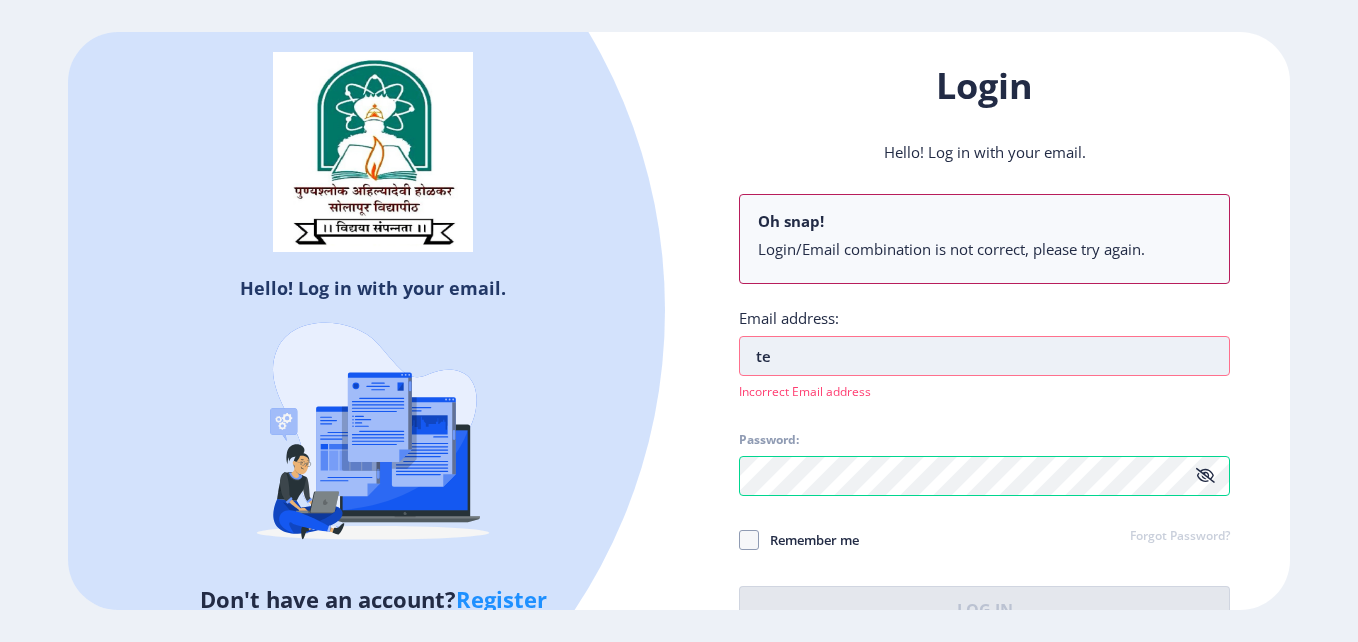 type on "t" 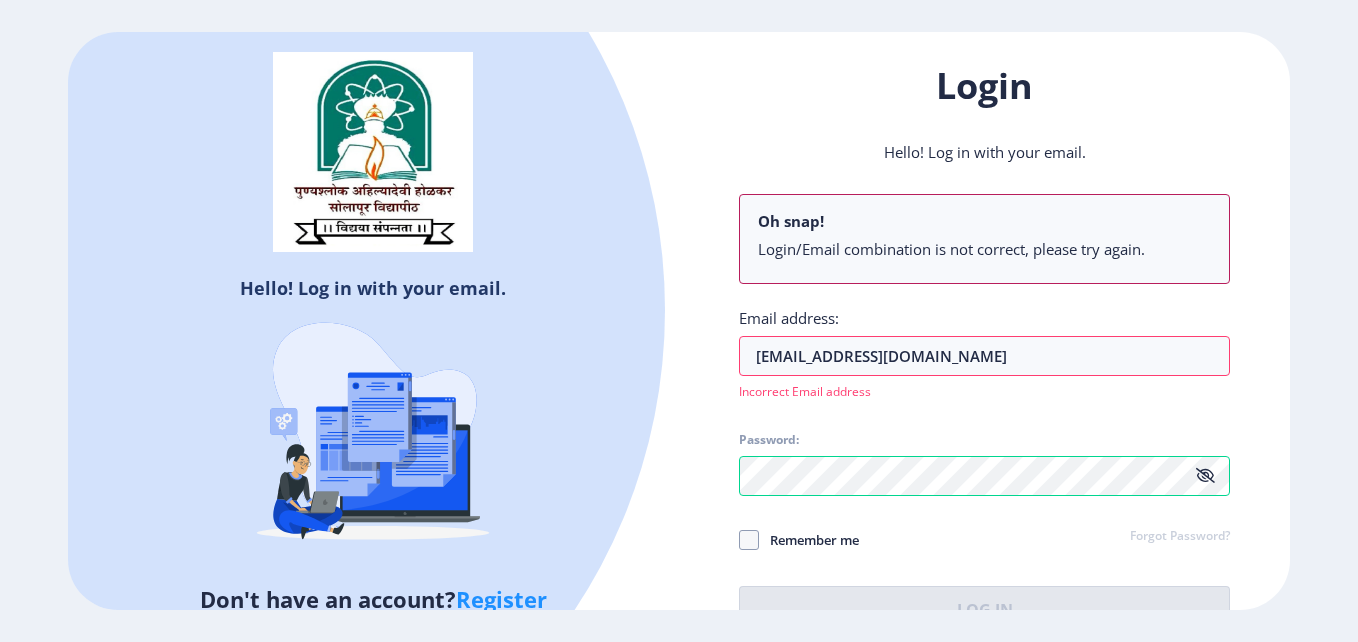 click 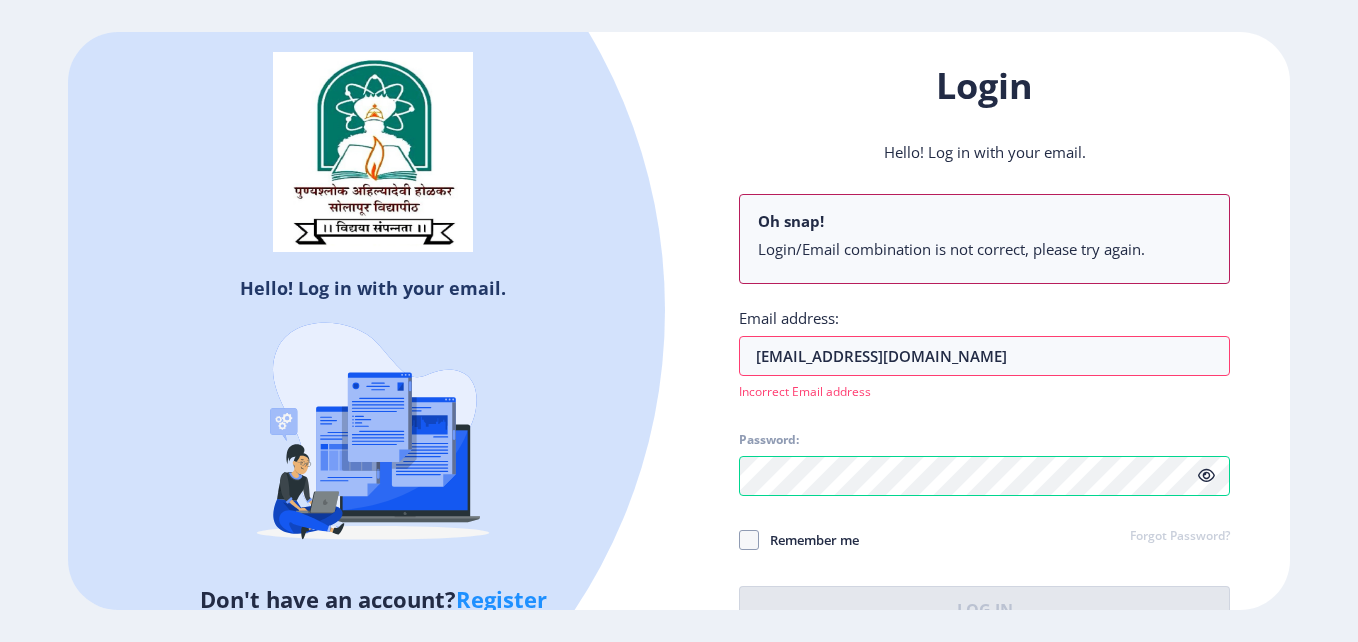 click 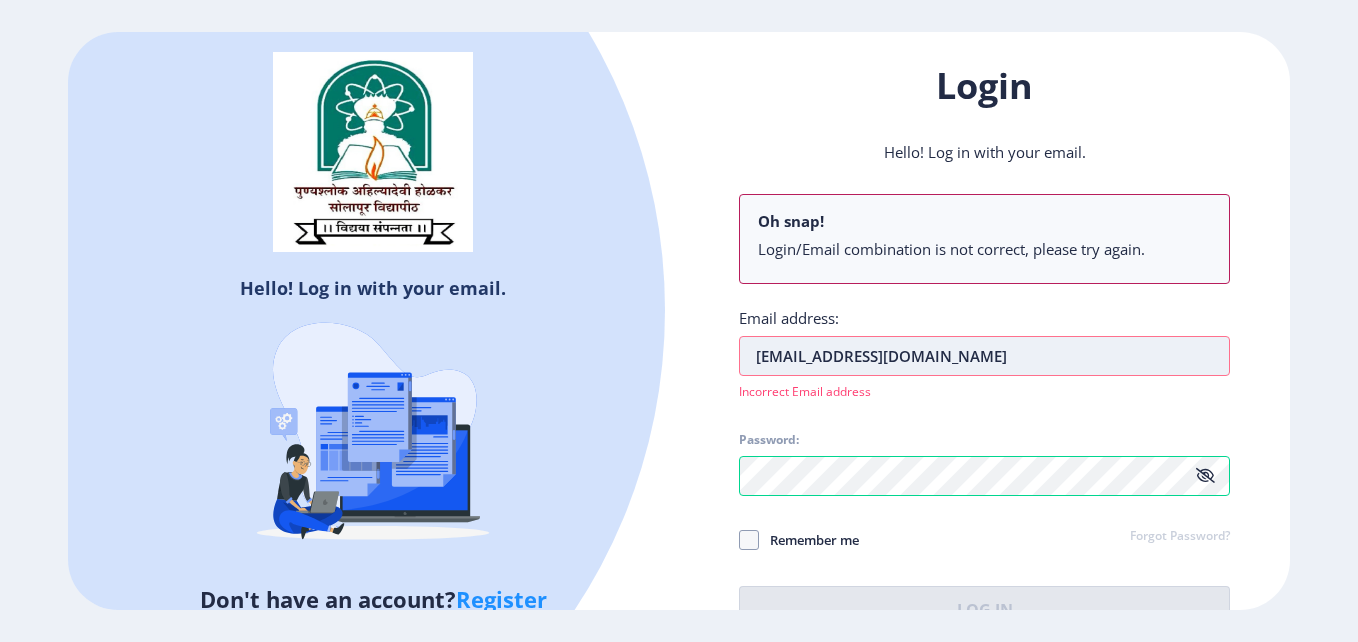 click on "[EMAIL_ADDRESS][DOMAIN_NAME]" at bounding box center [984, 356] 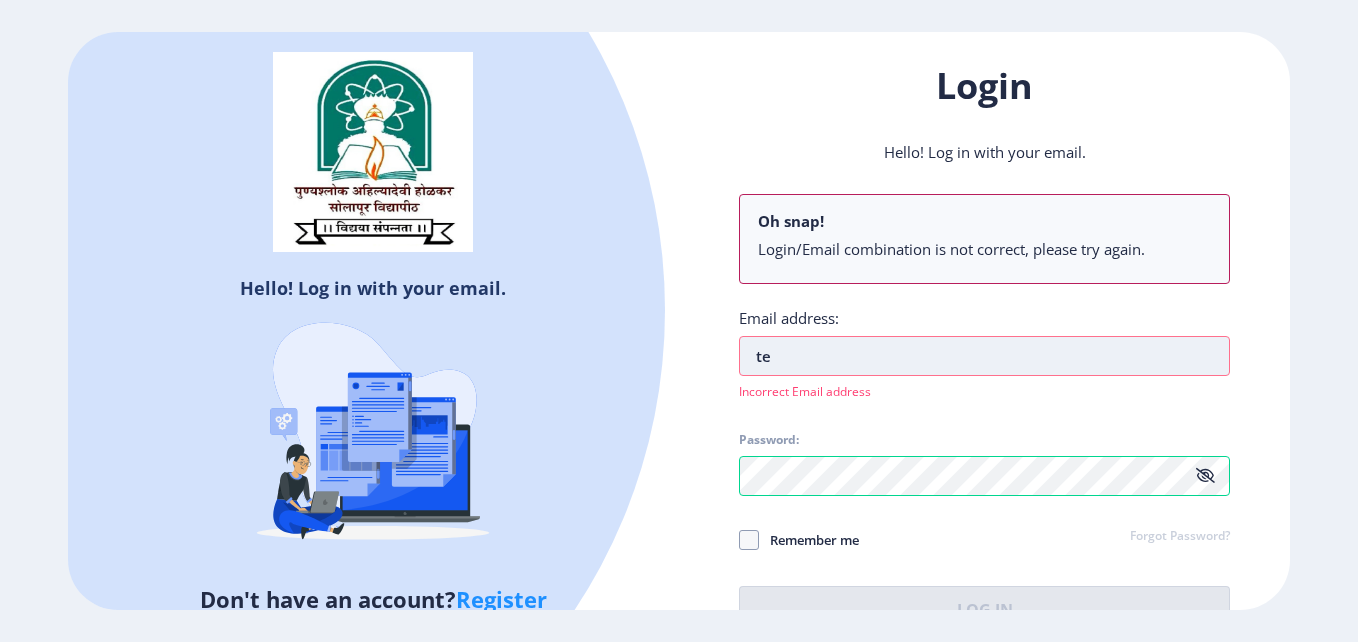 type on "t" 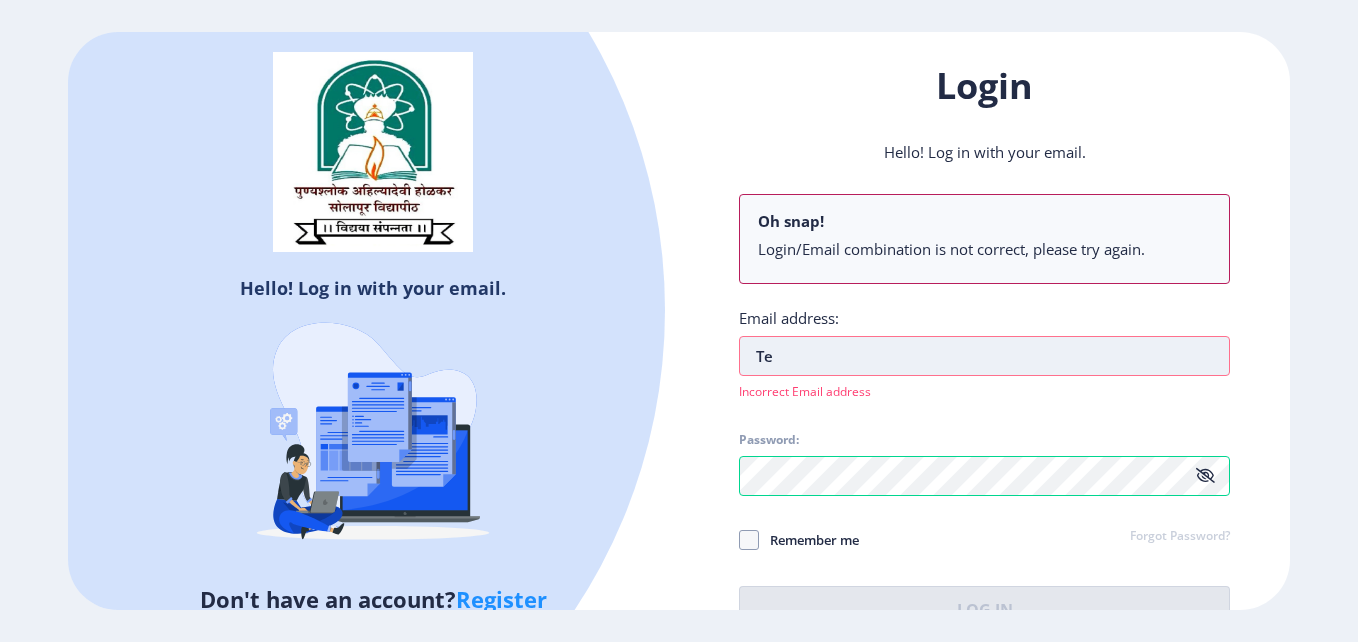 type on "T" 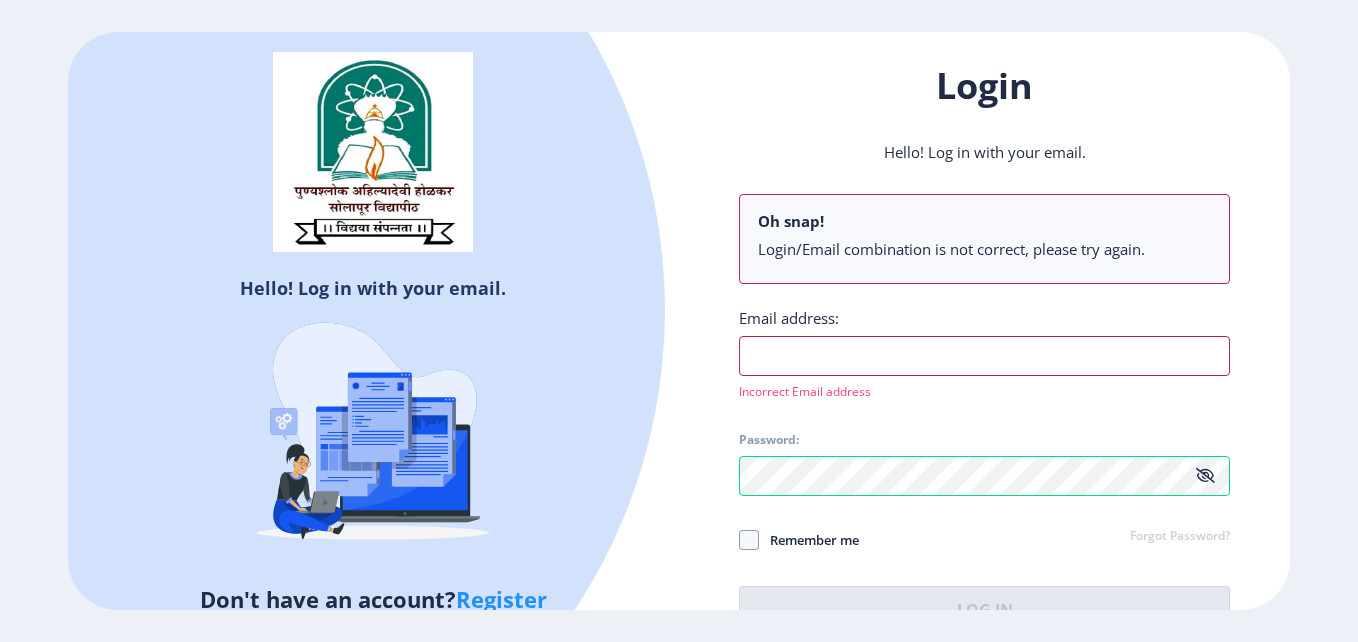 type 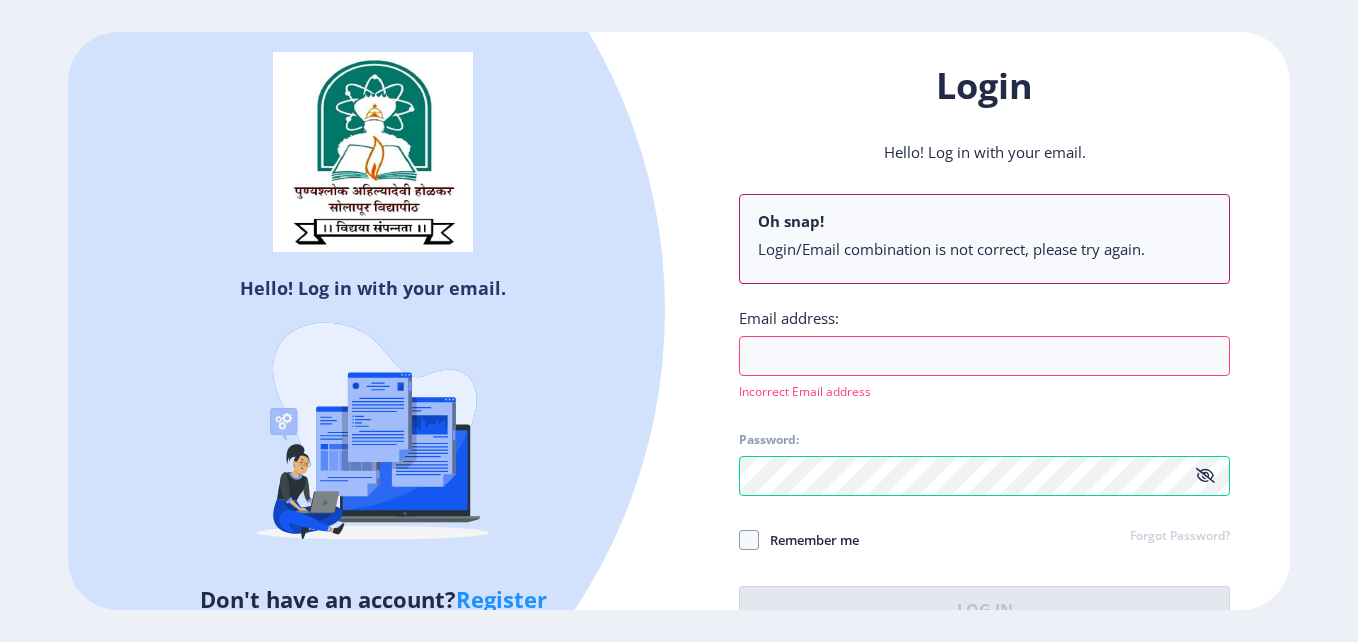 click on "Hello! Log in with your email. Don't have an account?  Register Login Hello! Log in with your email. Oh snap! Login/Email combination is not correct, please try again. Email address:  Incorrect Email address  Password: Remember me Forgot Password?  Log In   Don't have an account?  Register as Student" at bounding box center (679, 321) 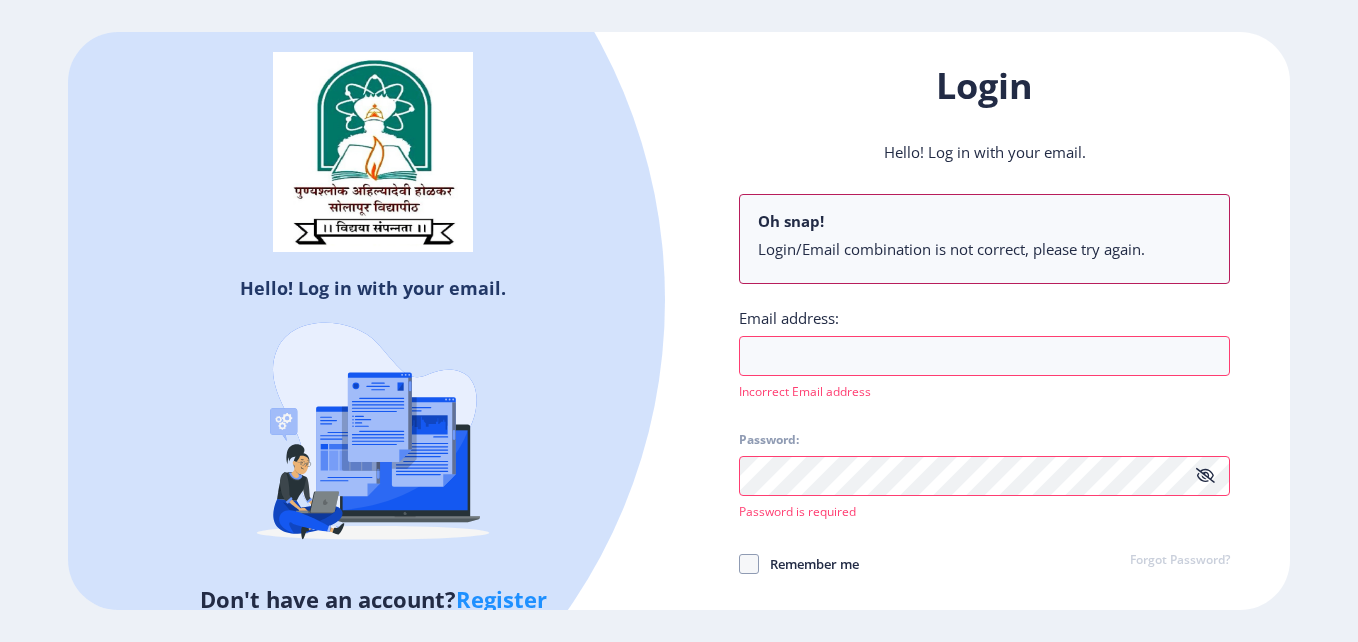 click on "Login Hello! Log in with your email. Oh snap! Login/Email combination is not correct, please try again. Email address:  Incorrect Email address  Password:  Password is required Remember me Forgot Password?  Log In   Don't have an account?  Register as Student" 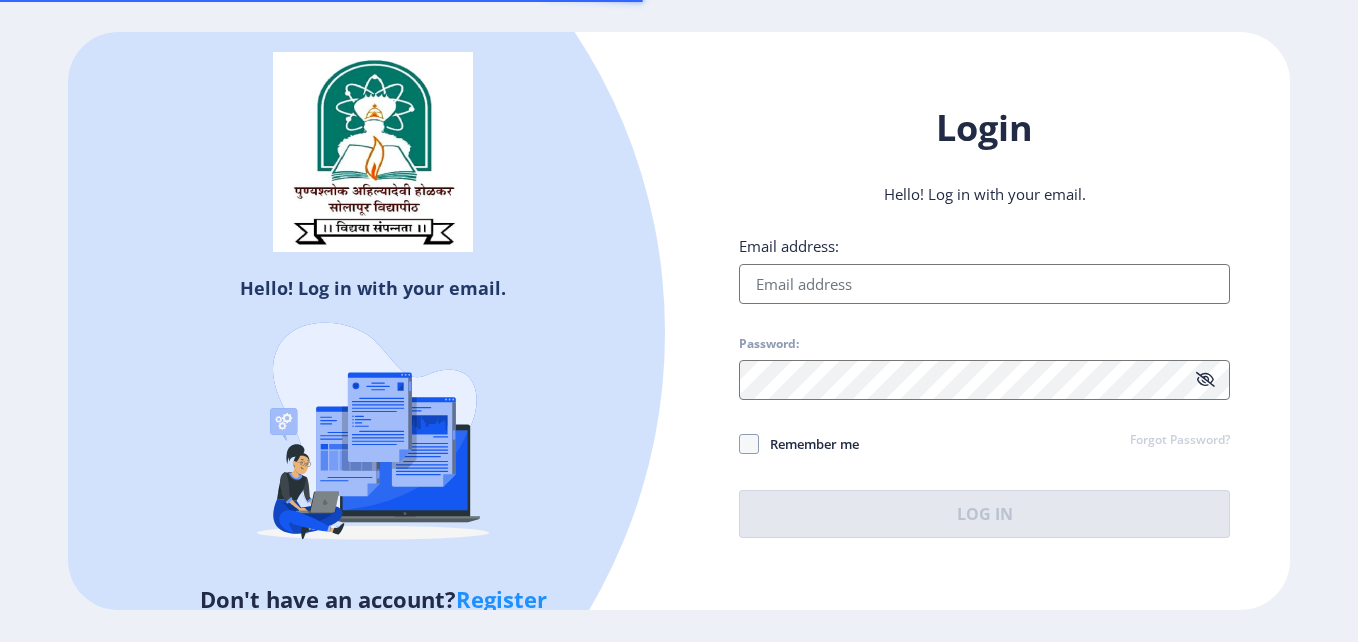 scroll, scrollTop: 0, scrollLeft: 0, axis: both 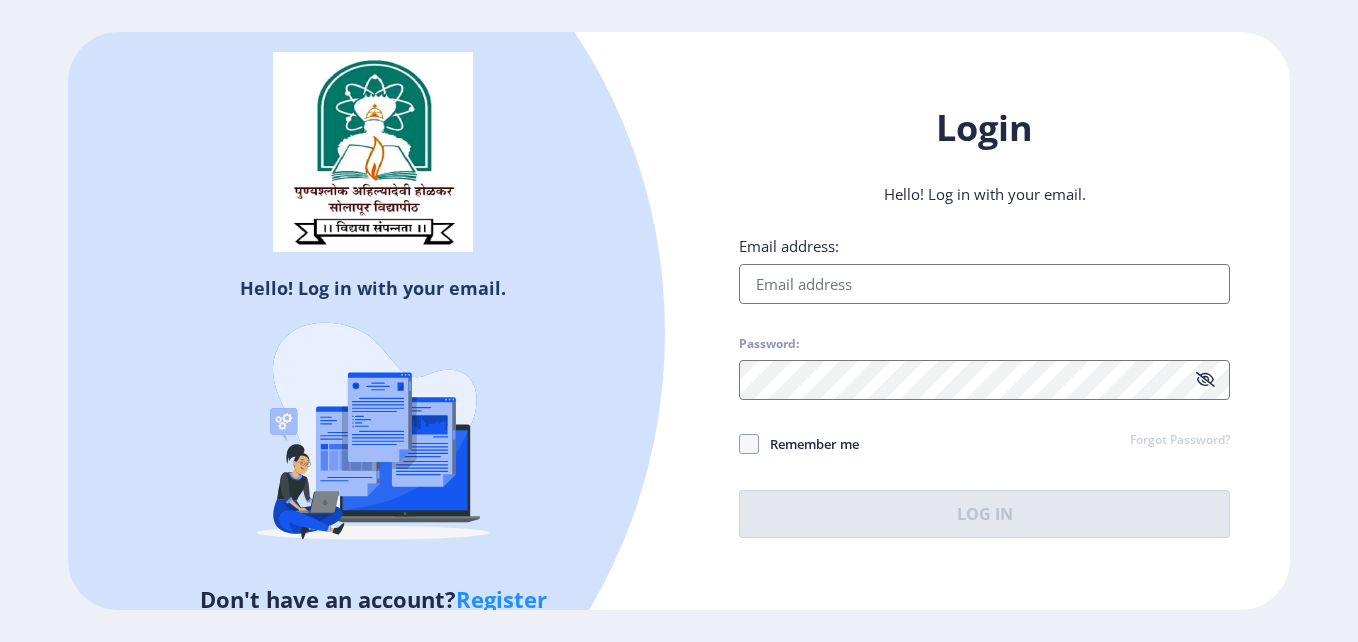 click on "Email address:" at bounding box center [984, 284] 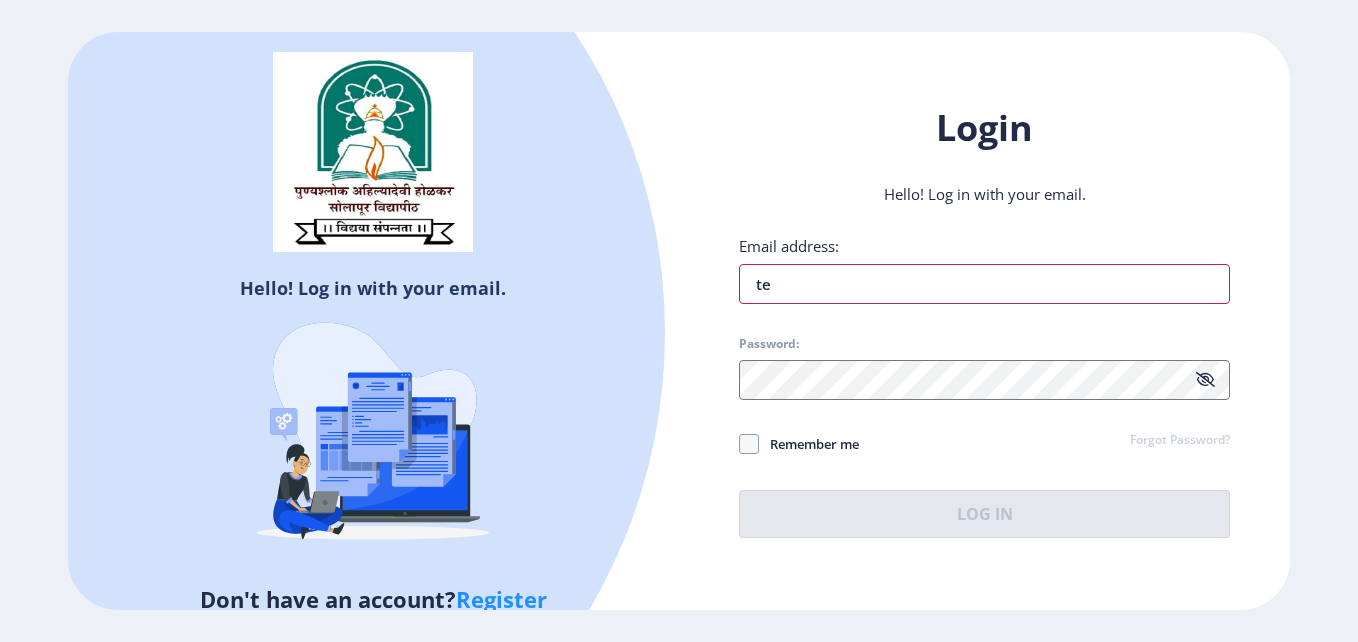 type on "t" 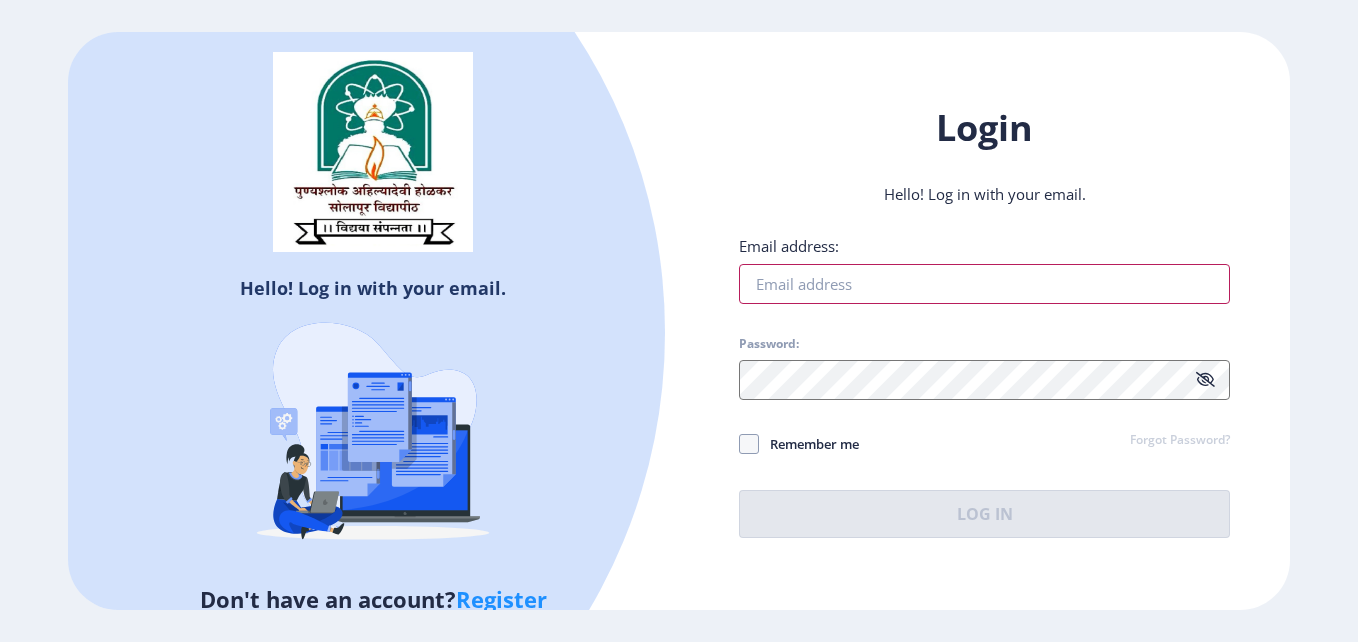 type on "r" 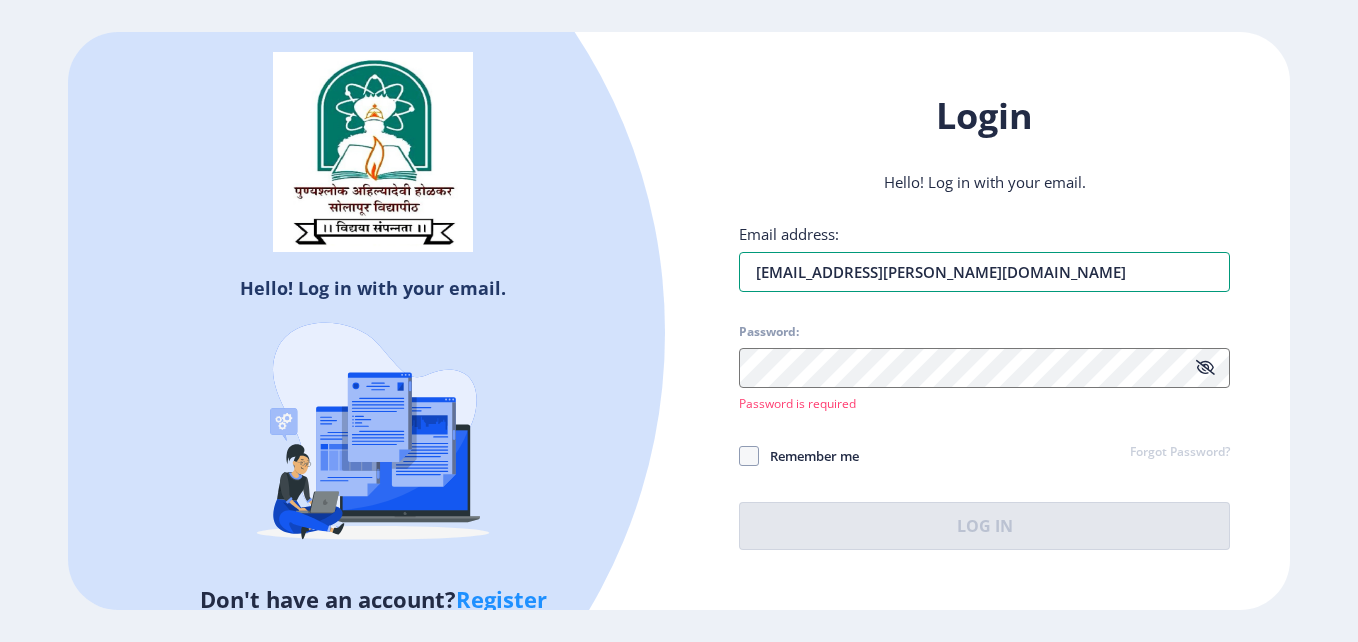 click on "Email address: tejas.hanchate@logix.in Password:  Password is required Remember me Forgot Password?  Log In" 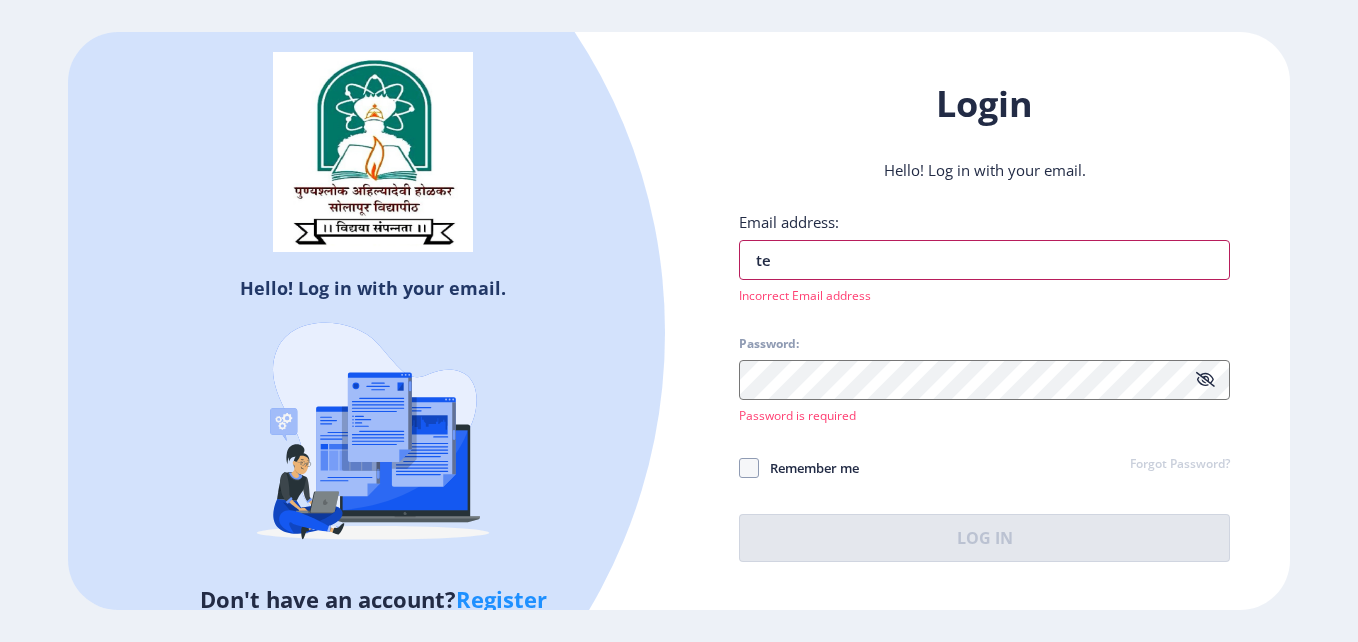 type on "t" 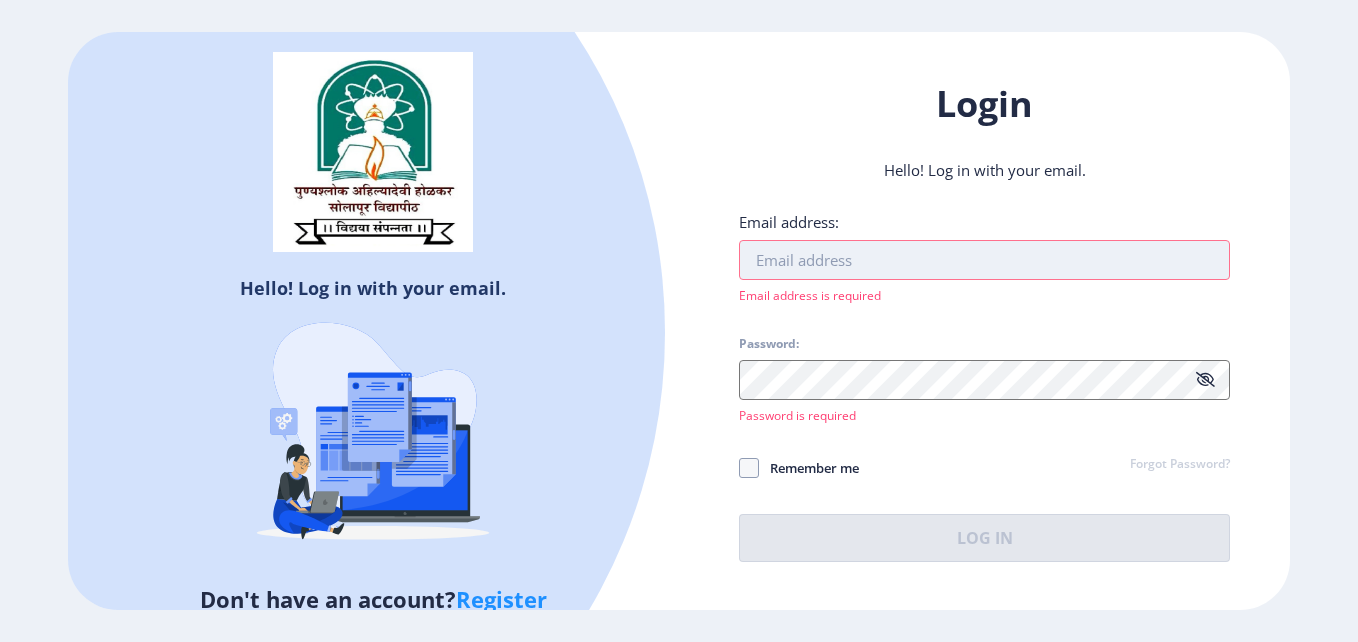 click on "Email address:" at bounding box center (984, 260) 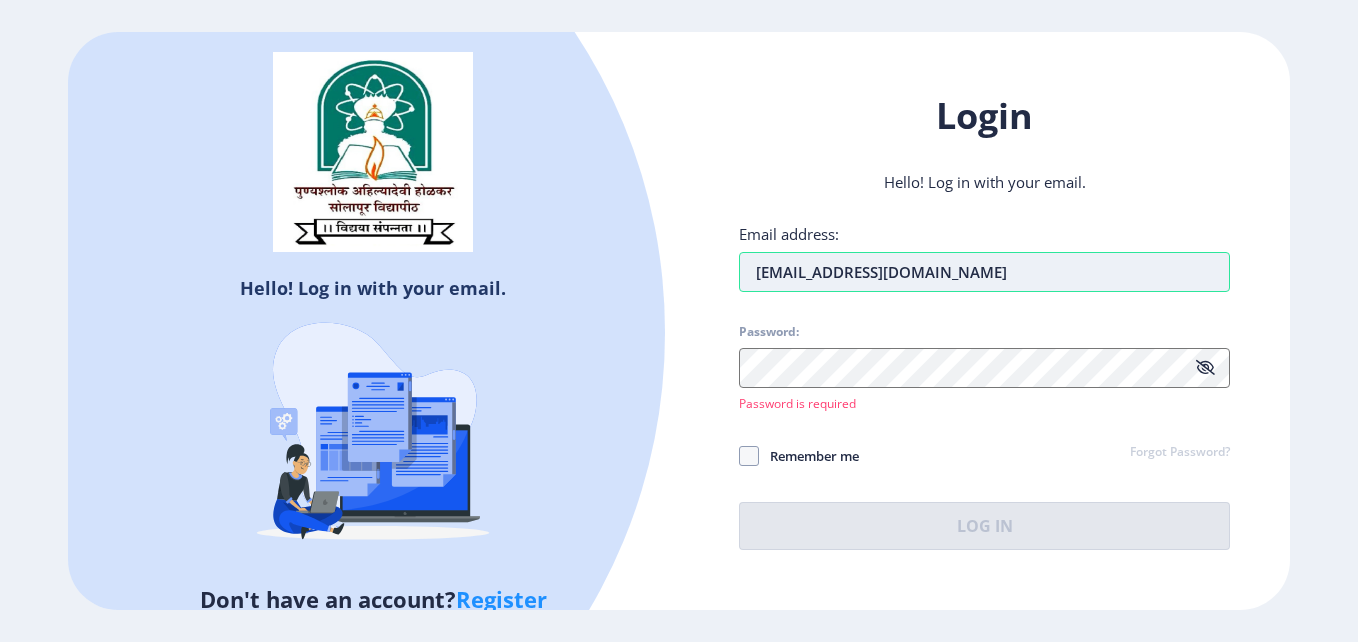 type on "tejas.hanchate@logix.in" 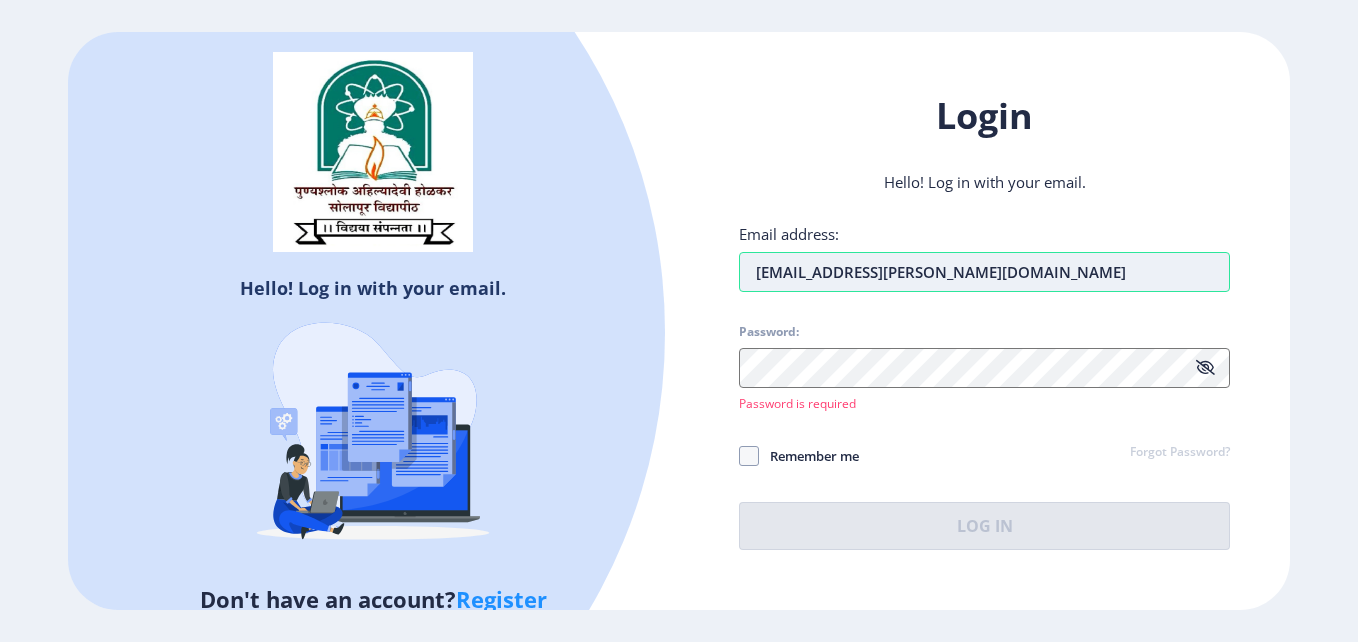 click on "tejas.hanchate@logix.in" at bounding box center (984, 272) 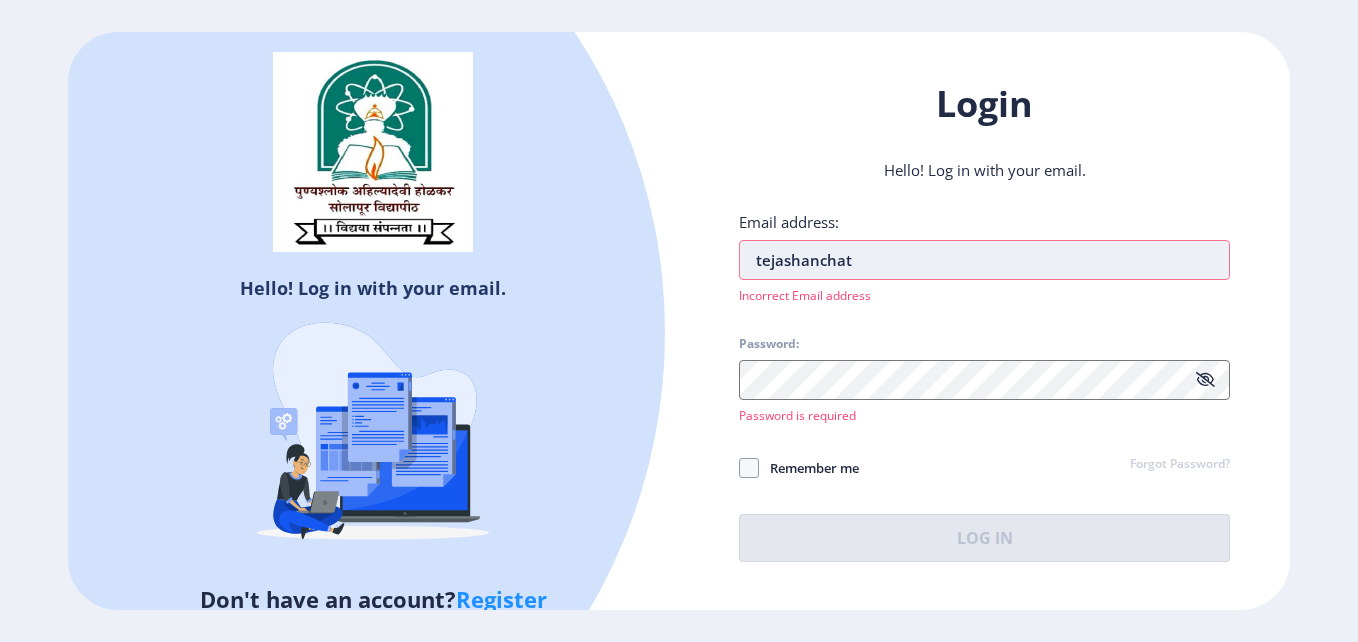 type on "tejashanchate" 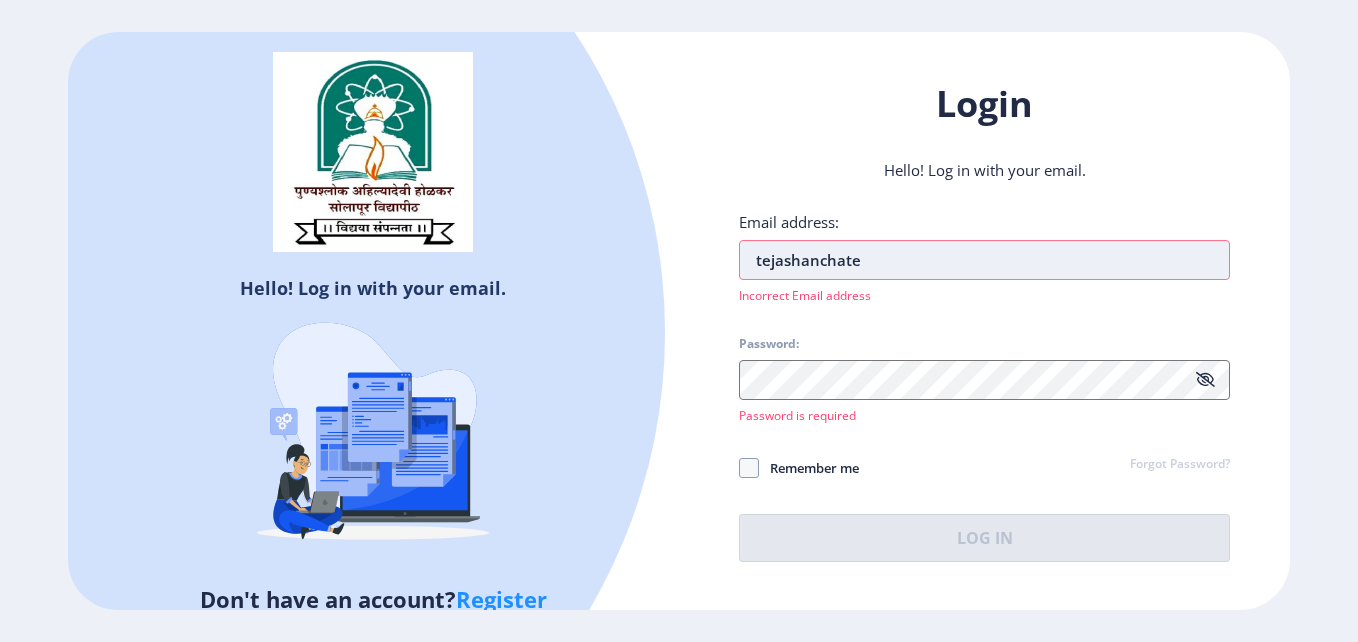 click on "tejashanchate" at bounding box center (984, 260) 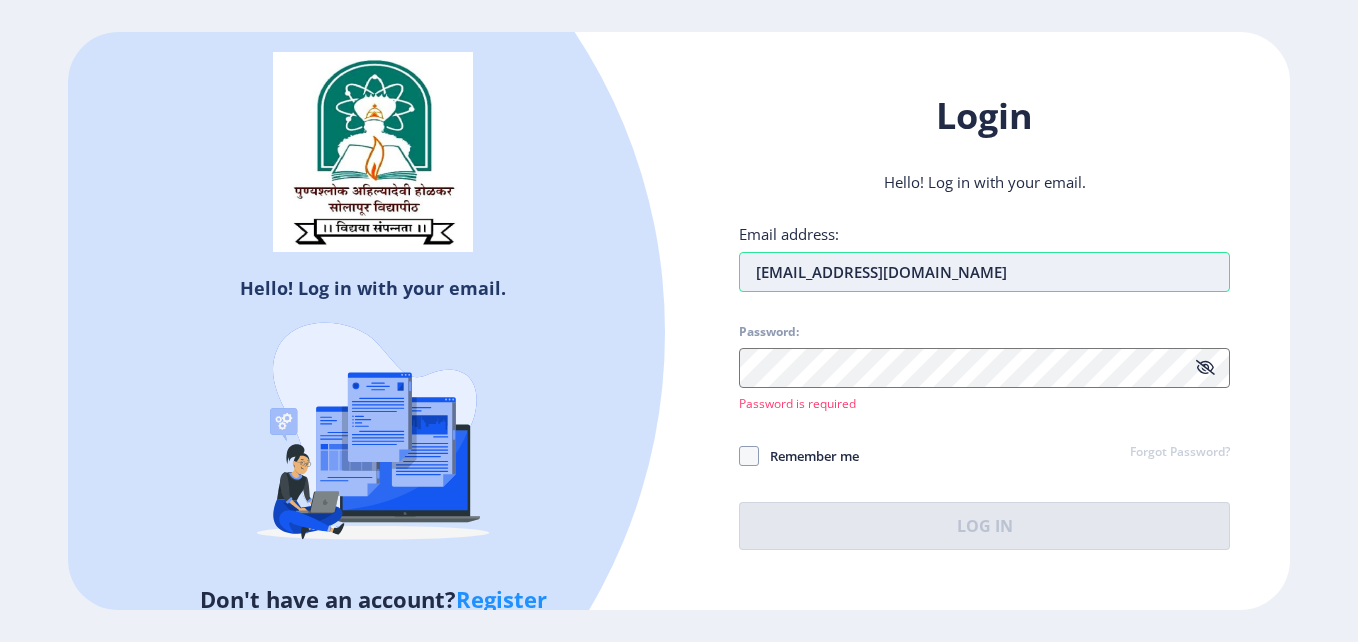 type on "[EMAIL_ADDRESS][DOMAIN_NAME]" 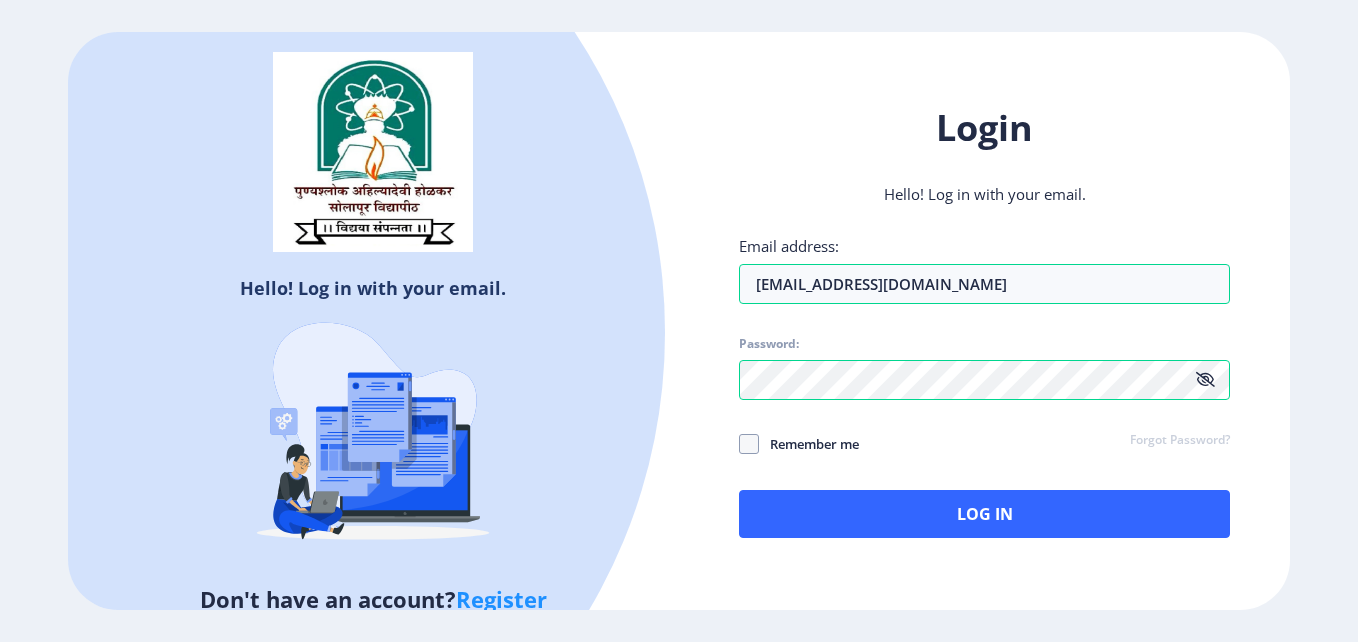 click 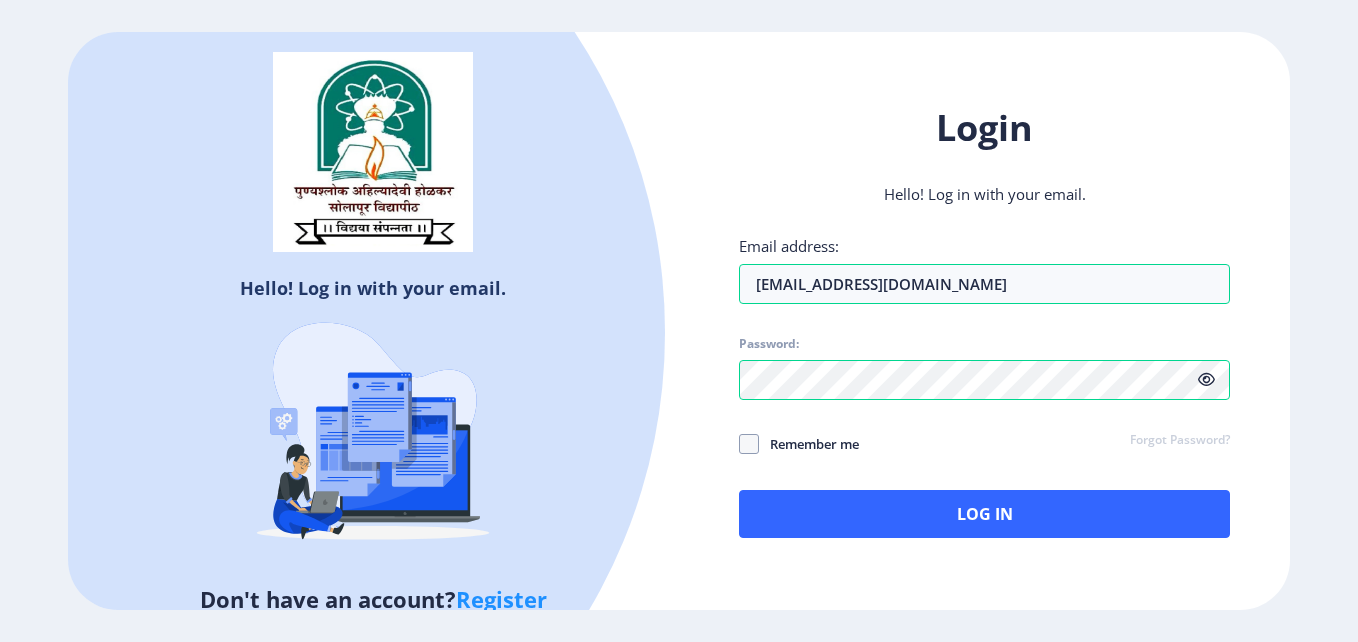 click 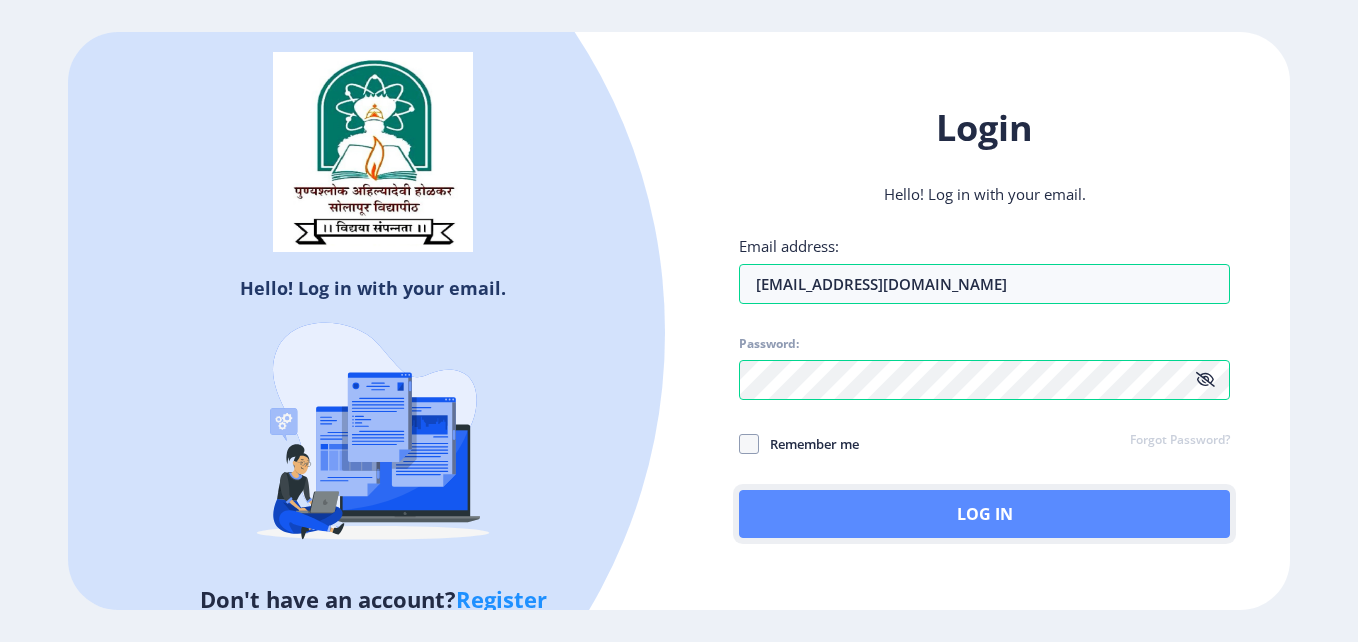 click on "Log In" 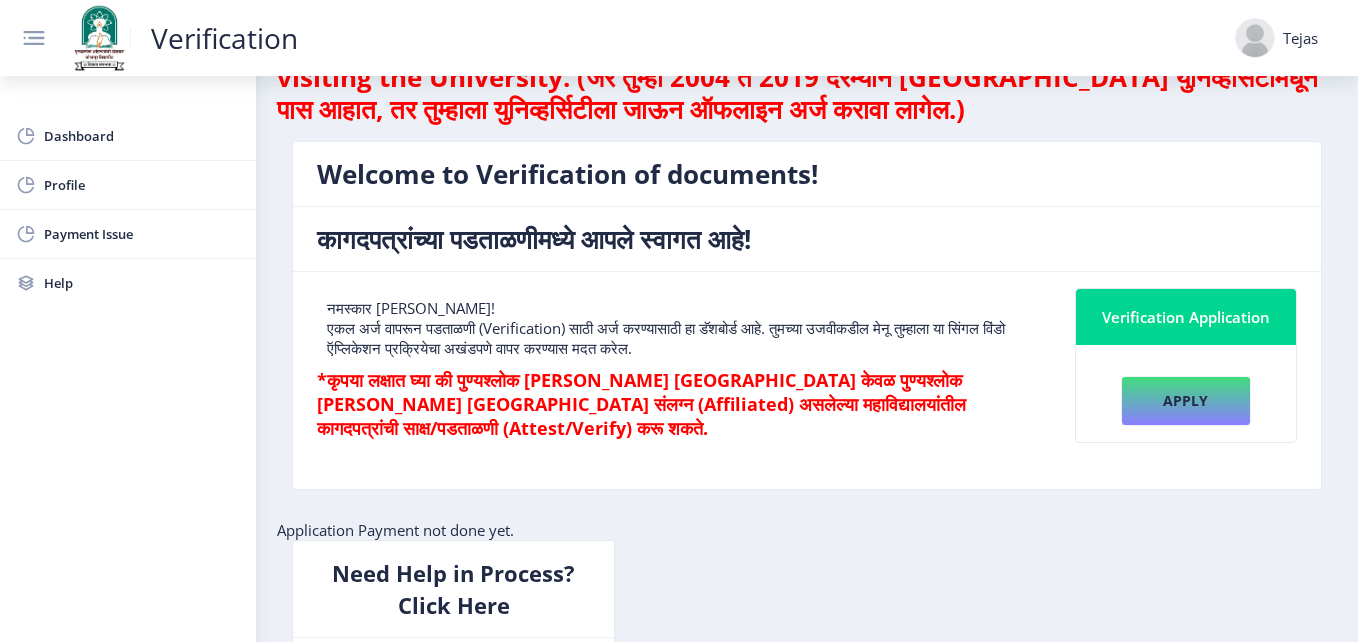 scroll, scrollTop: 0, scrollLeft: 0, axis: both 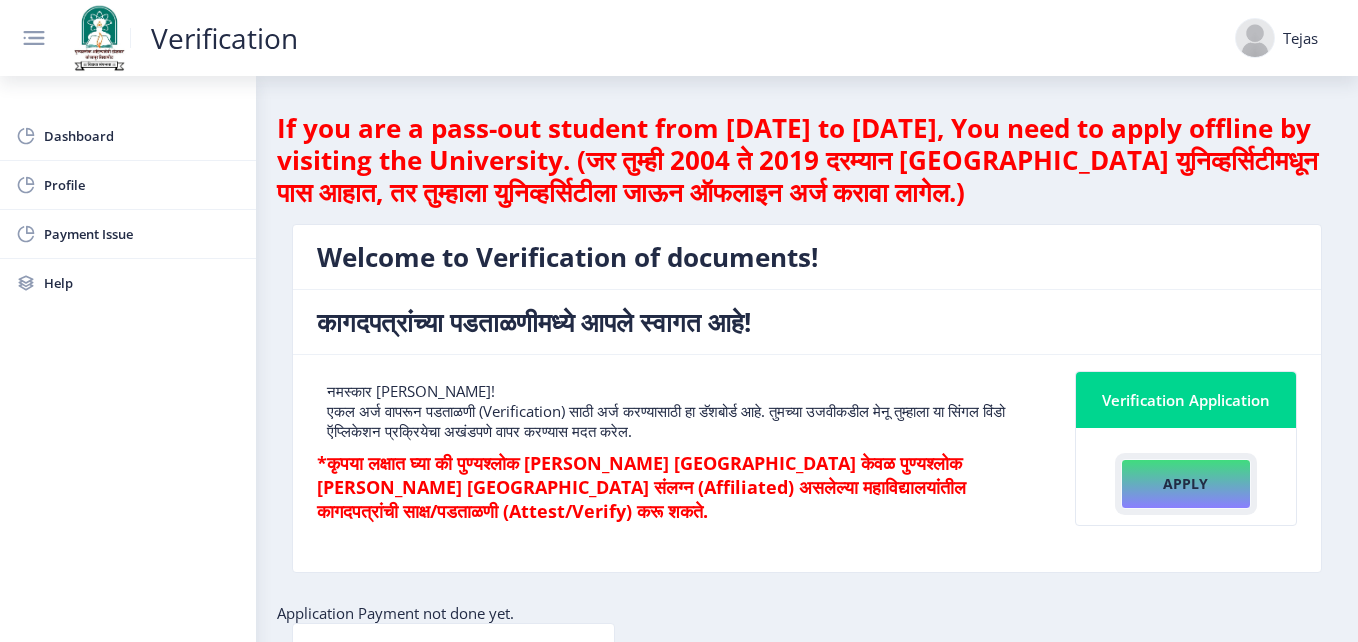 click on "Apply" 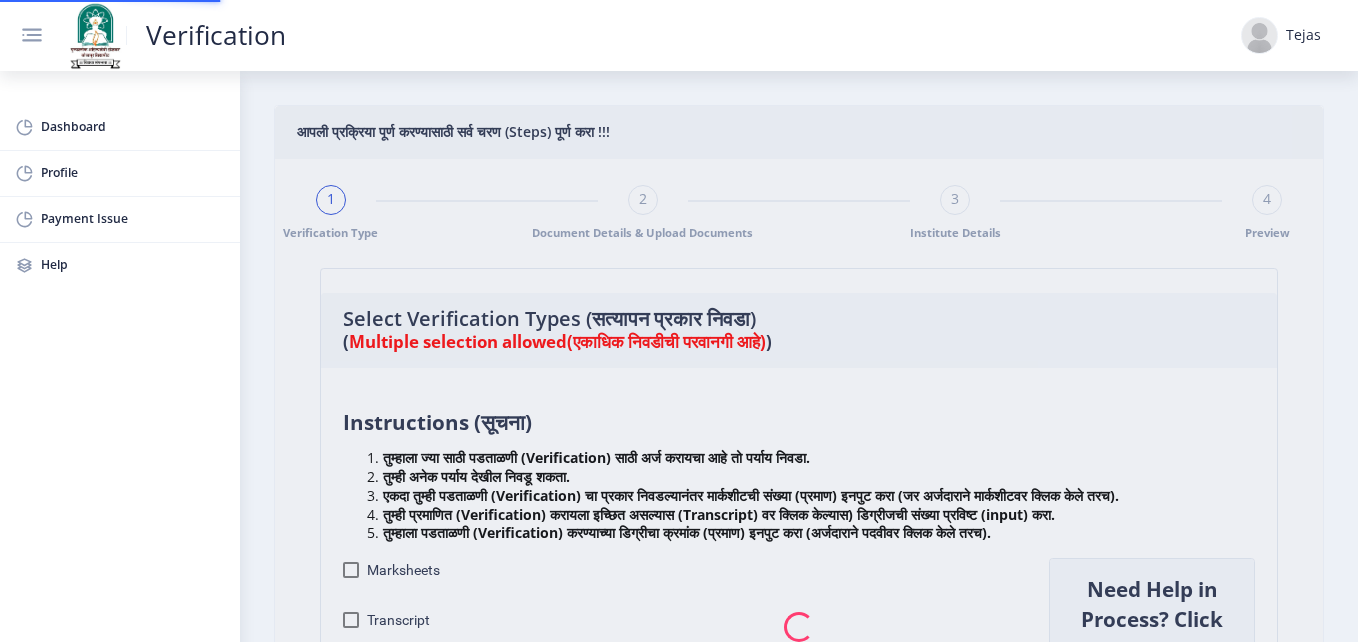 checkbox on "true" 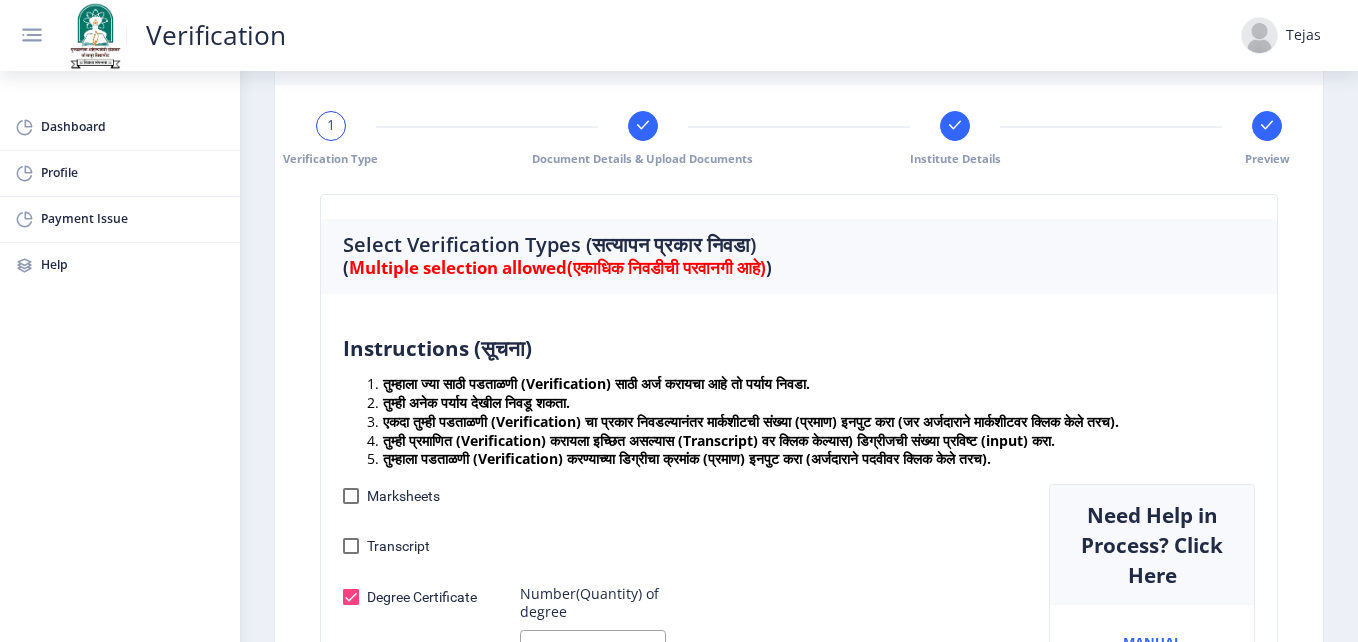 scroll, scrollTop: 0, scrollLeft: 0, axis: both 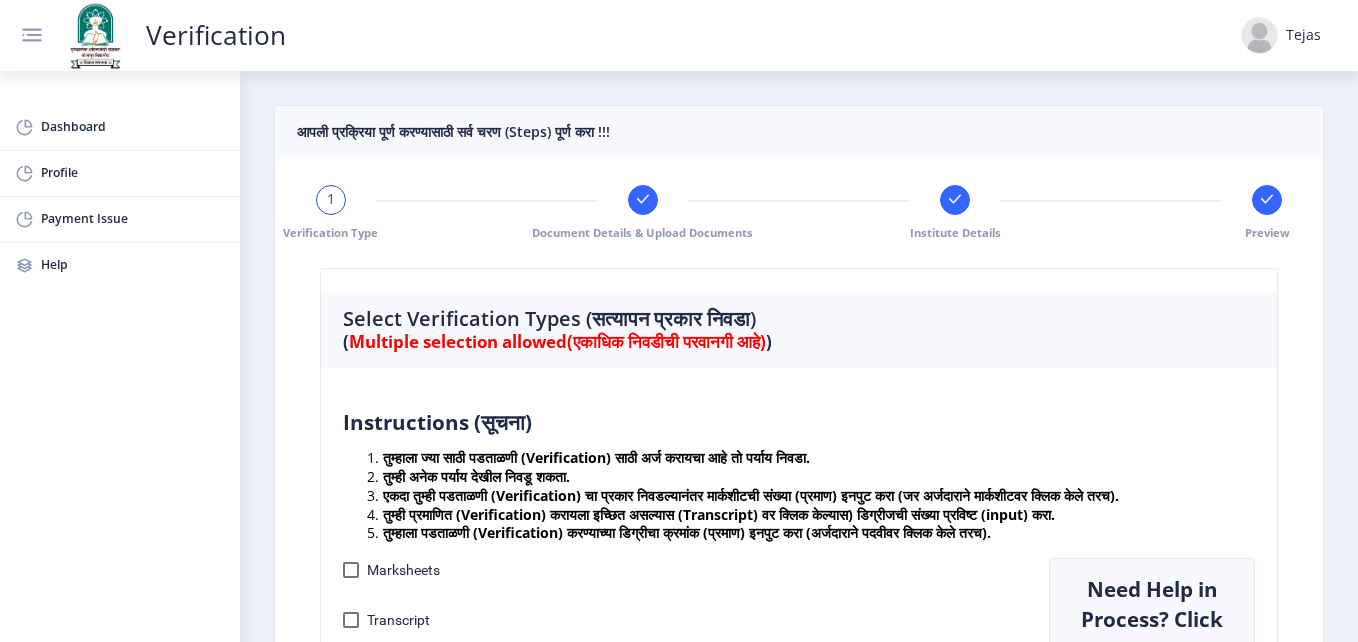 click 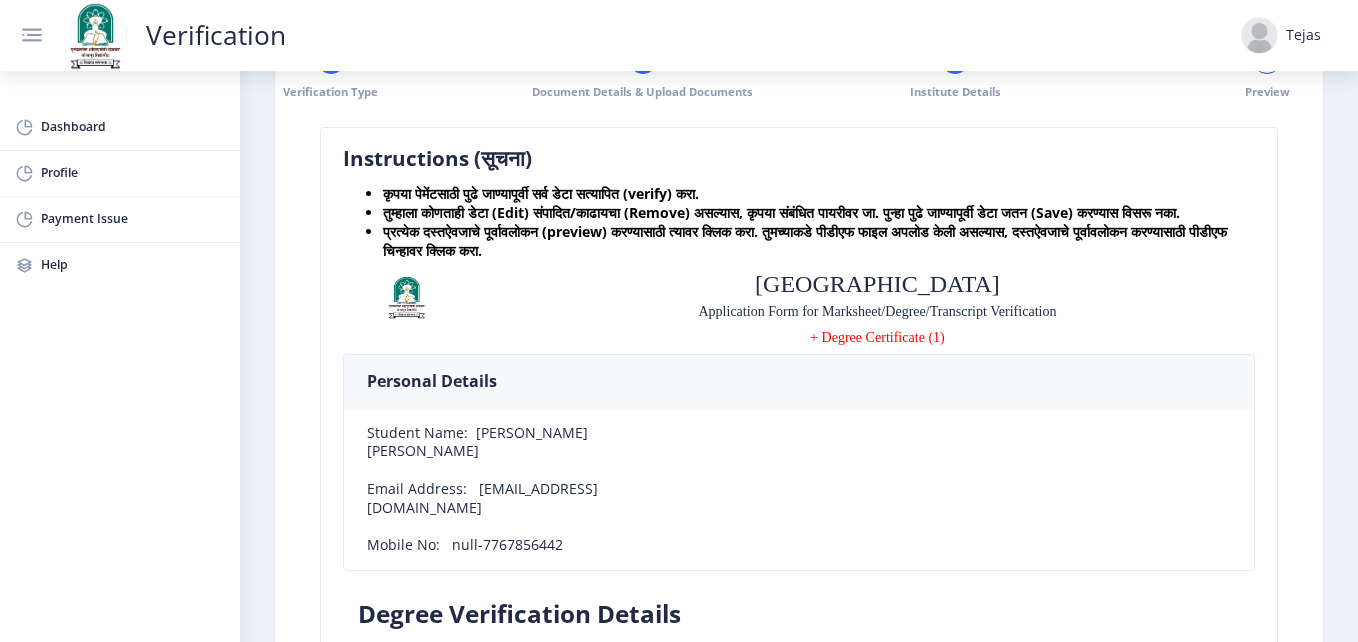 scroll, scrollTop: 0, scrollLeft: 0, axis: both 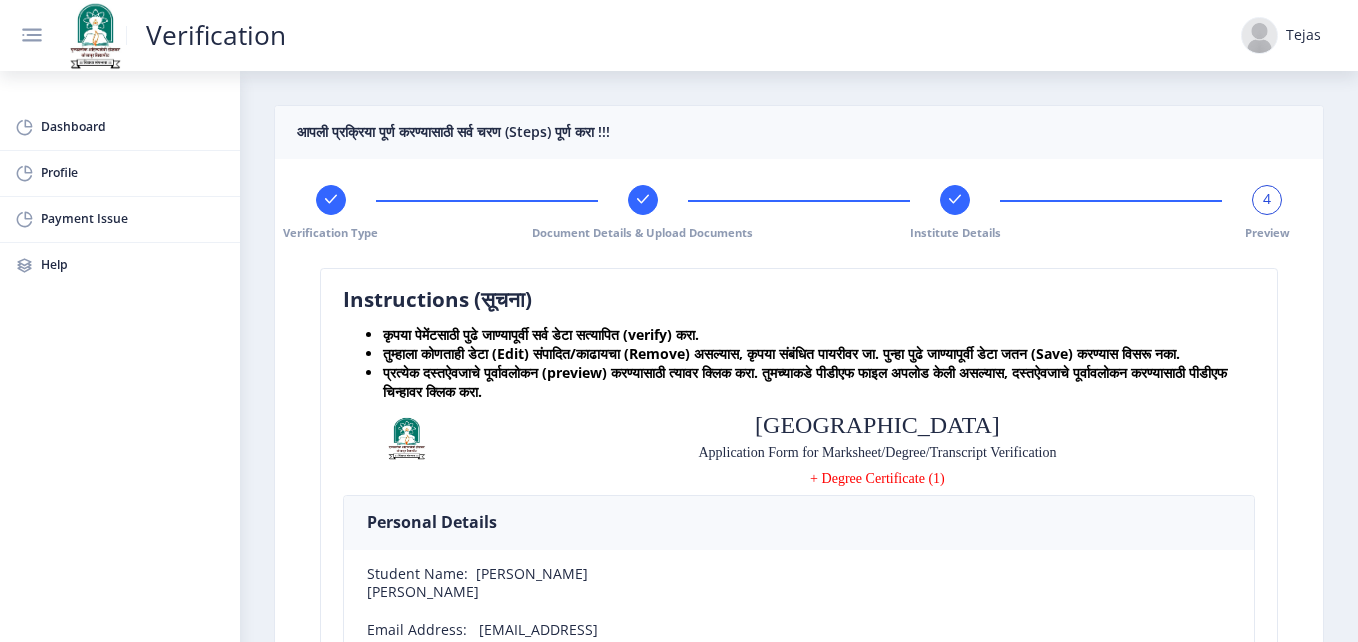 click on "Verification Type Document Details & Upload Documents Institute Details 4 Preview" 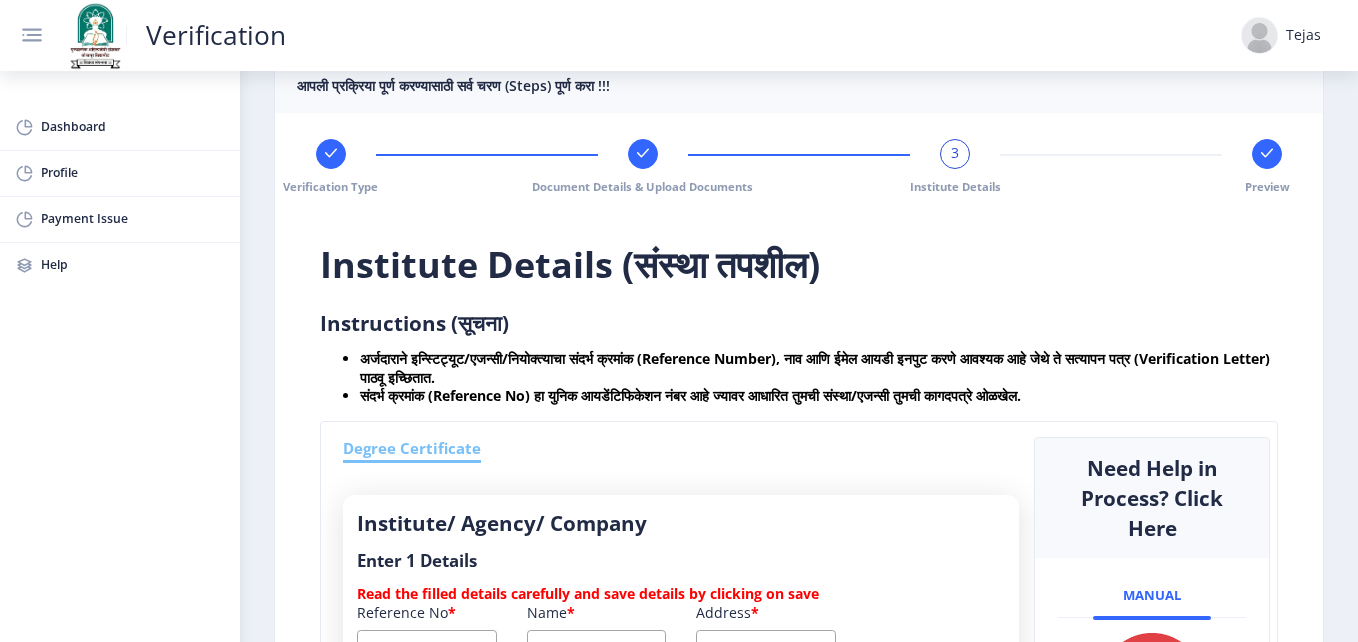 scroll, scrollTop: 45, scrollLeft: 0, axis: vertical 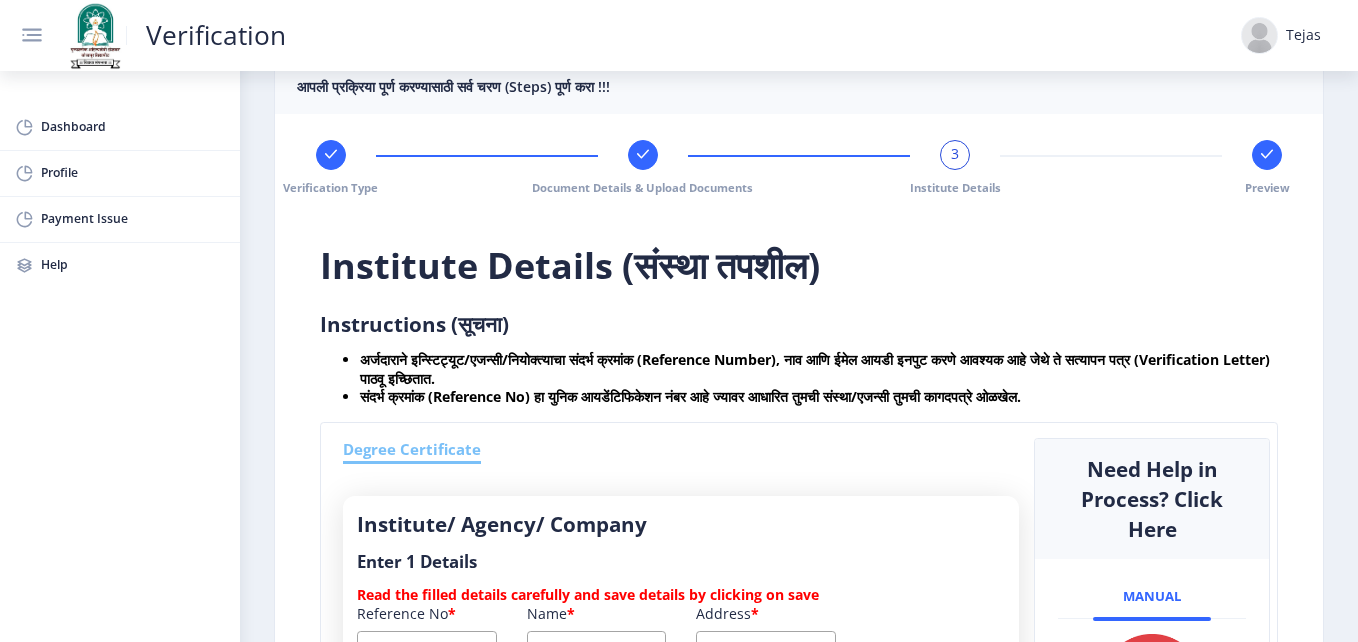 click on "Preview" 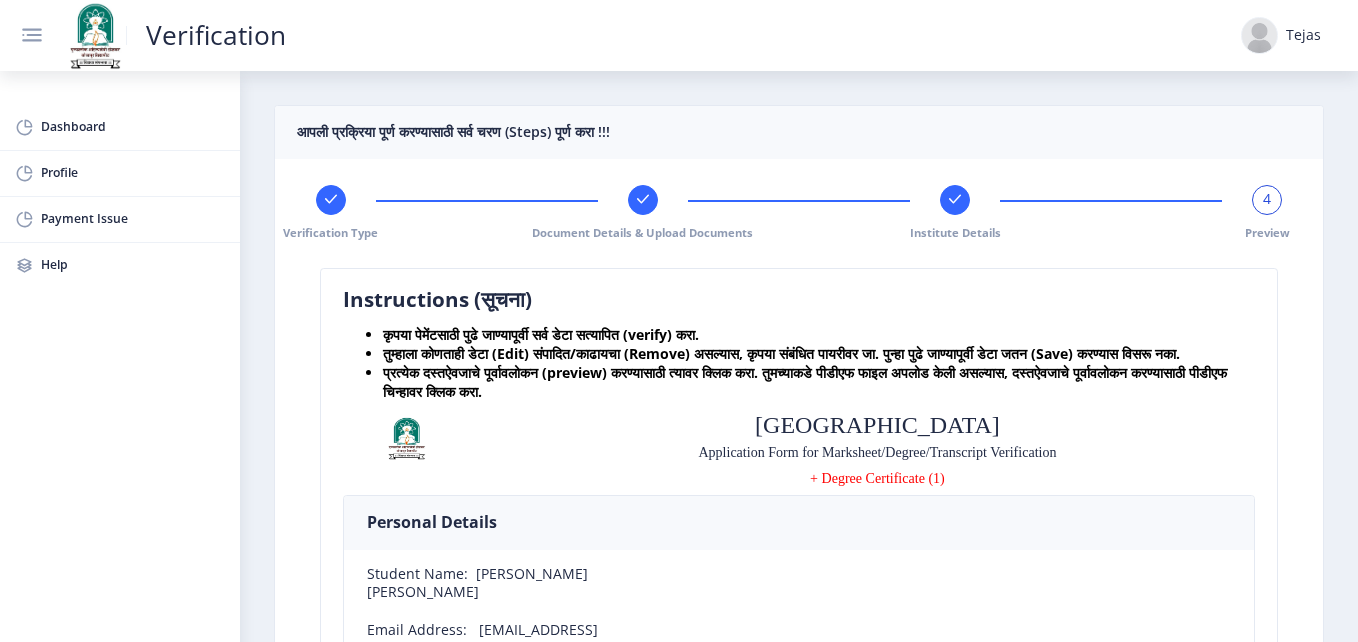 scroll, scrollTop: 0, scrollLeft: 0, axis: both 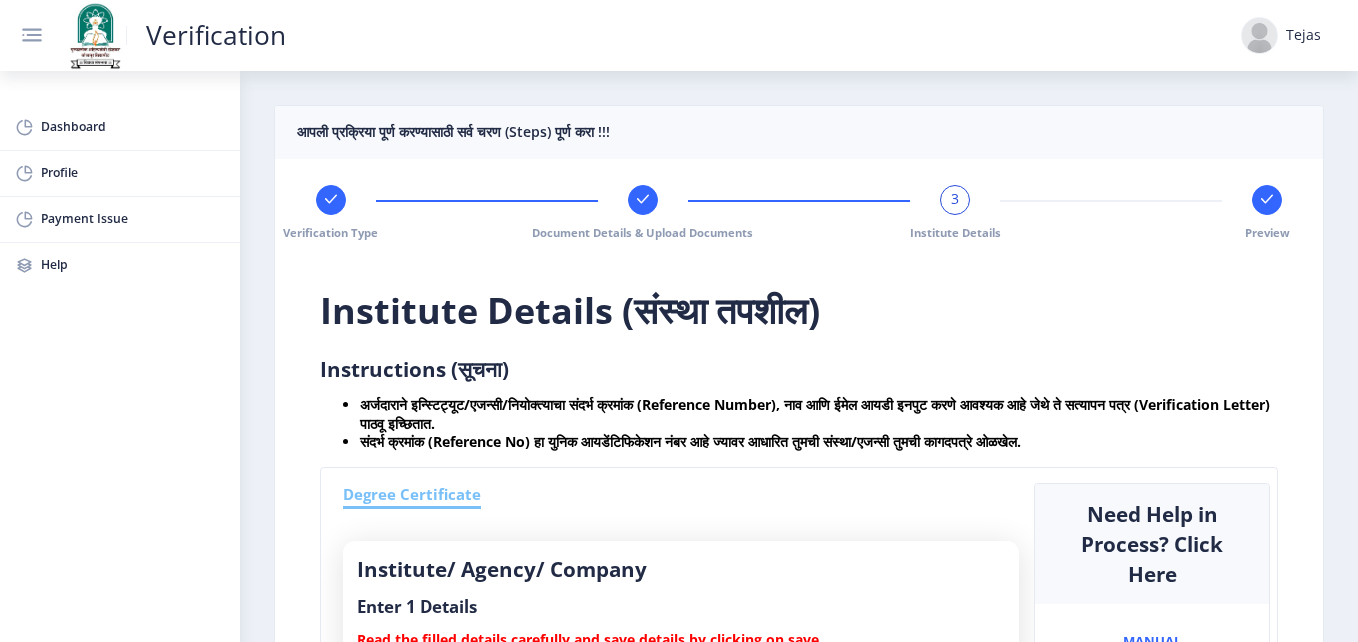 click 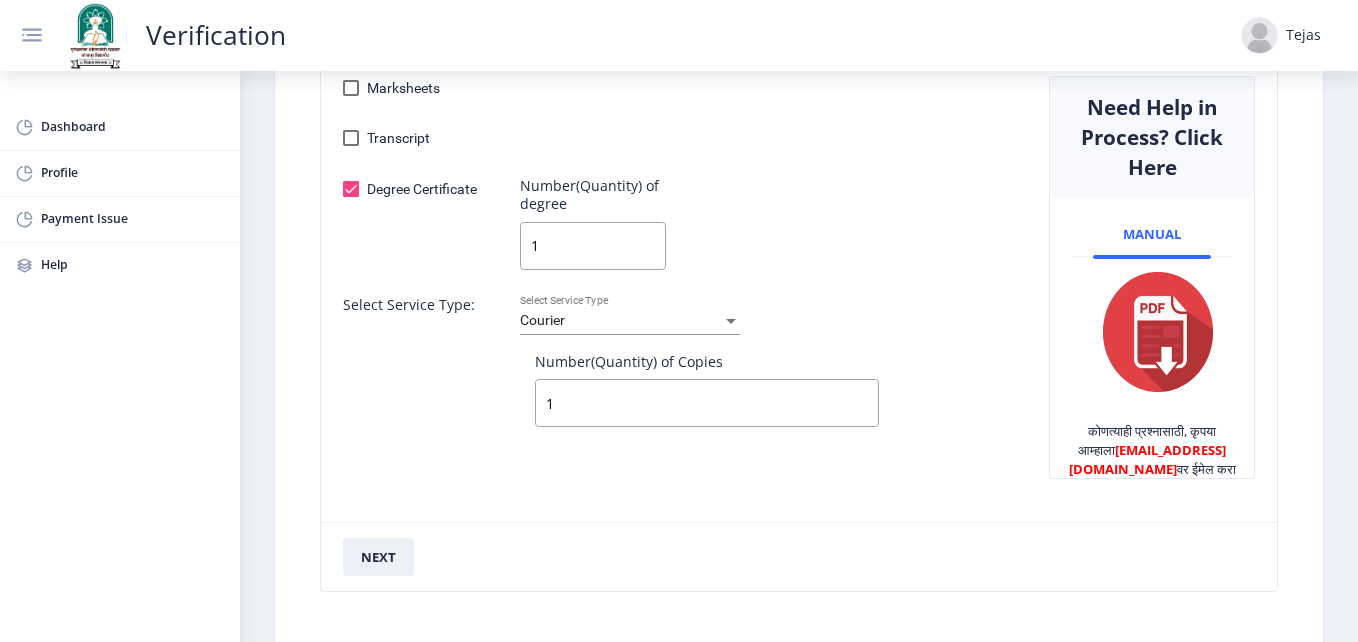 scroll, scrollTop: 485, scrollLeft: 0, axis: vertical 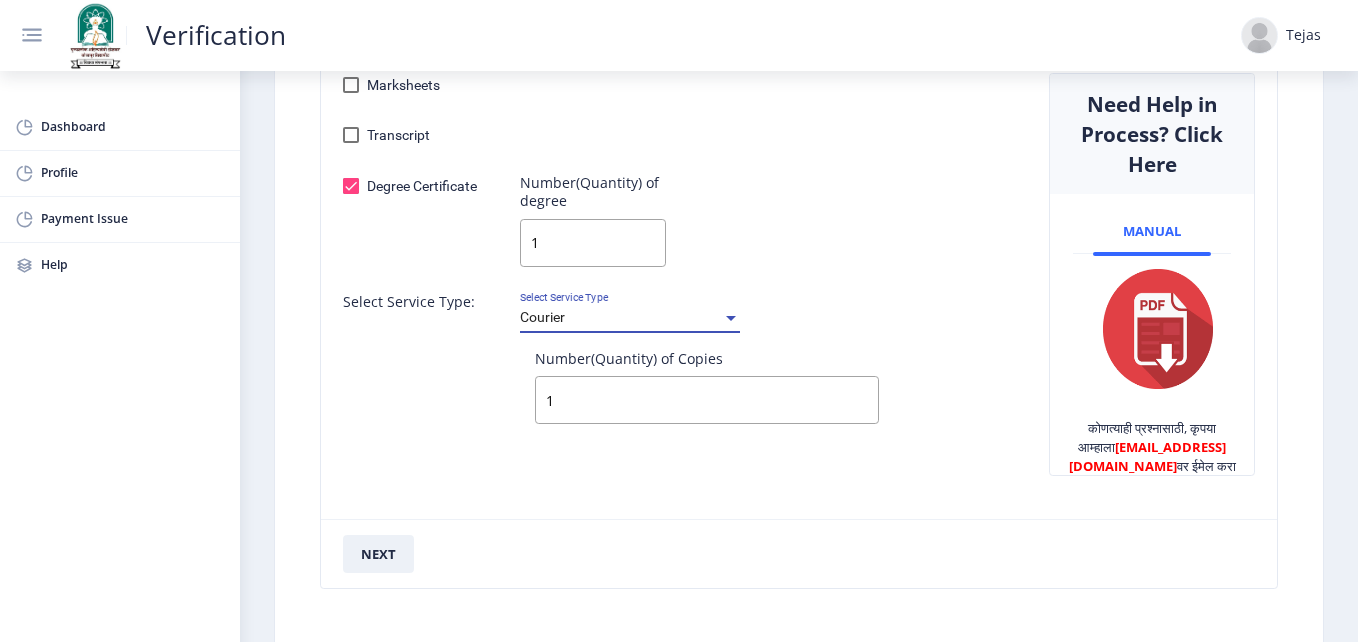 click at bounding box center (731, 318) 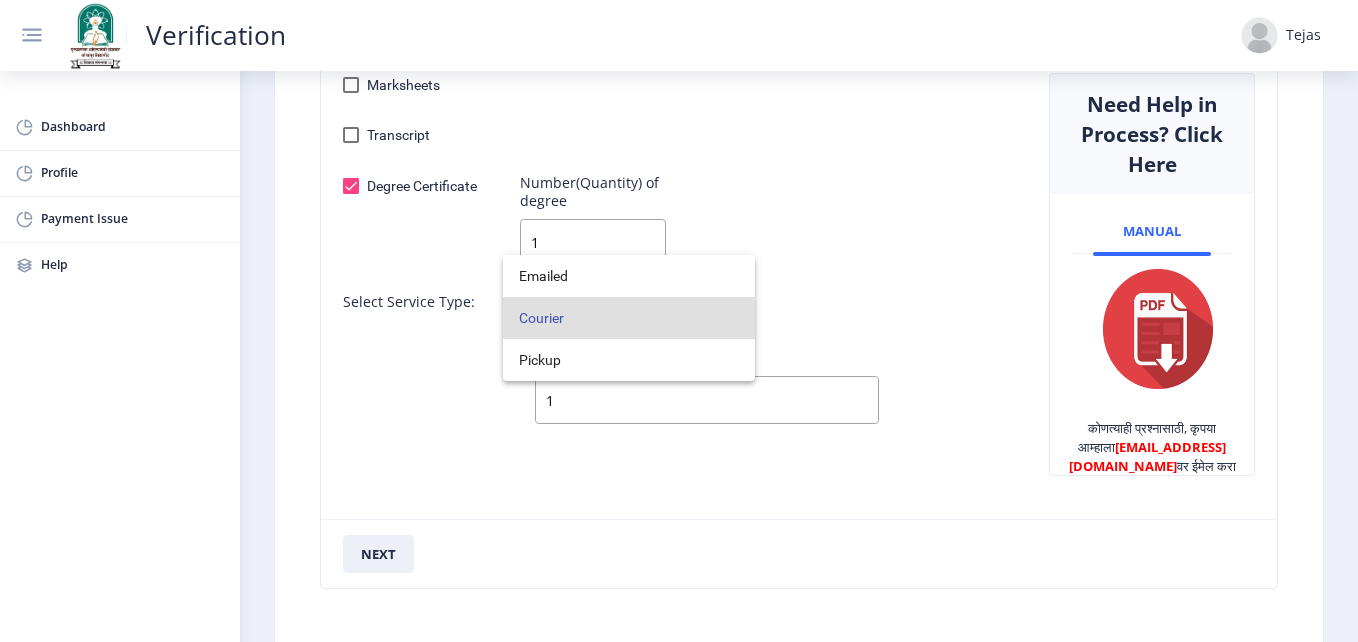 click 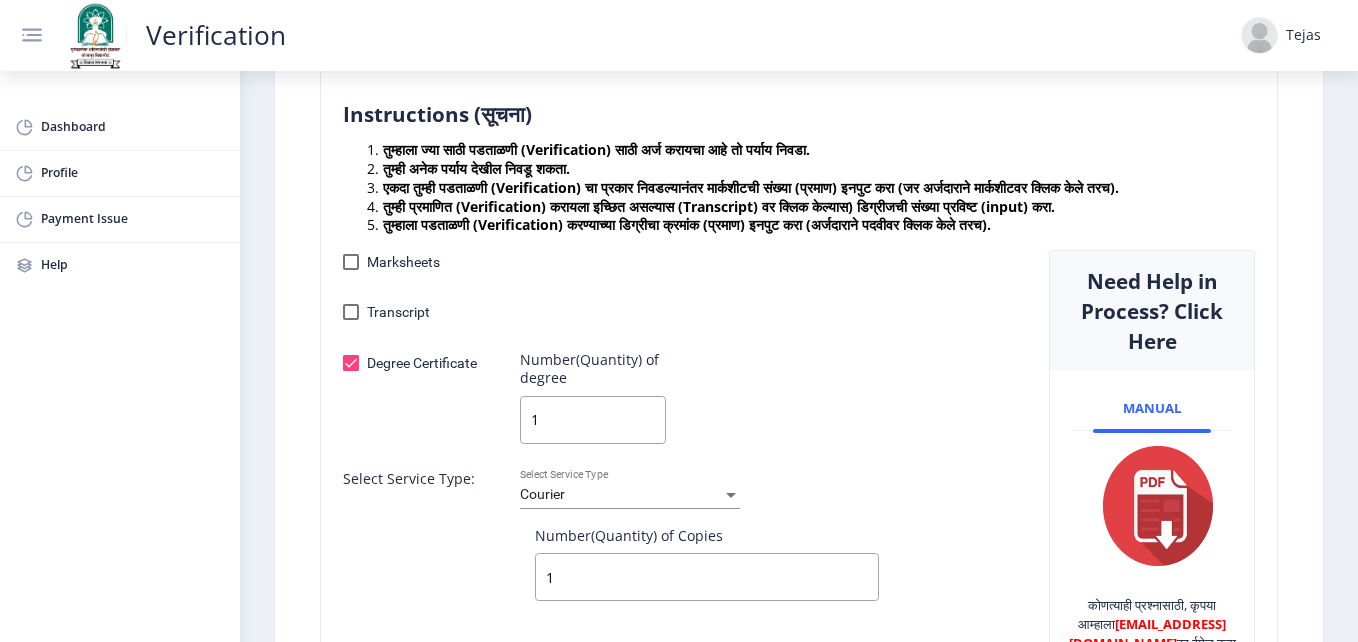 scroll, scrollTop: 47, scrollLeft: 0, axis: vertical 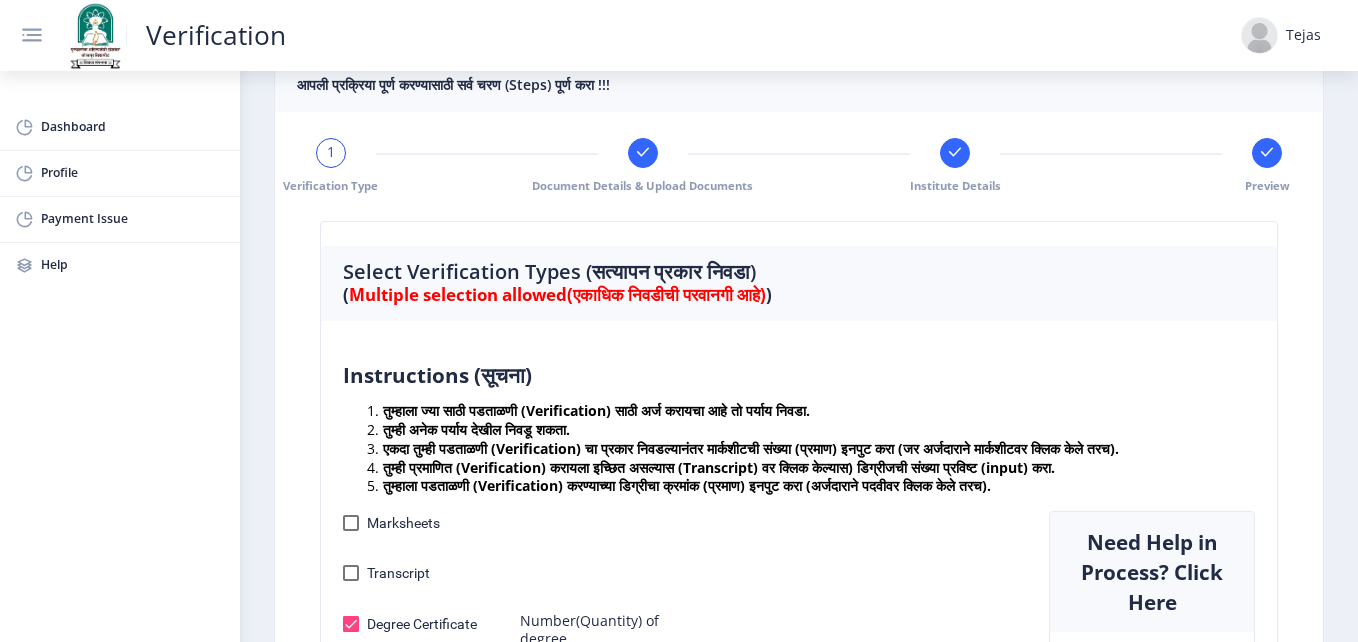 click on "1 Verification Type Document Details & Upload Documents Institute Details Preview" 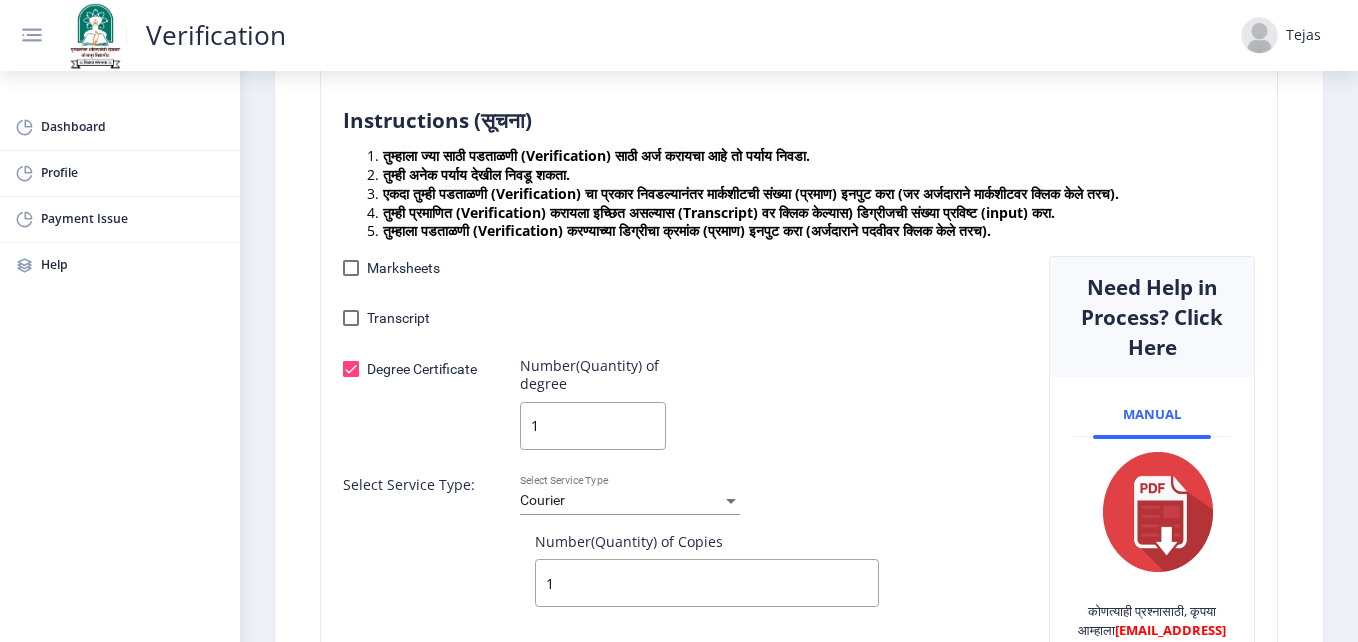 scroll, scrollTop: 301, scrollLeft: 0, axis: vertical 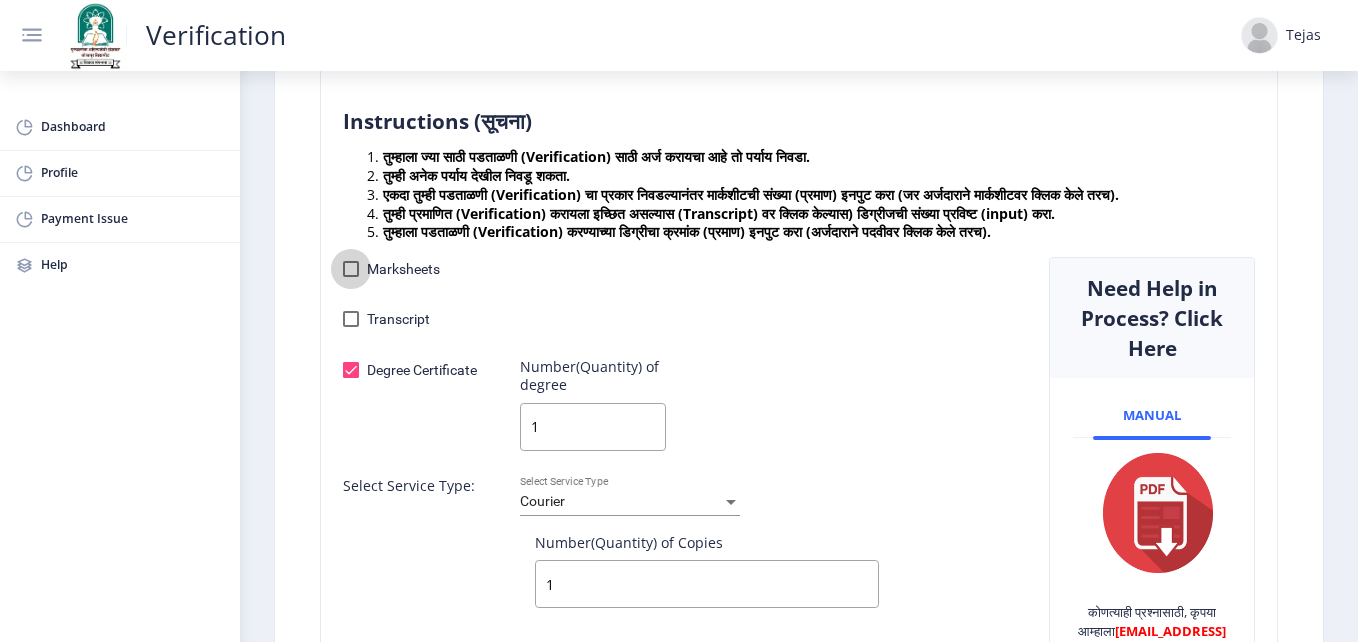 click at bounding box center (351, 269) 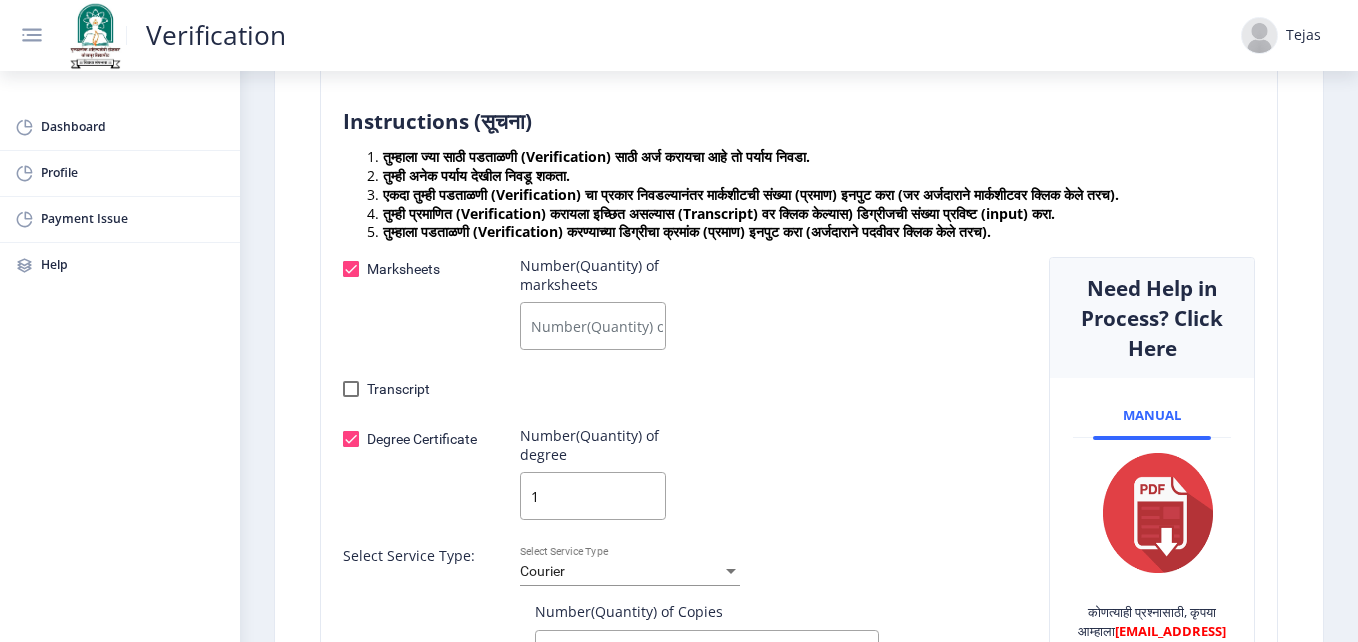scroll, scrollTop: 357, scrollLeft: 0, axis: vertical 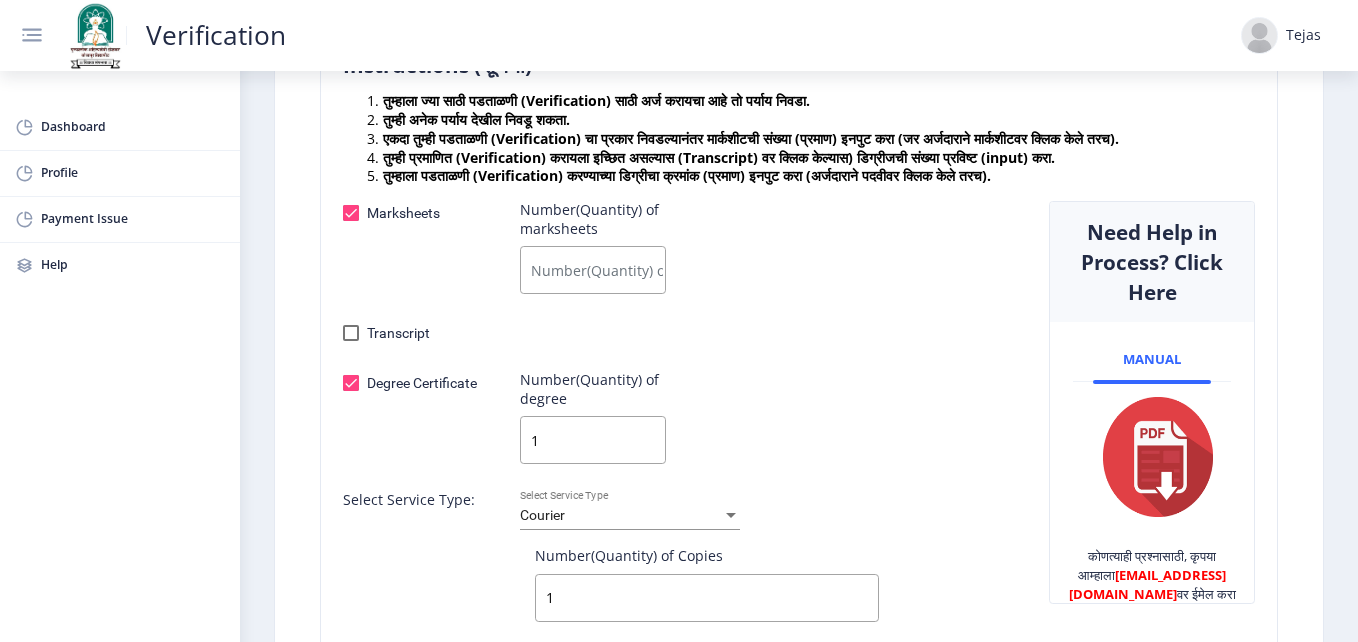 click on "Number(Quantity) of marksheets" at bounding box center [593, 270] 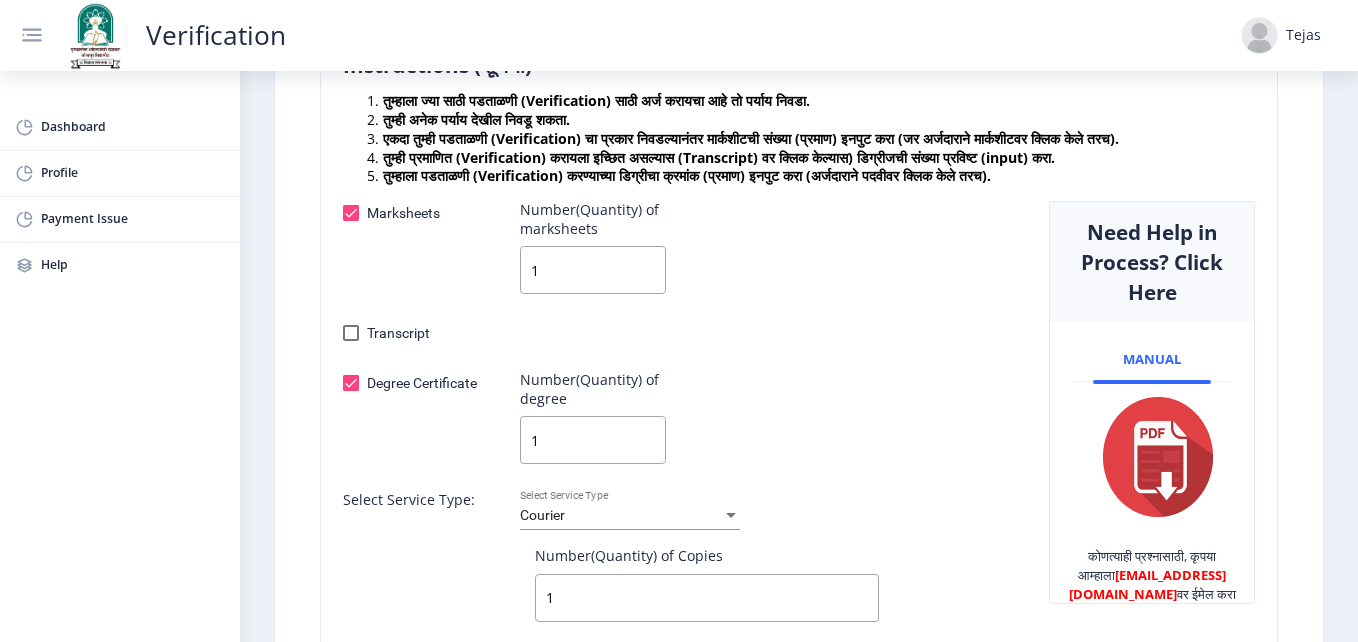 scroll, scrollTop: 539, scrollLeft: 0, axis: vertical 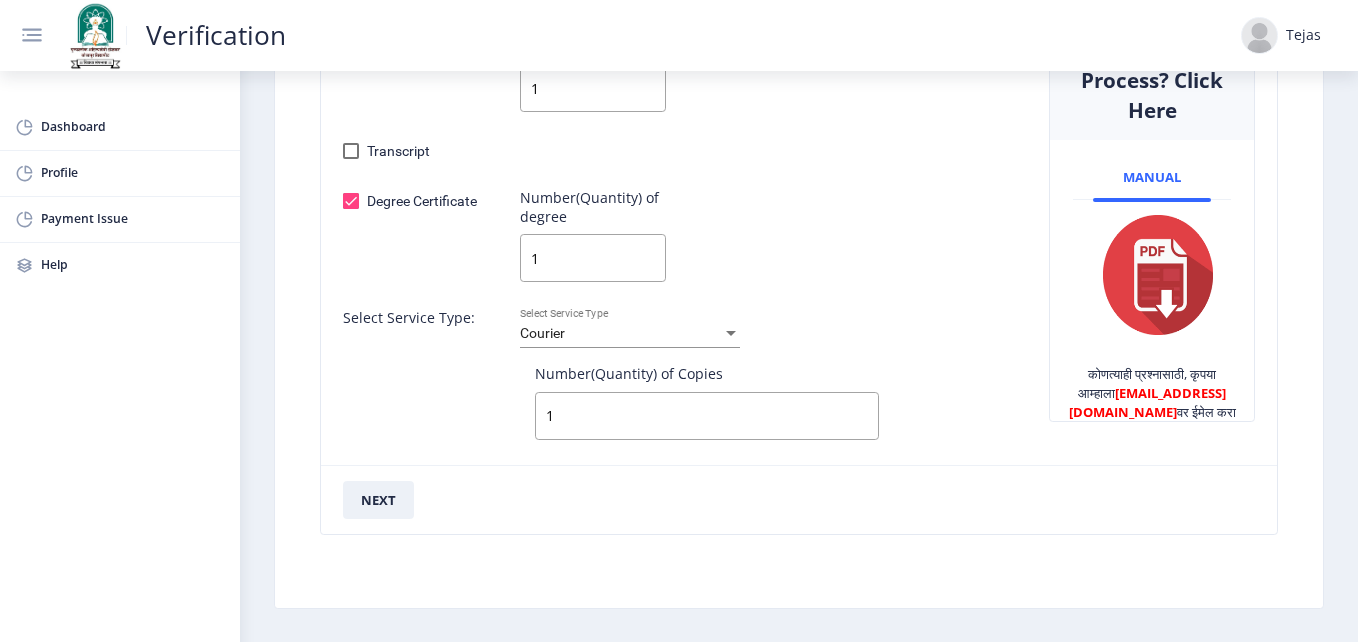 type on "1" 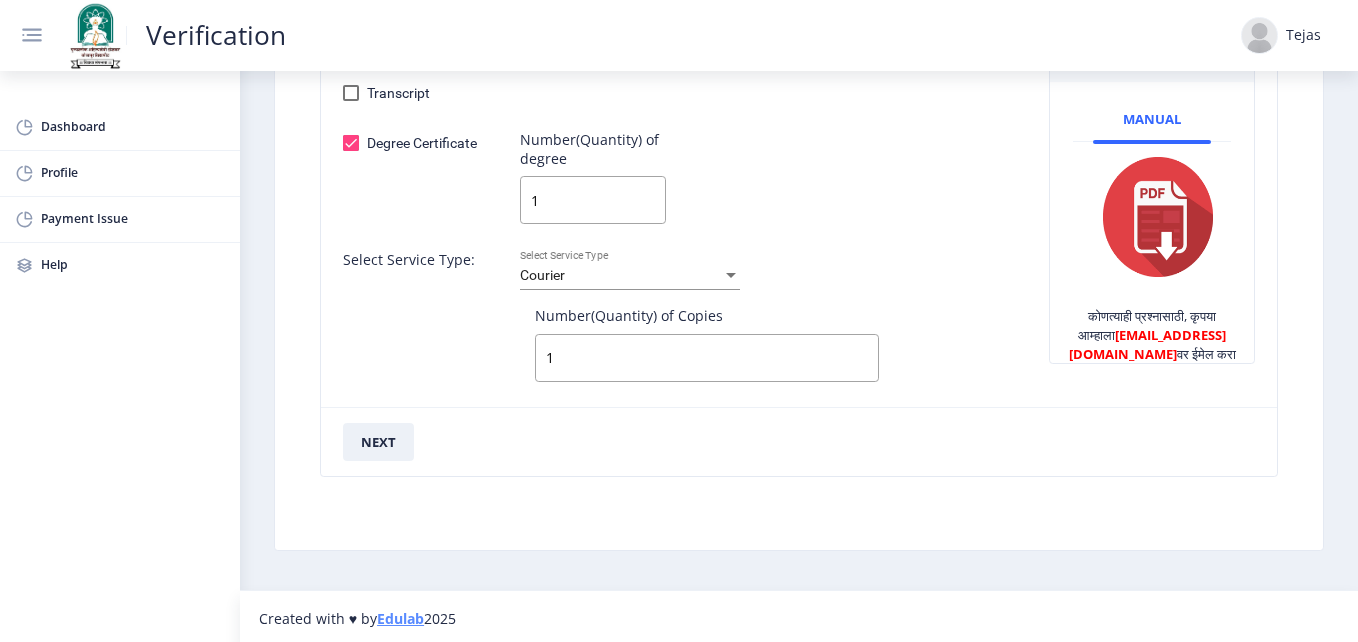 scroll, scrollTop: 444, scrollLeft: 0, axis: vertical 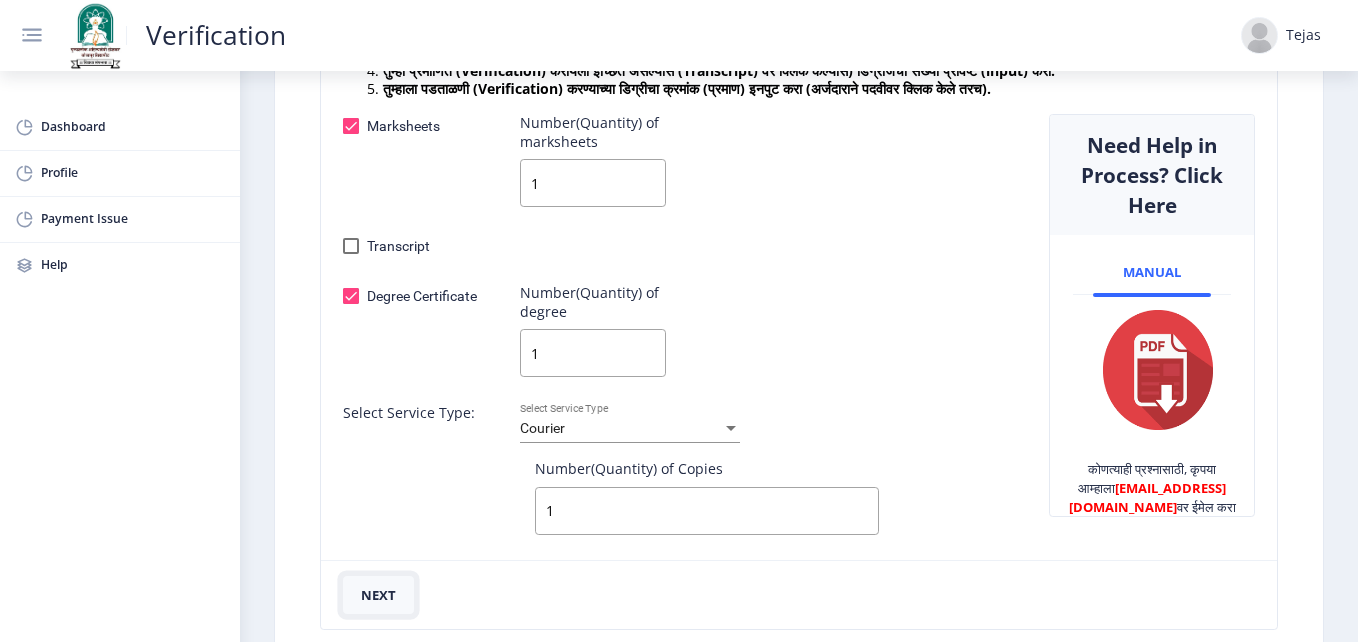 click on "next" 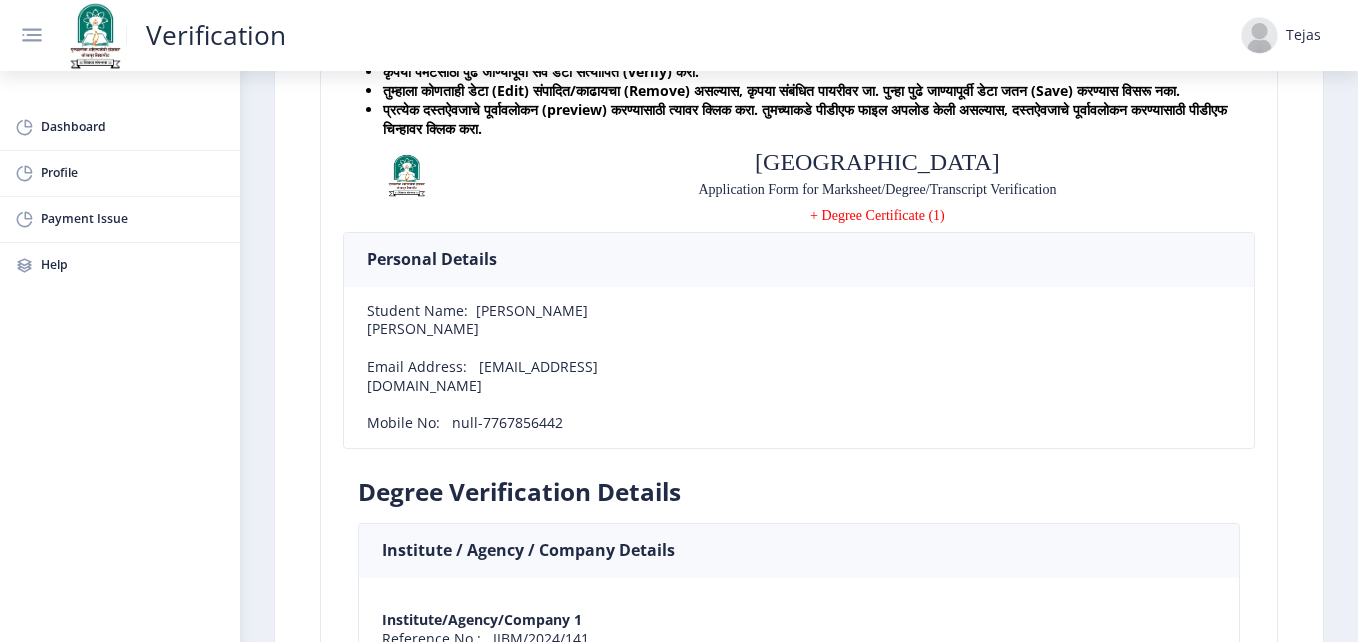 scroll, scrollTop: 0, scrollLeft: 0, axis: both 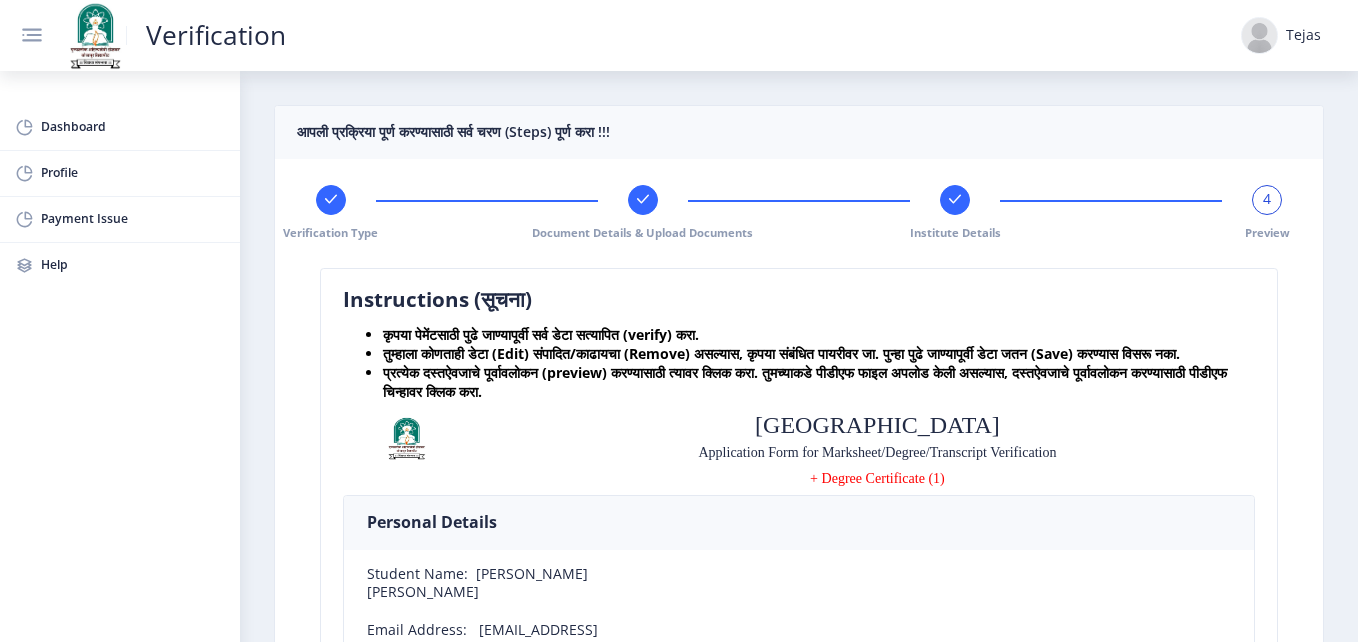 click on "4" 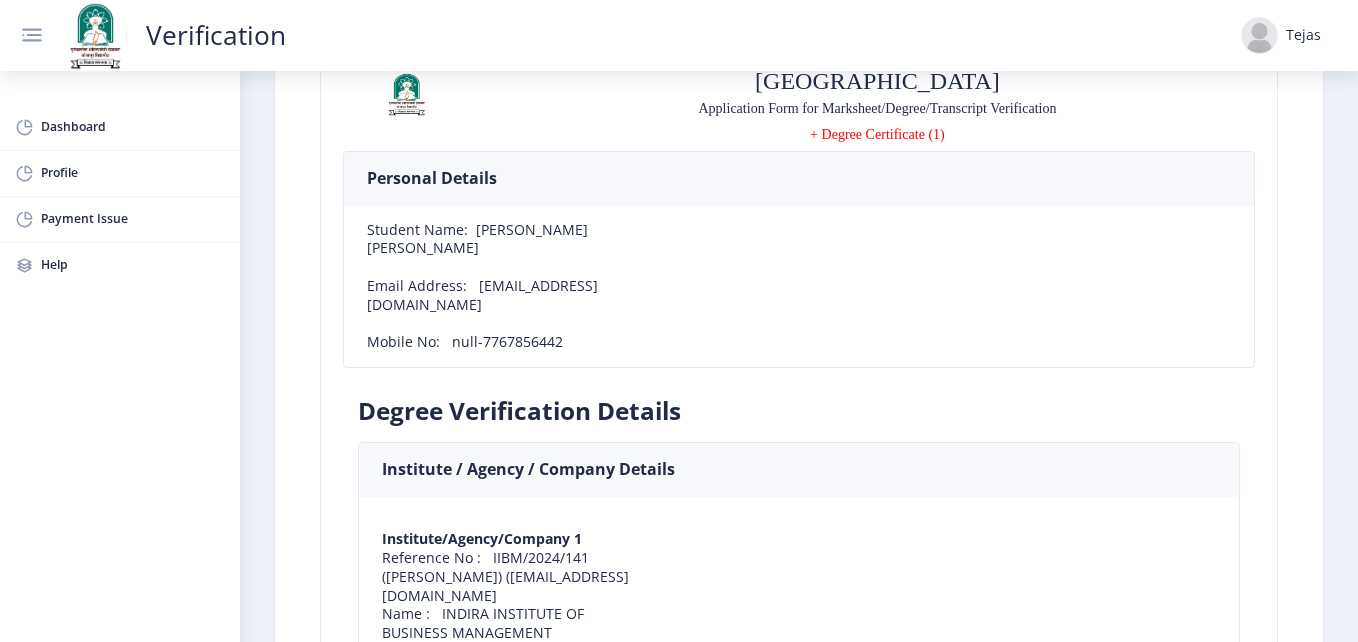 scroll, scrollTop: 0, scrollLeft: 0, axis: both 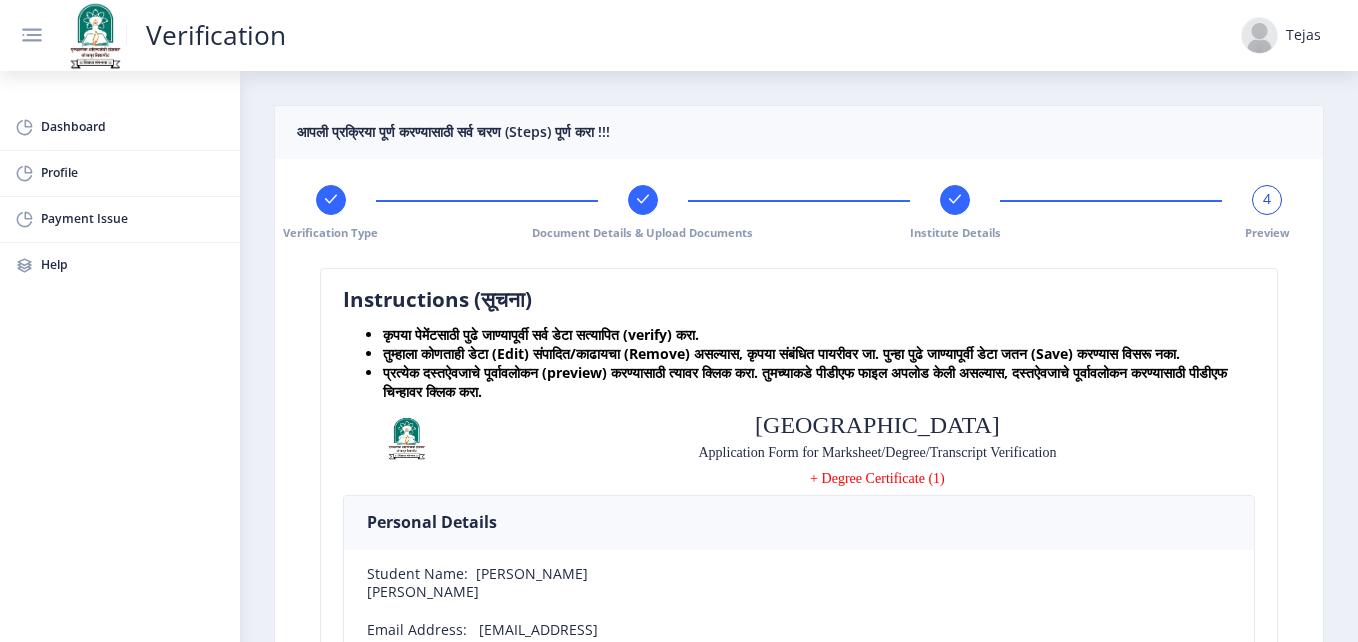 click 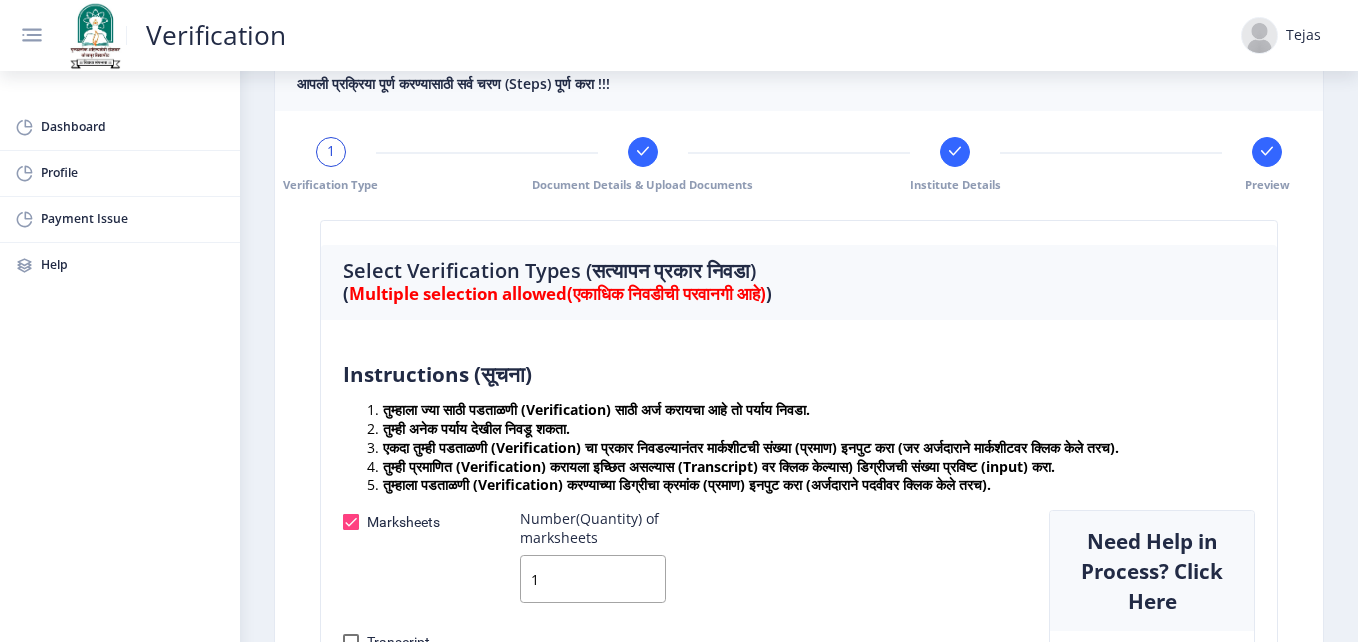 scroll, scrollTop: 0, scrollLeft: 0, axis: both 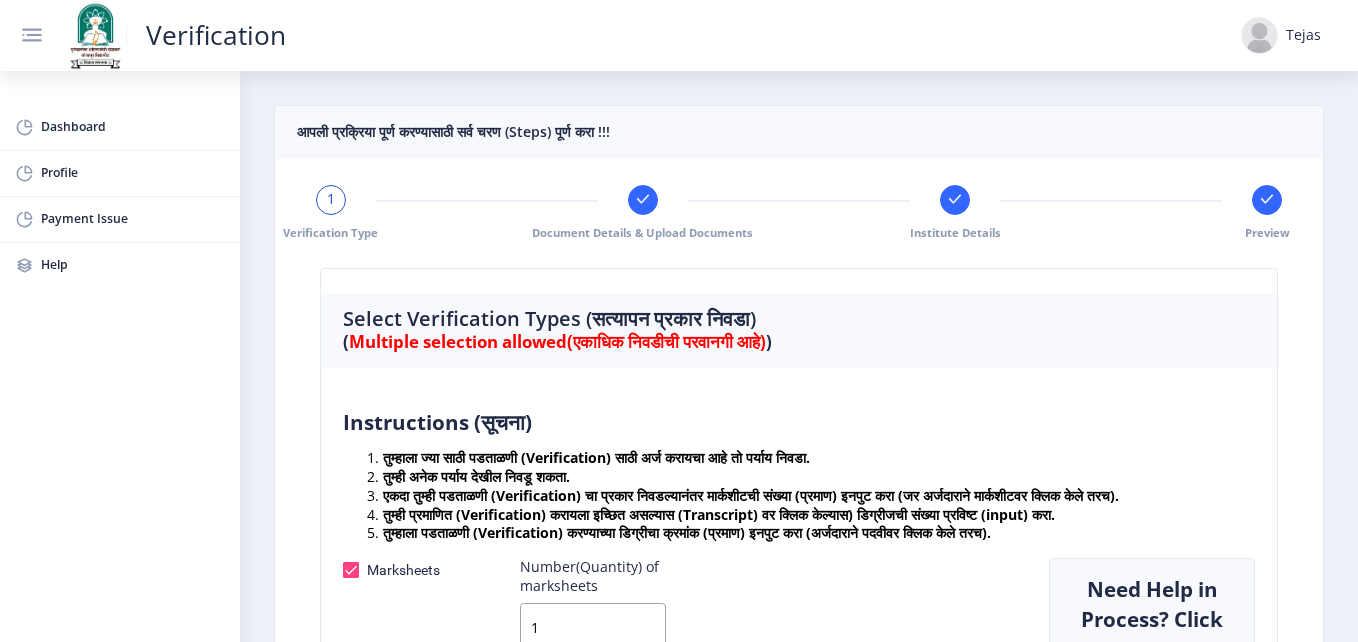 click 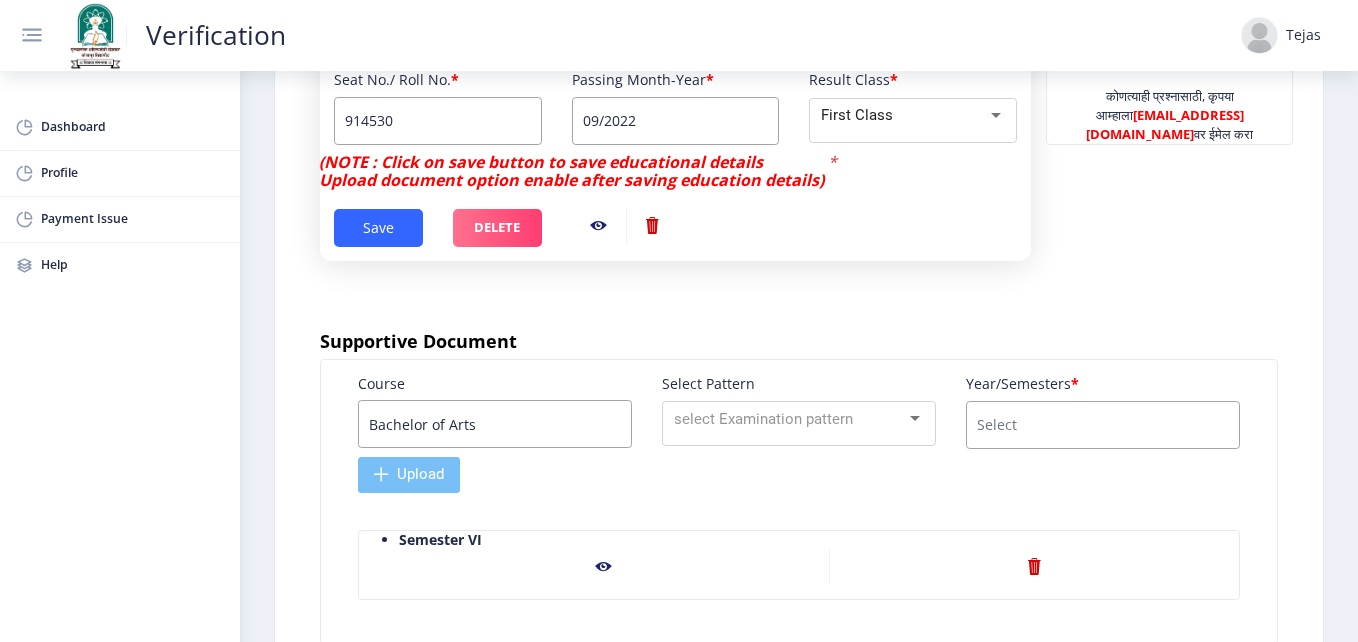 scroll, scrollTop: 1174, scrollLeft: 0, axis: vertical 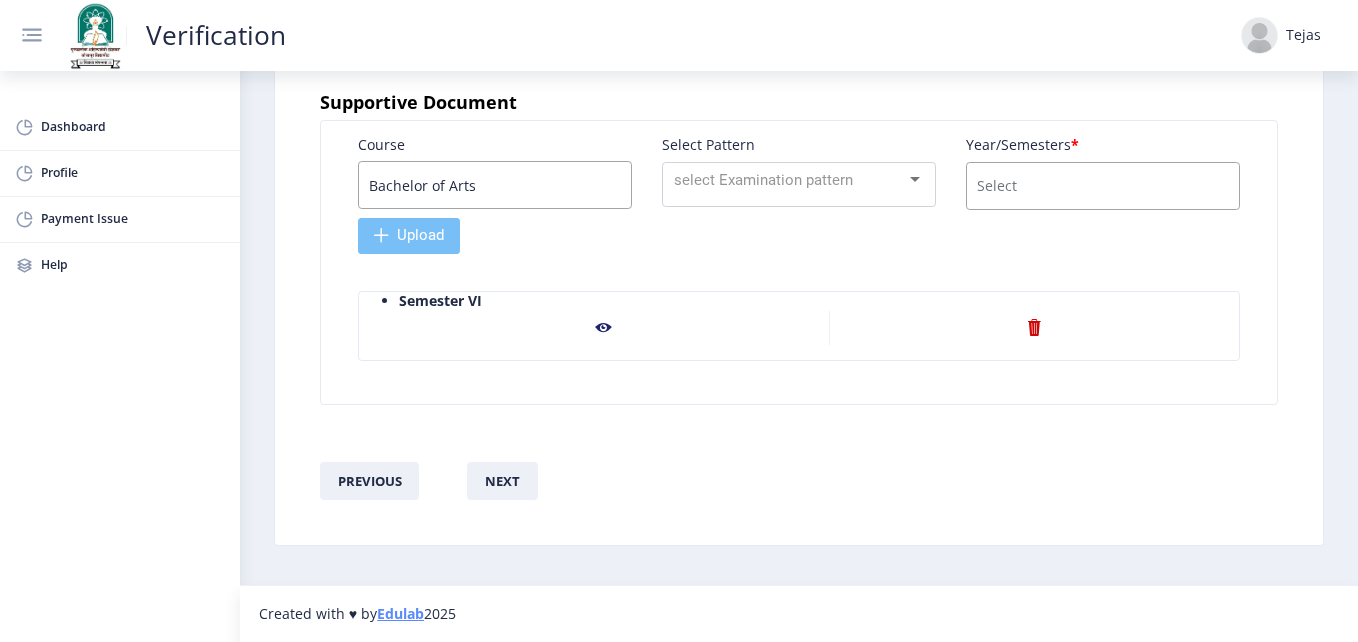 click 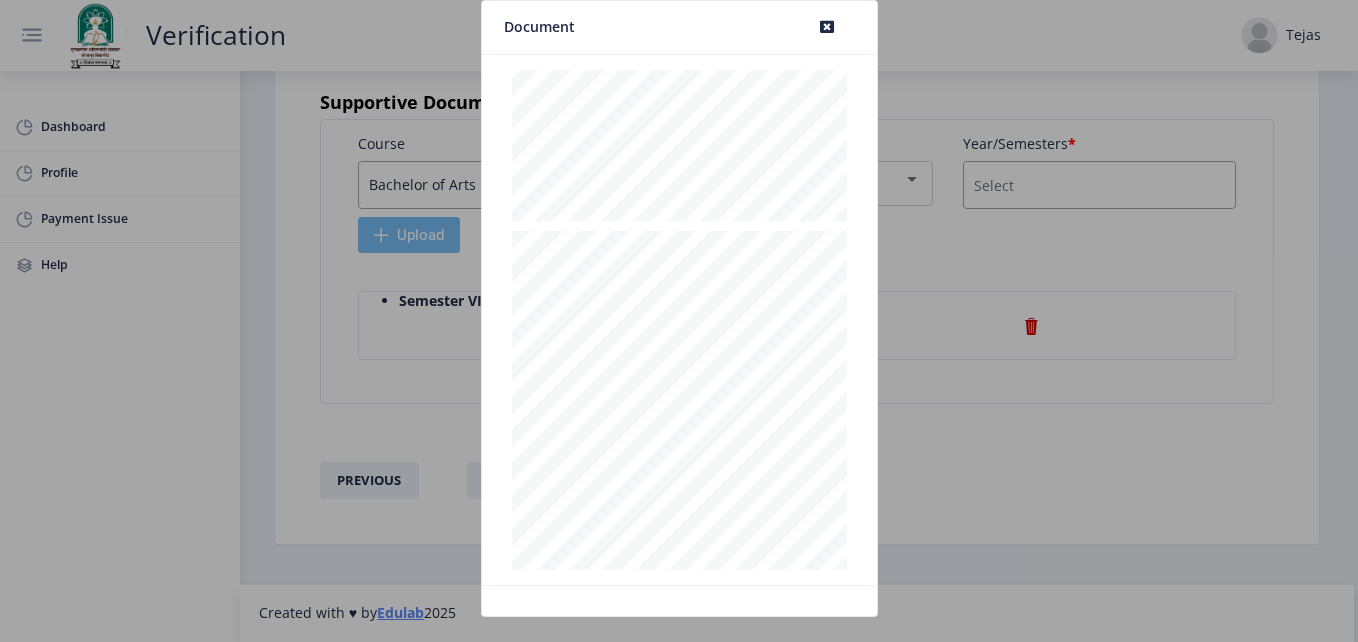 scroll, scrollTop: 0, scrollLeft: 0, axis: both 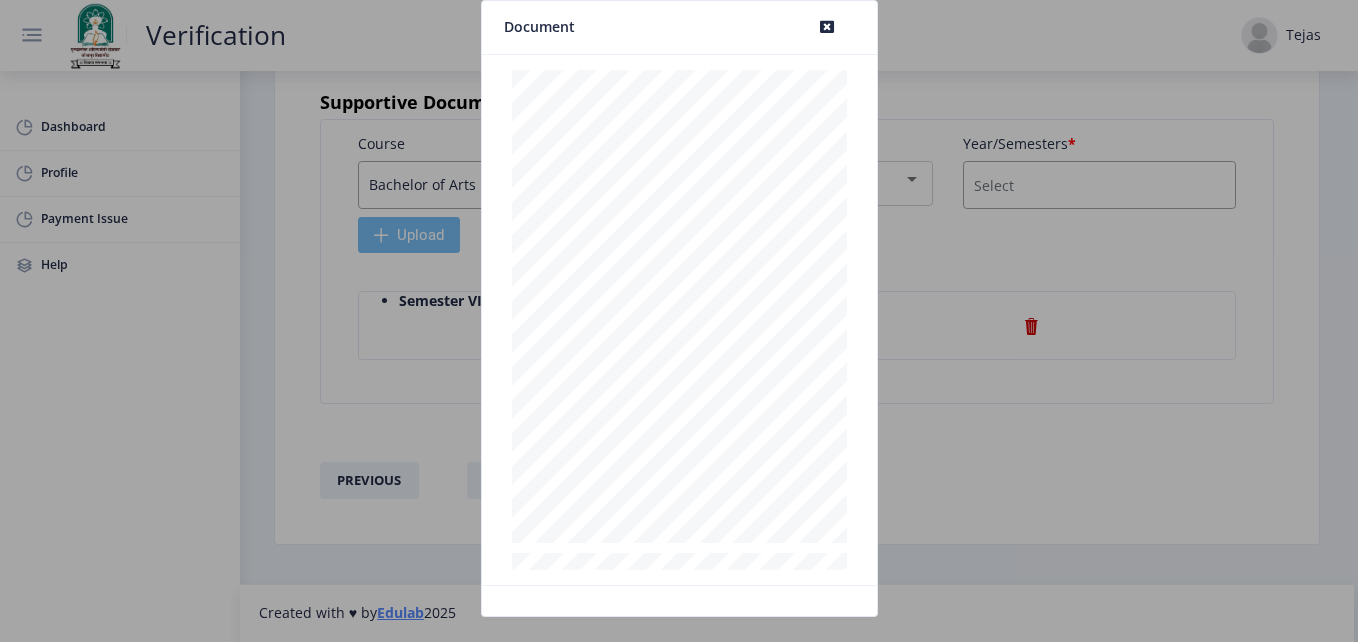 click at bounding box center [827, 27] 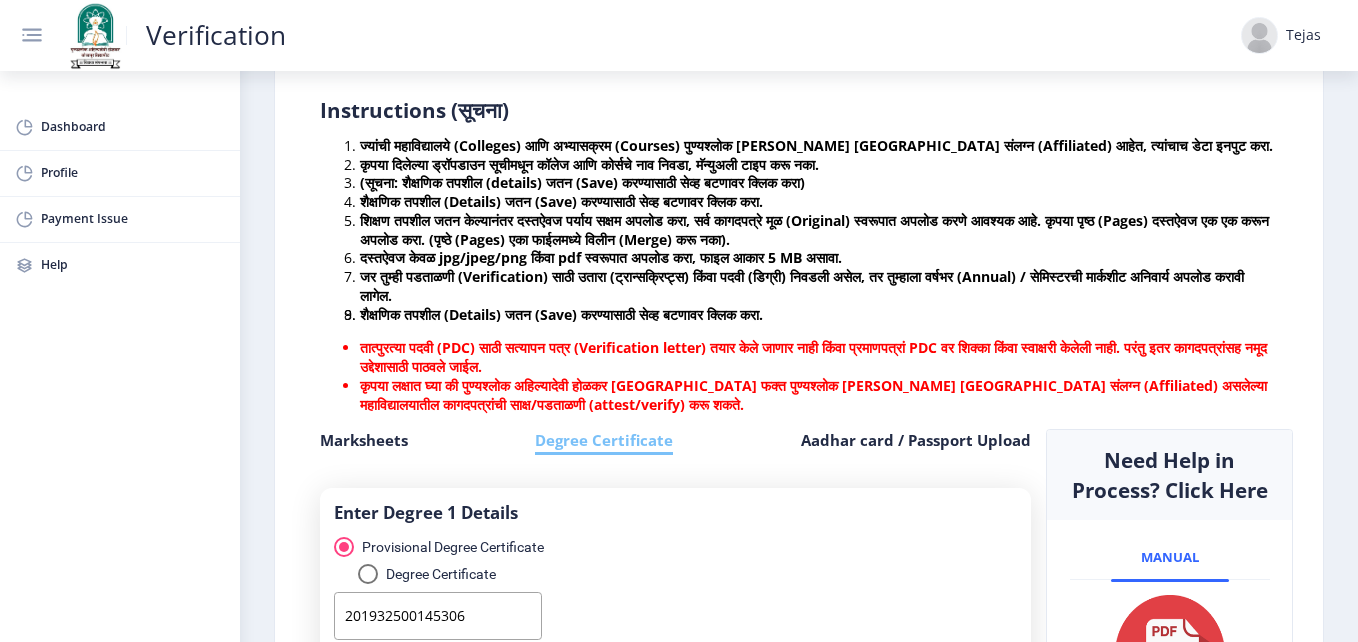 scroll, scrollTop: 0, scrollLeft: 0, axis: both 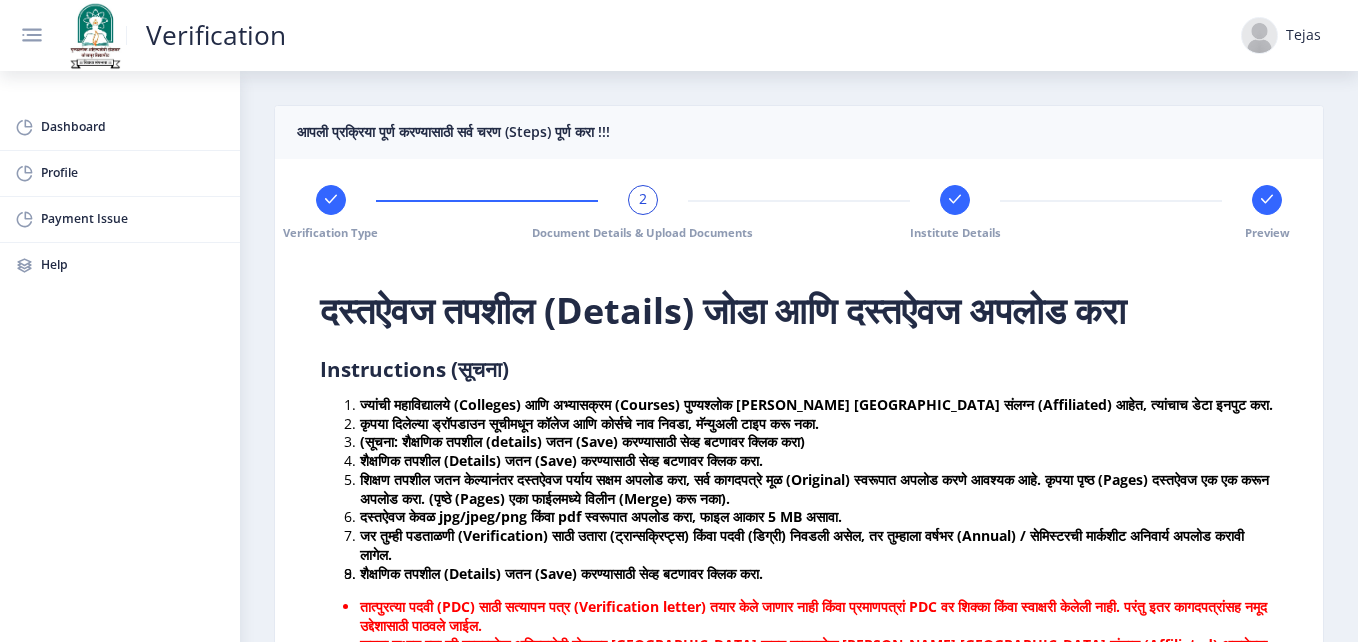 click 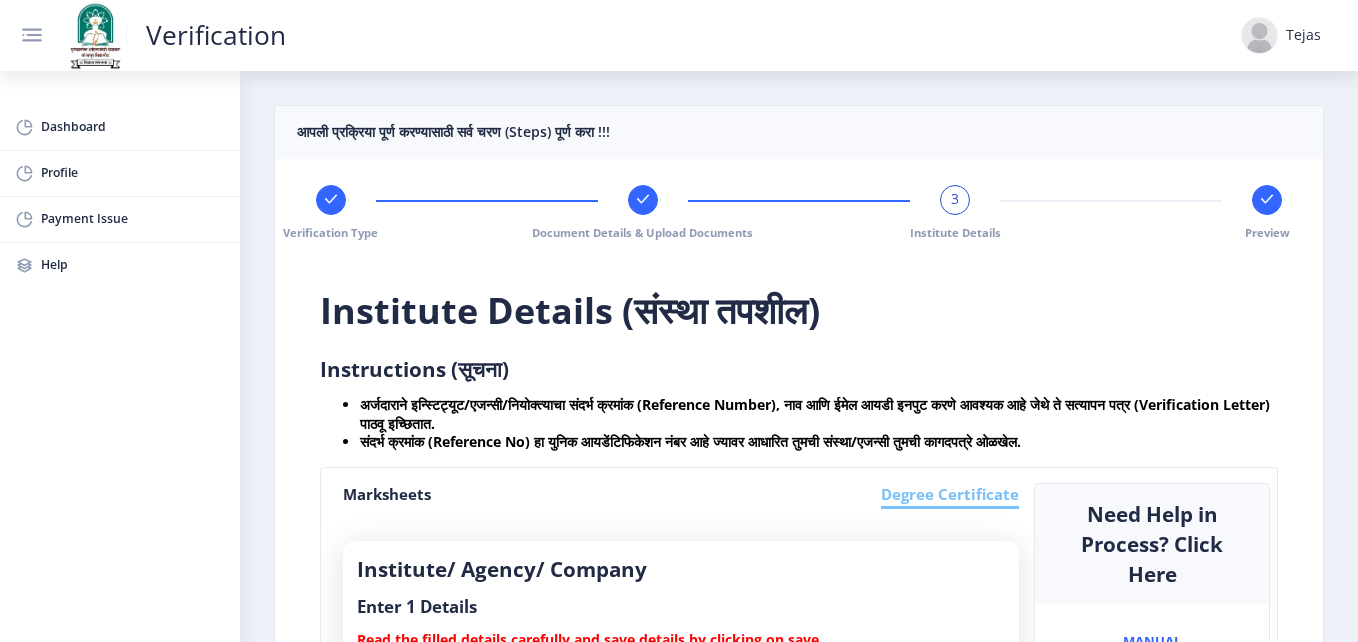 click 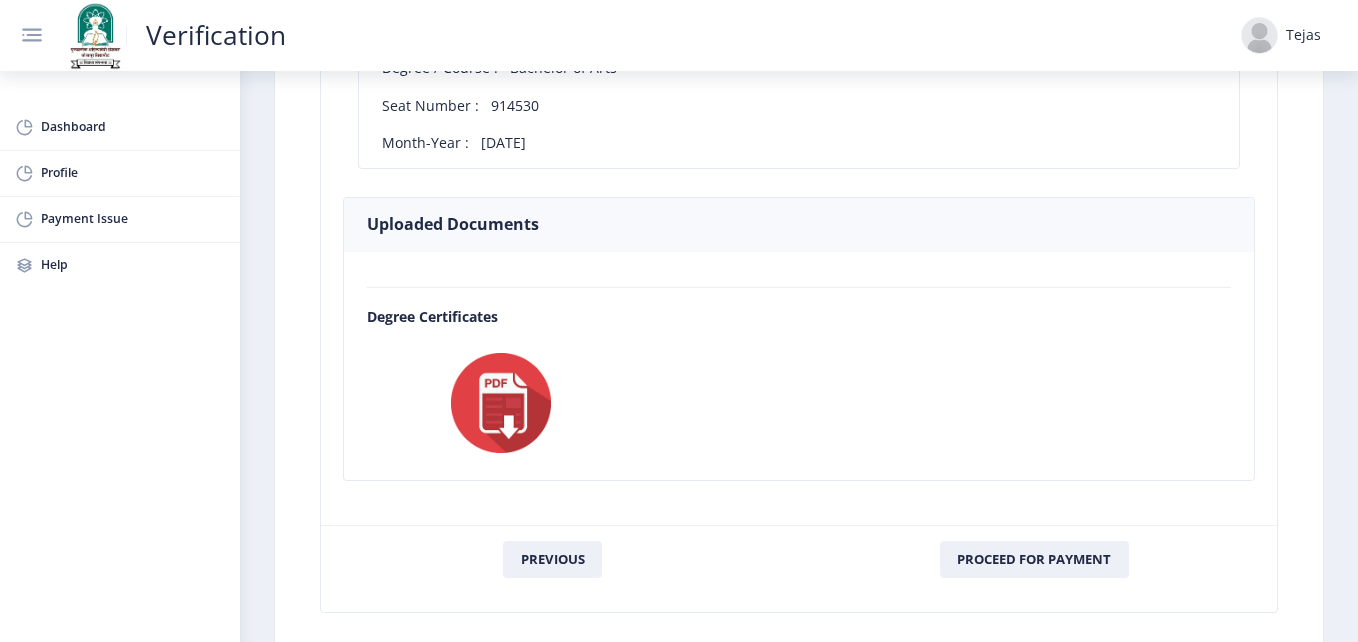 scroll, scrollTop: 1270, scrollLeft: 0, axis: vertical 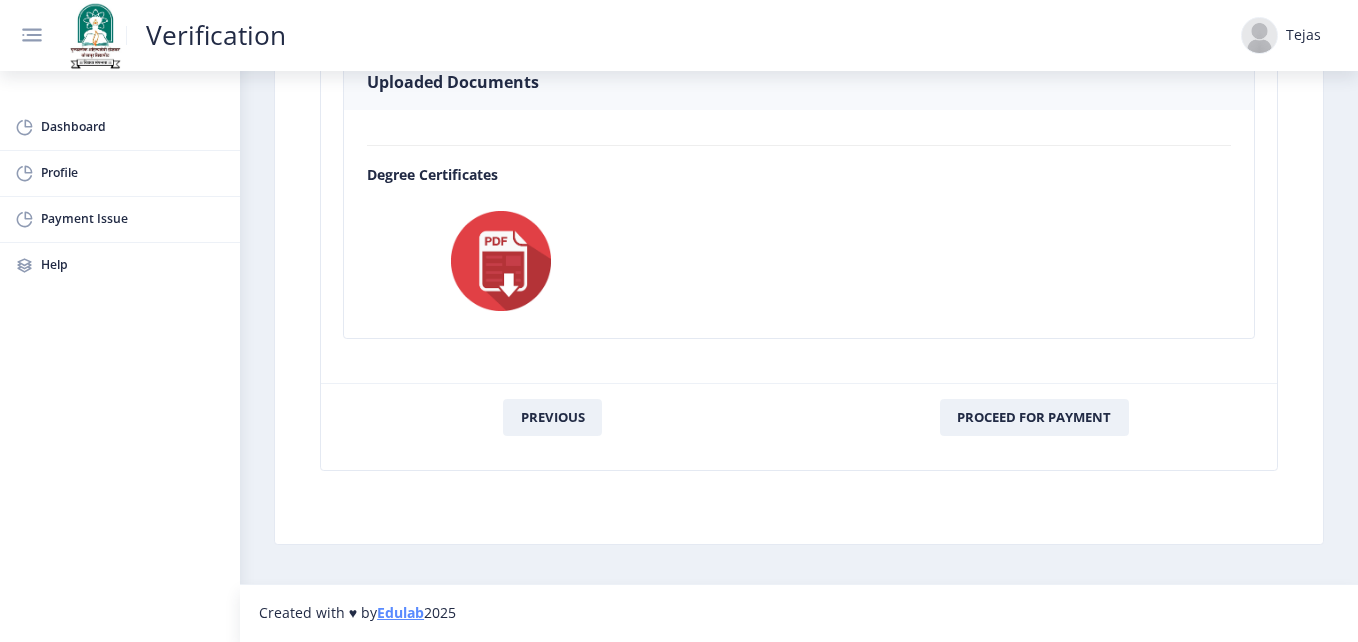 click 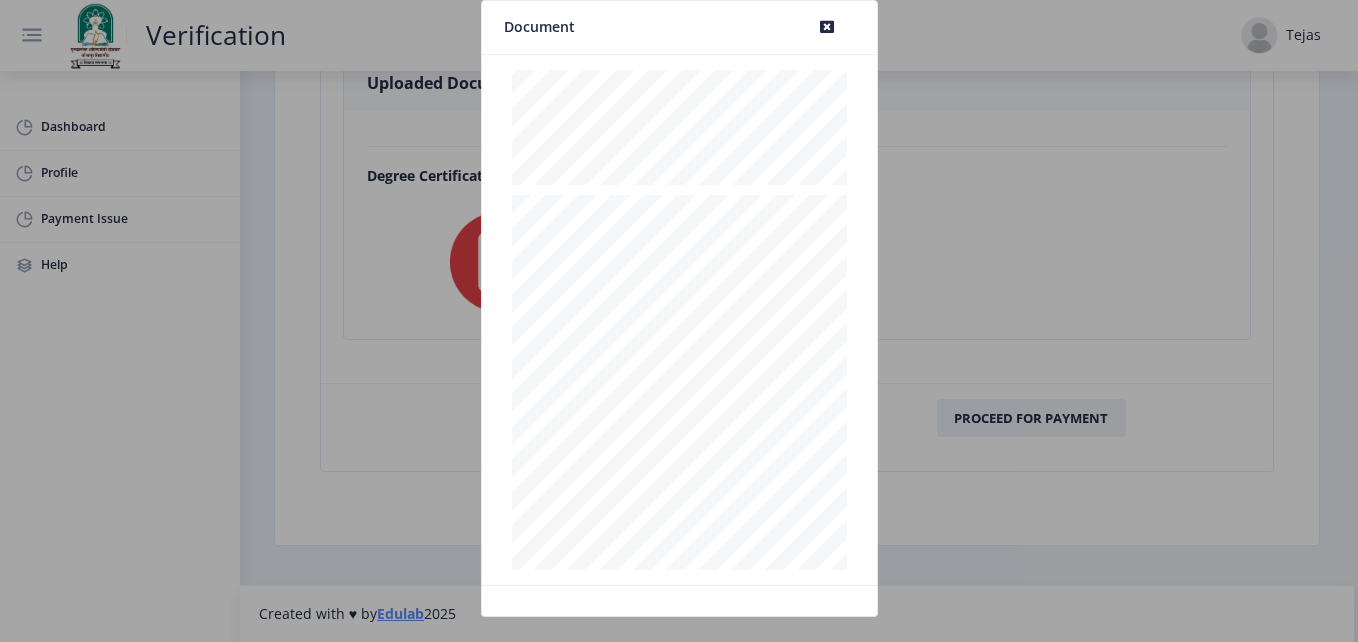 scroll, scrollTop: 2881, scrollLeft: 0, axis: vertical 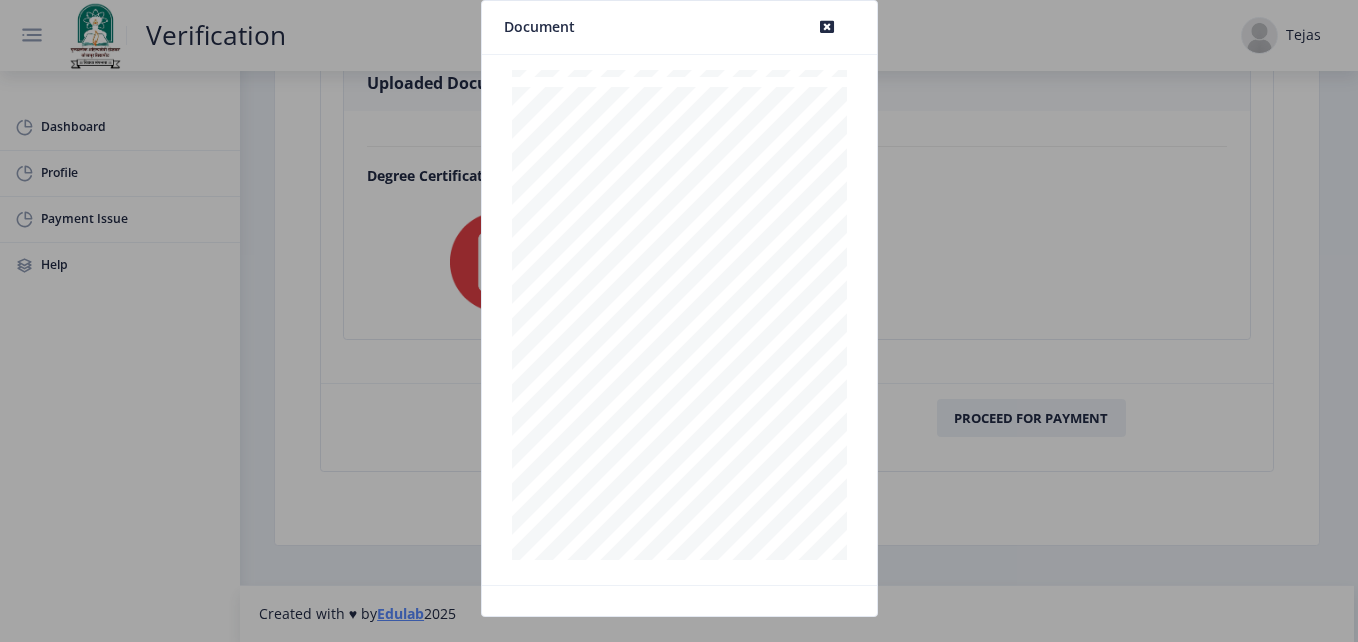 click at bounding box center (827, 27) 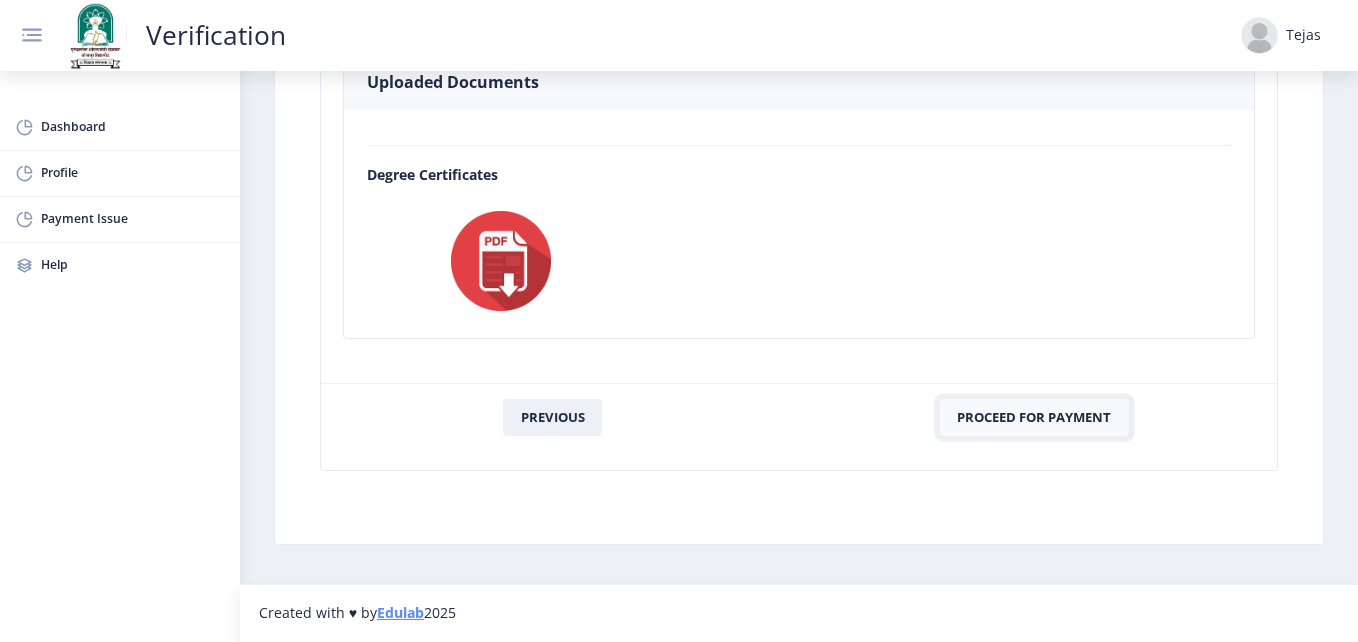 click on "Proceed For Payment" 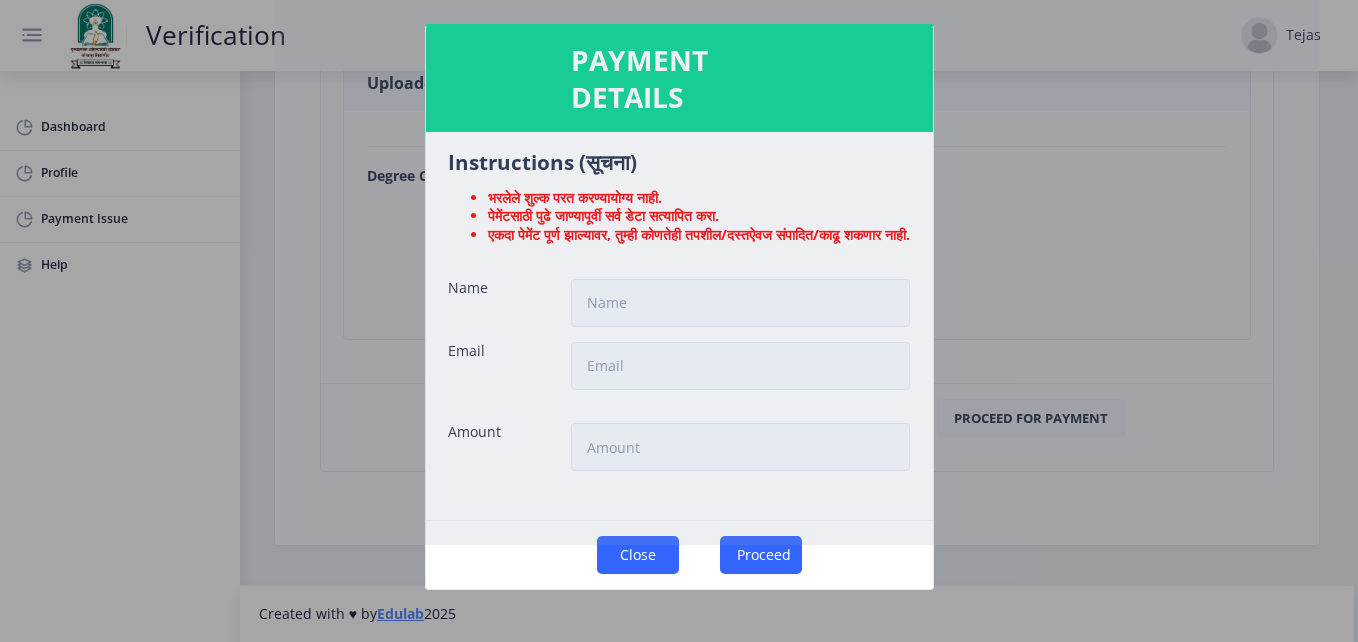 type on "Tejas" 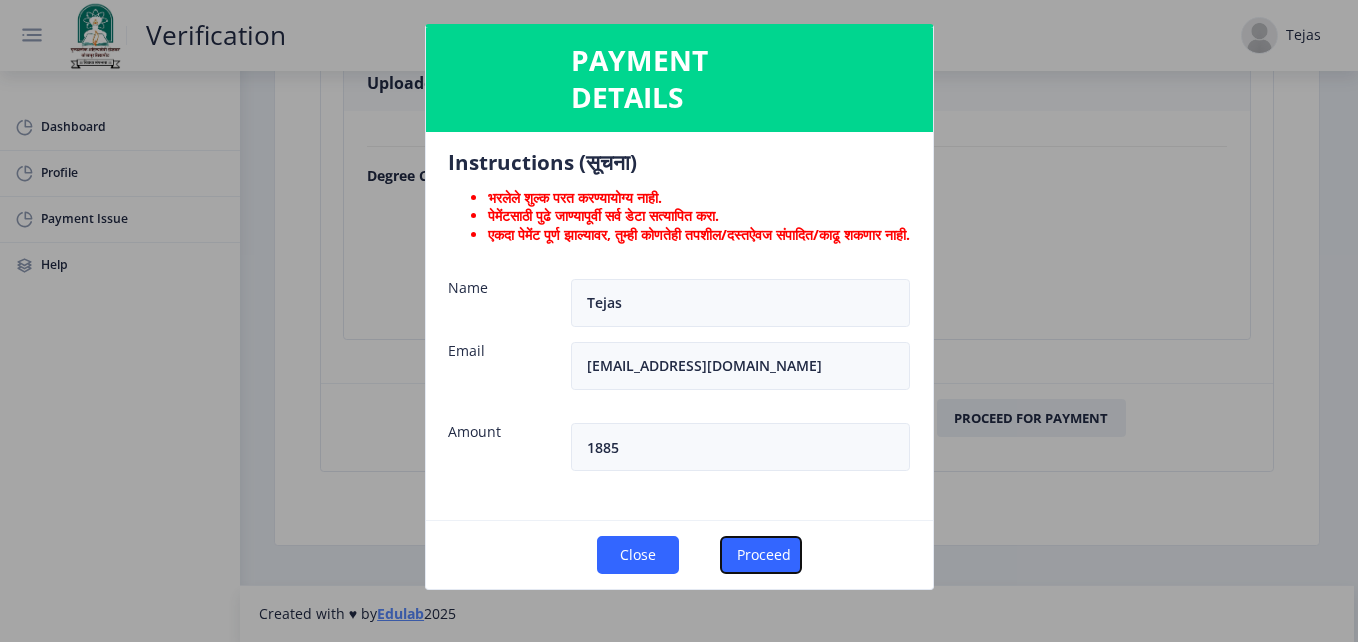 click on "Proceed" 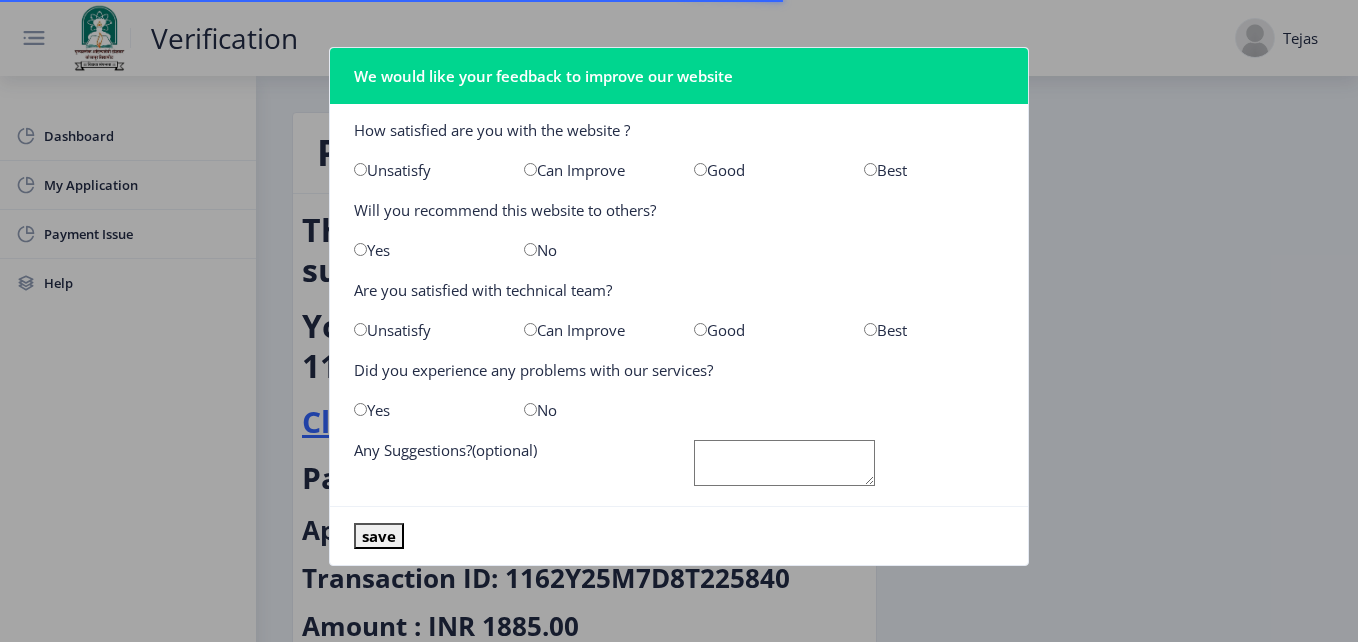 scroll, scrollTop: 0, scrollLeft: 0, axis: both 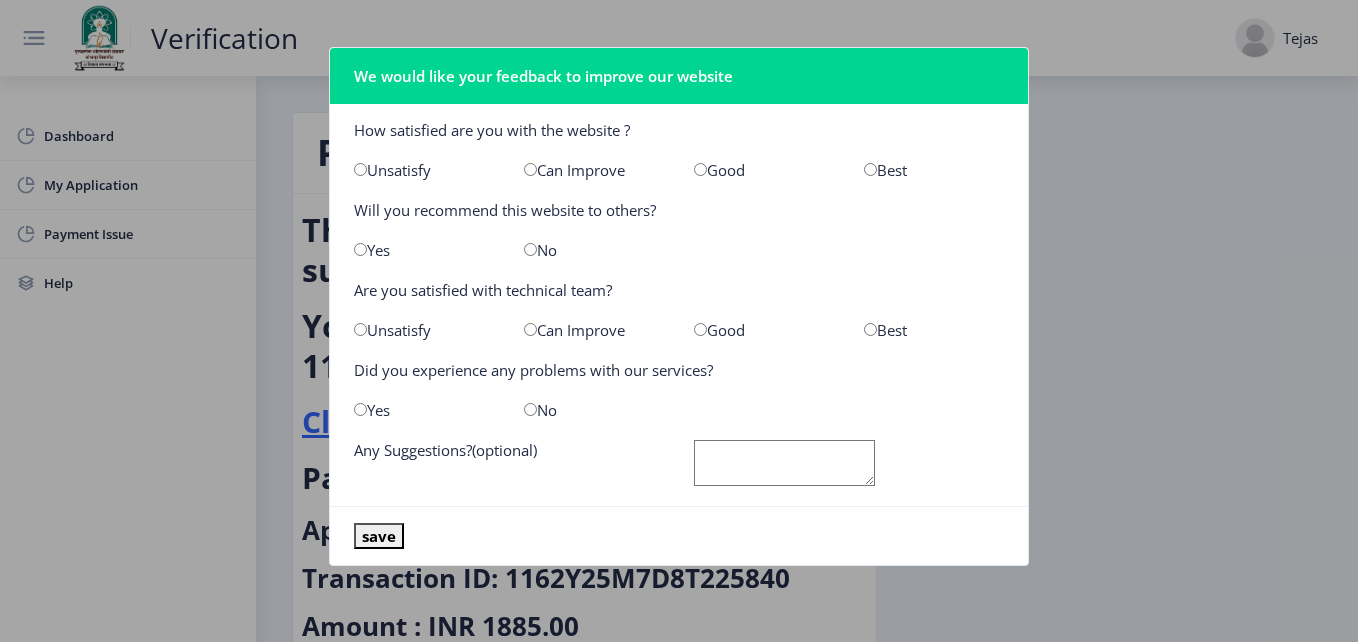 click on "How satisfied are you with the website ?   Unsatisfy   Can Improve   Good   Best   Will you recommend this website to others?   Yes   No   Are you satisfied with technical team?   Unsatisfy   Can Improve   Good   Best   Did you experience any problems with our services?   Yes   No   Any Suggestions?(optional)" 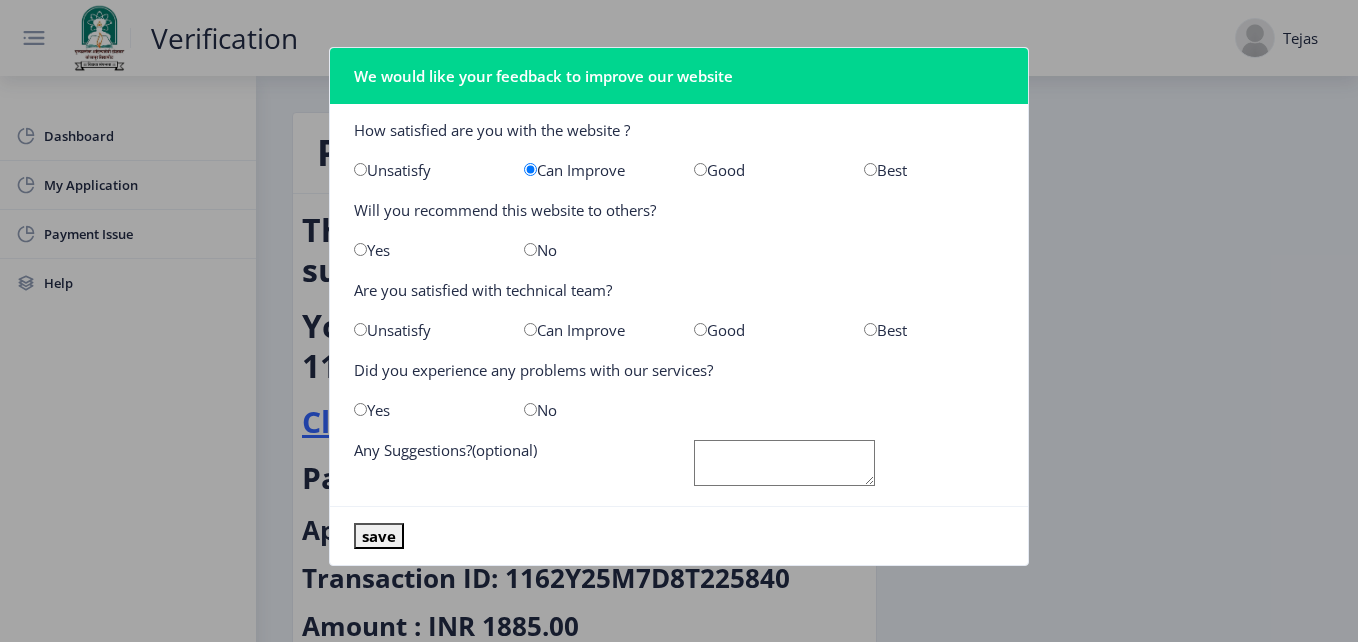 click on "Yes" 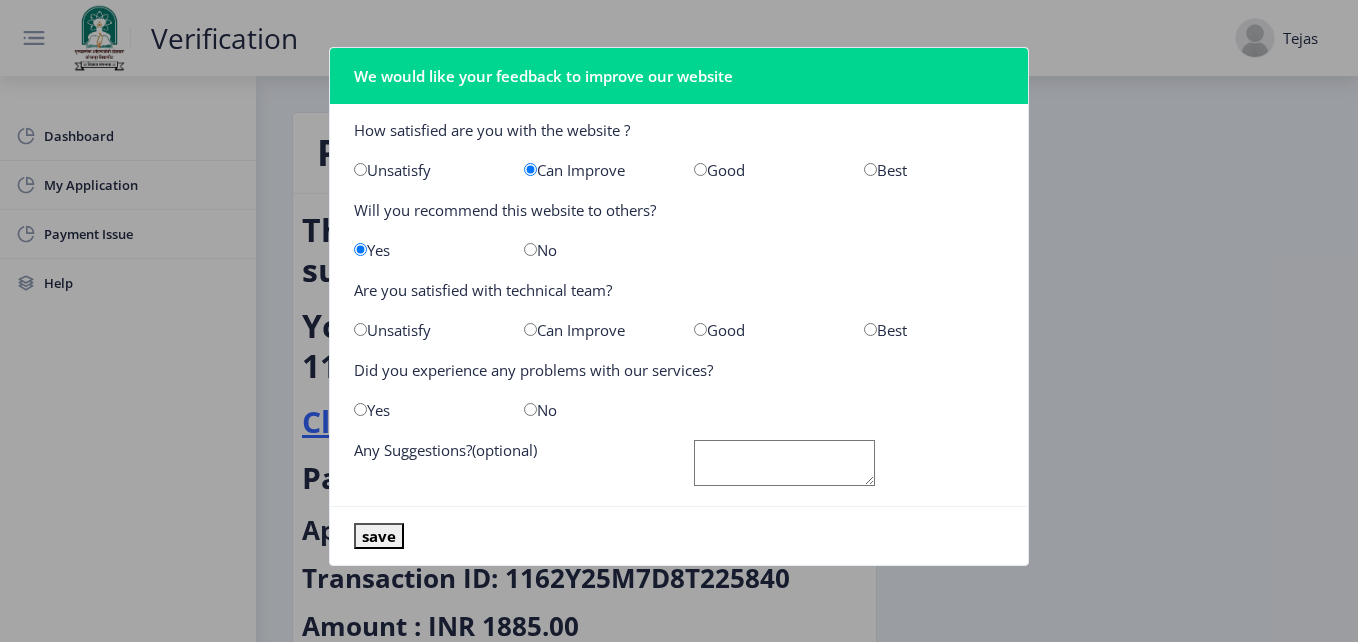 click on "Can Improve" 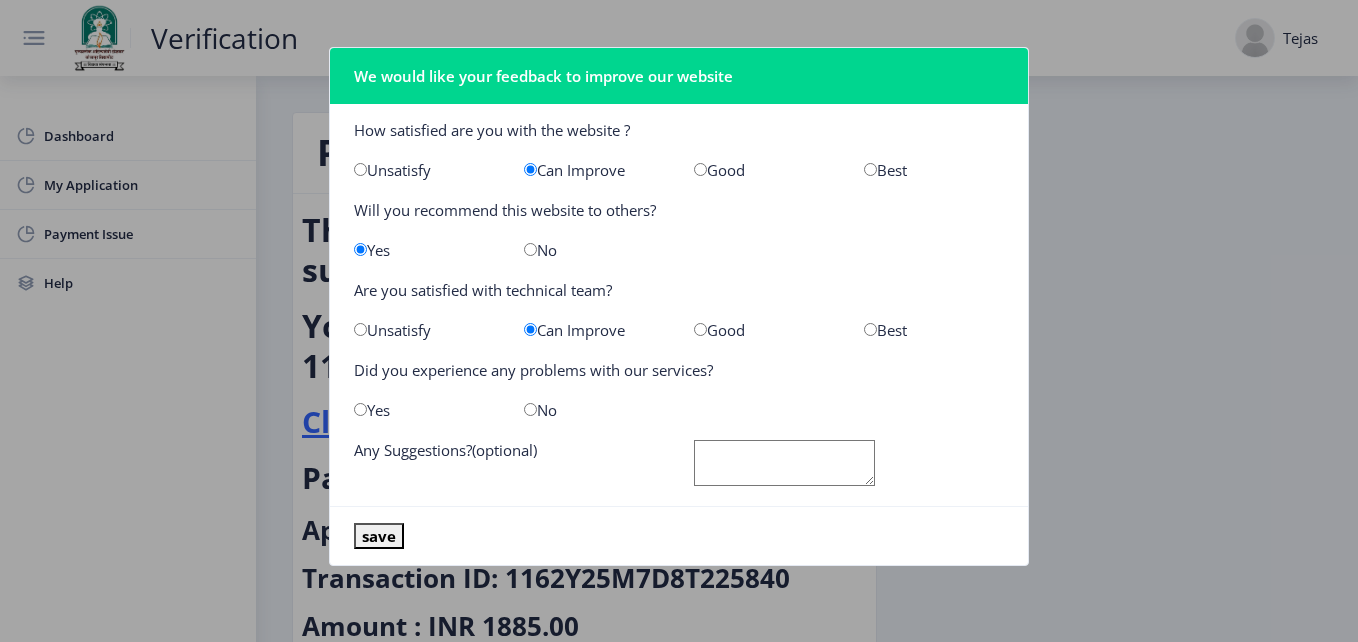 click at bounding box center (360, 409) 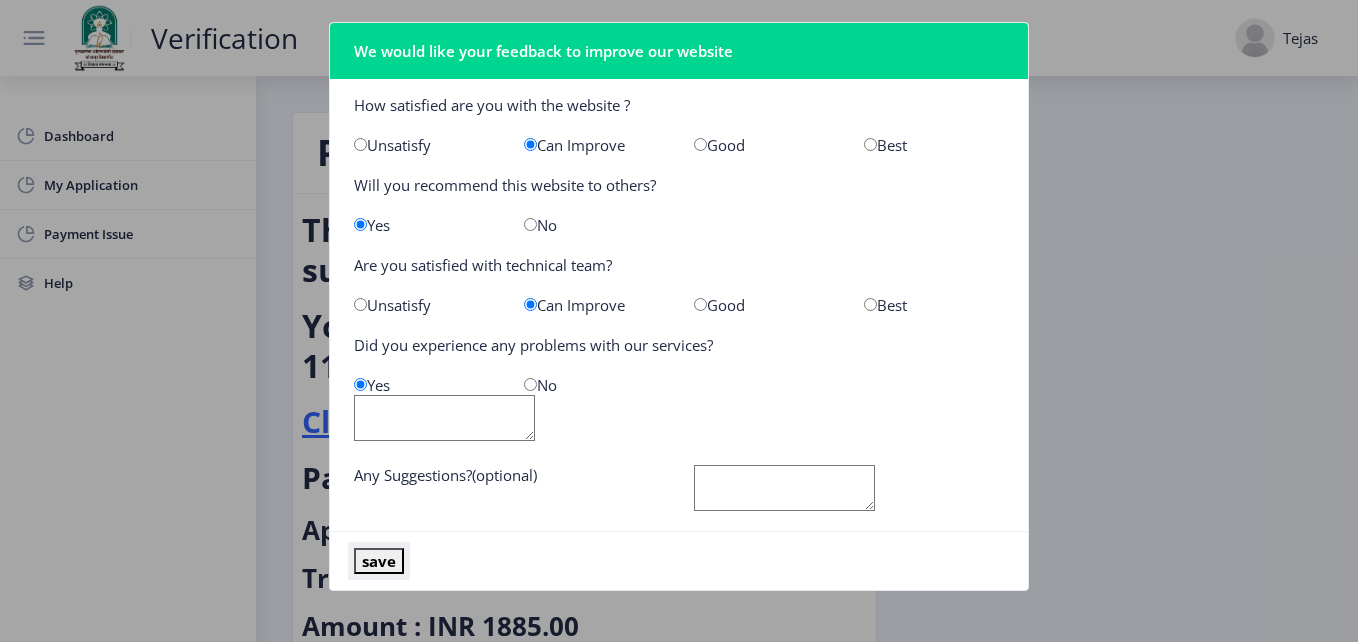 click on "save" 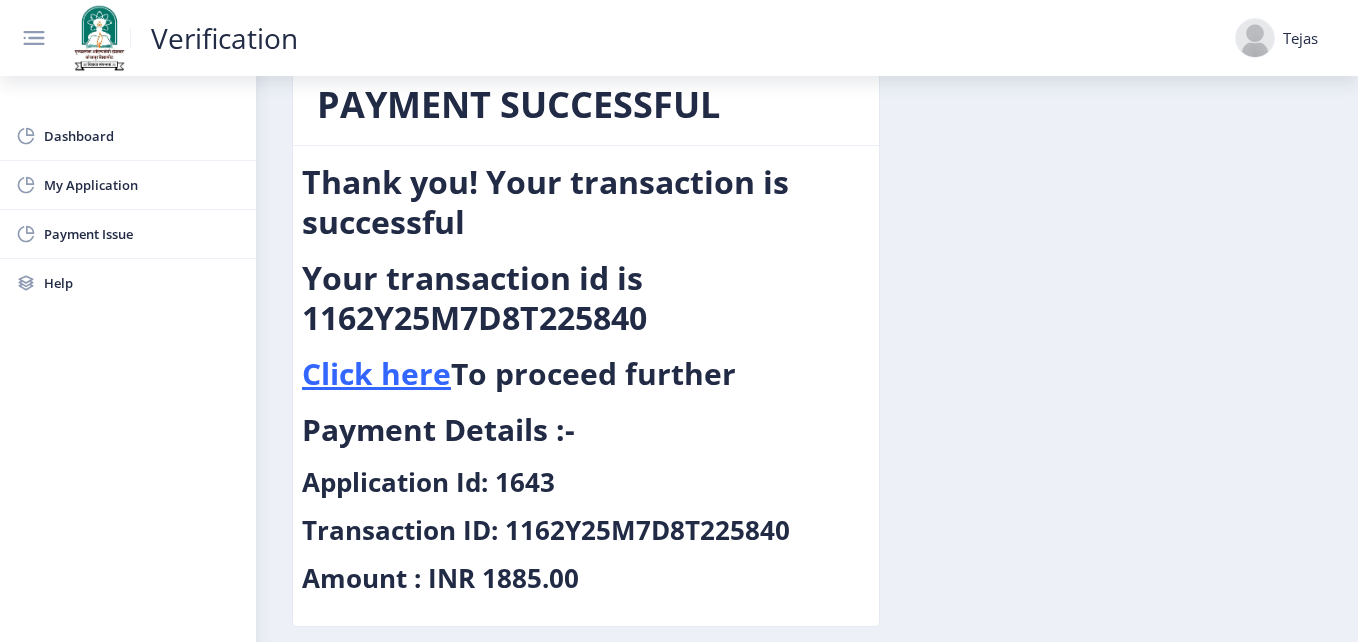scroll, scrollTop: 49, scrollLeft: 0, axis: vertical 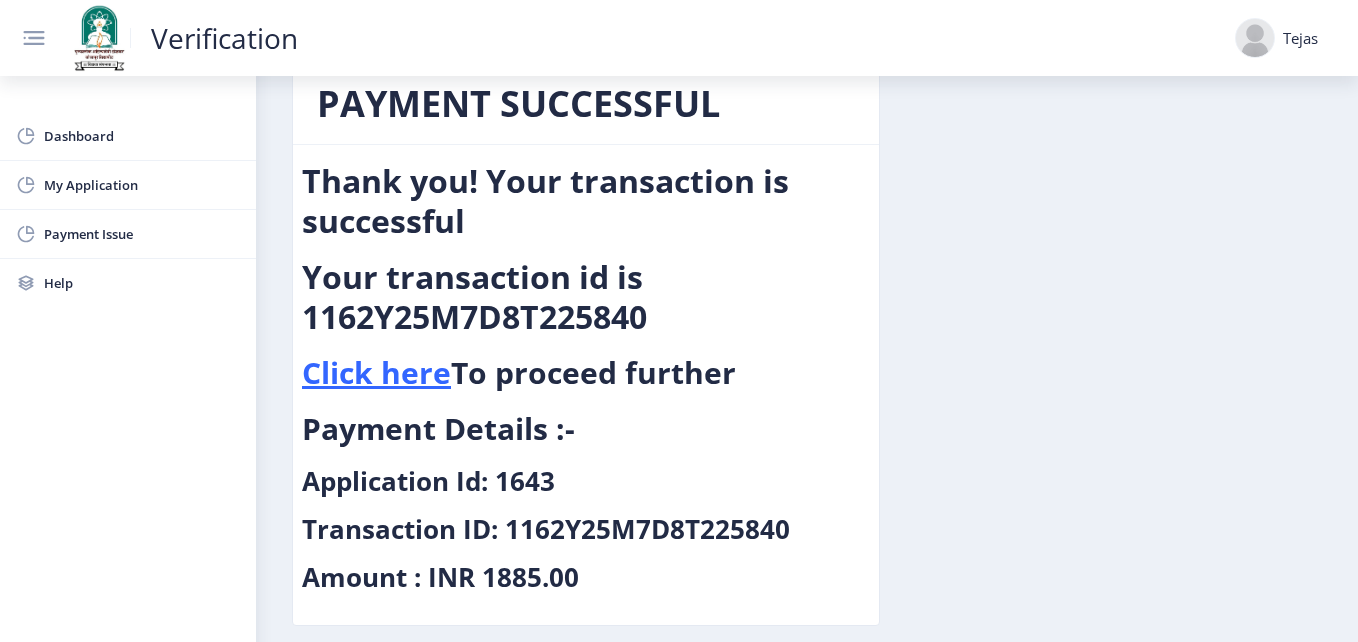 drag, startPoint x: 319, startPoint y: 101, endPoint x: 738, endPoint y: 585, distance: 640.1695 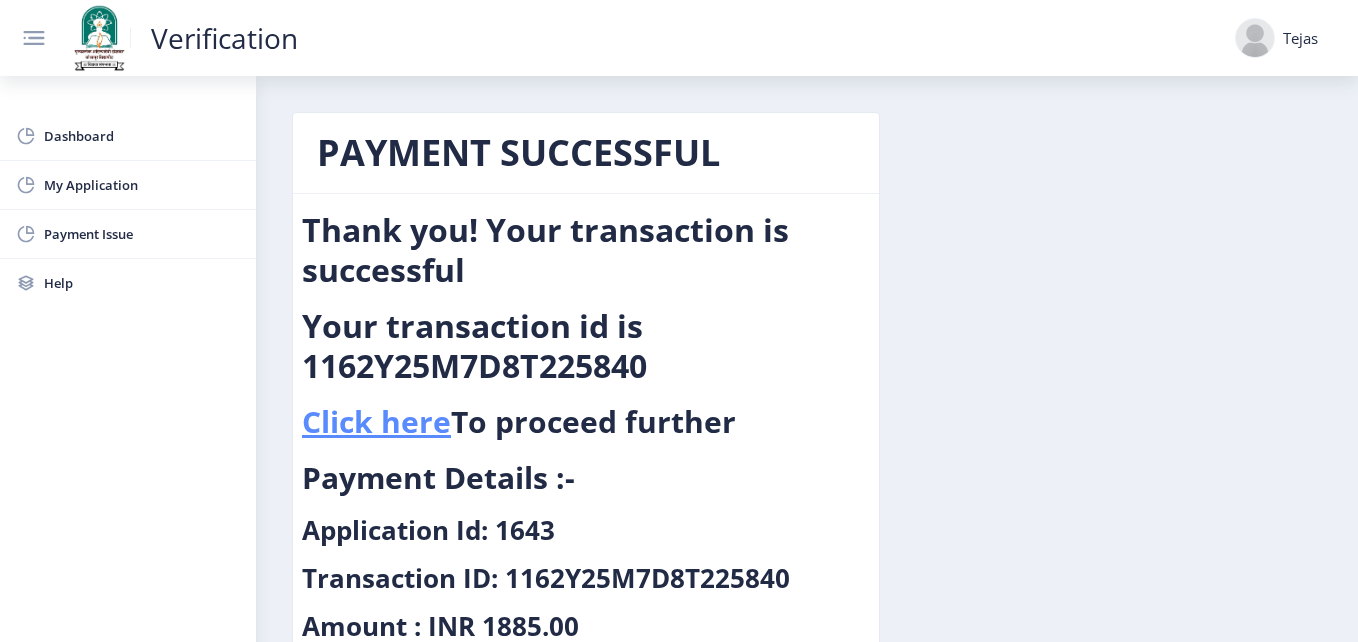 scroll, scrollTop: 136, scrollLeft: 0, axis: vertical 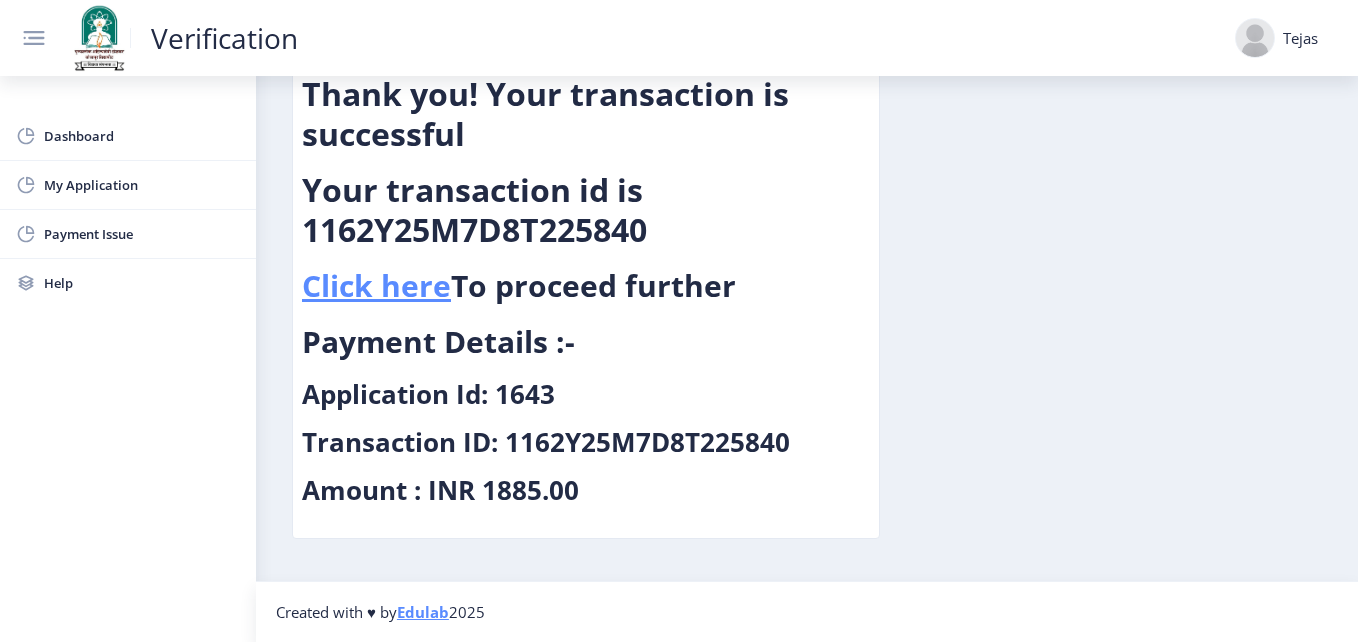 click on "Click here" 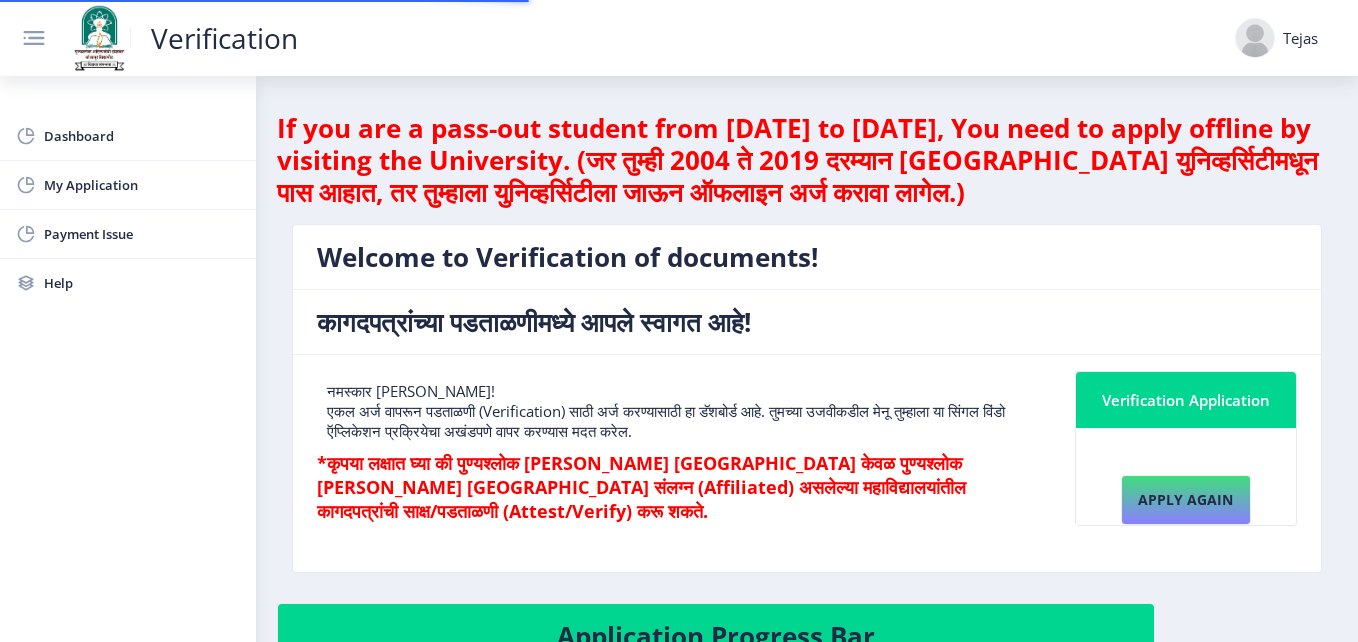 scroll, scrollTop: 0, scrollLeft: 0, axis: both 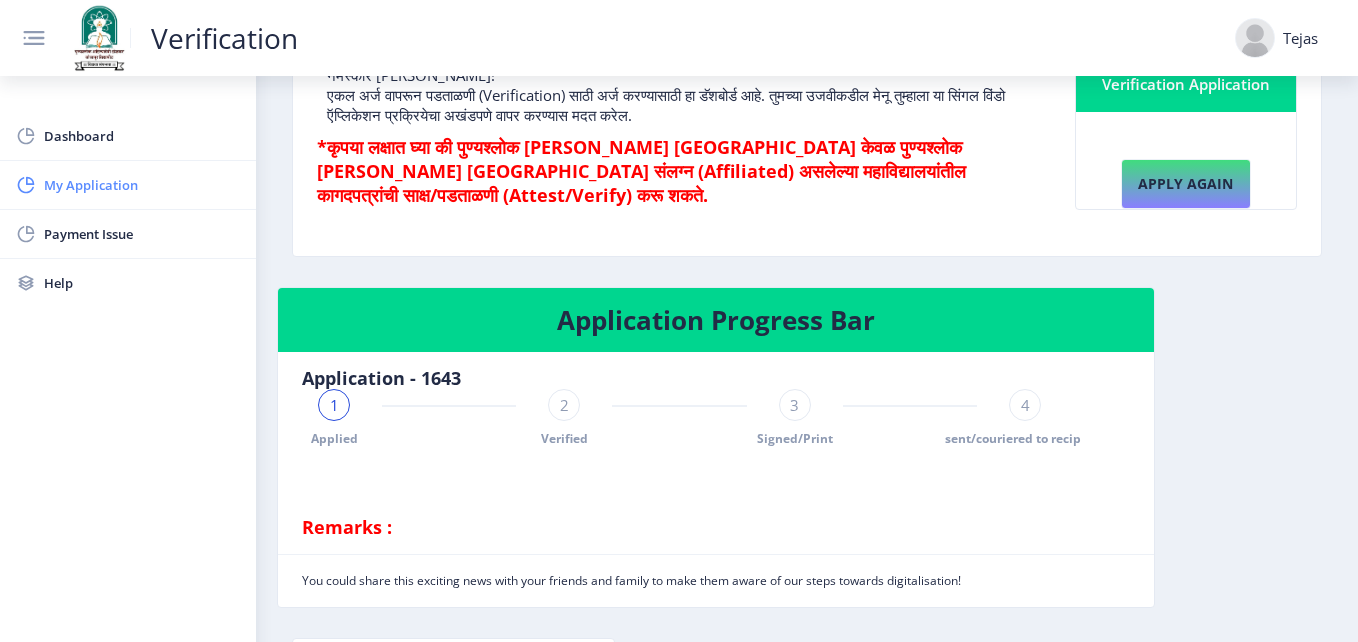 click on "My Application" 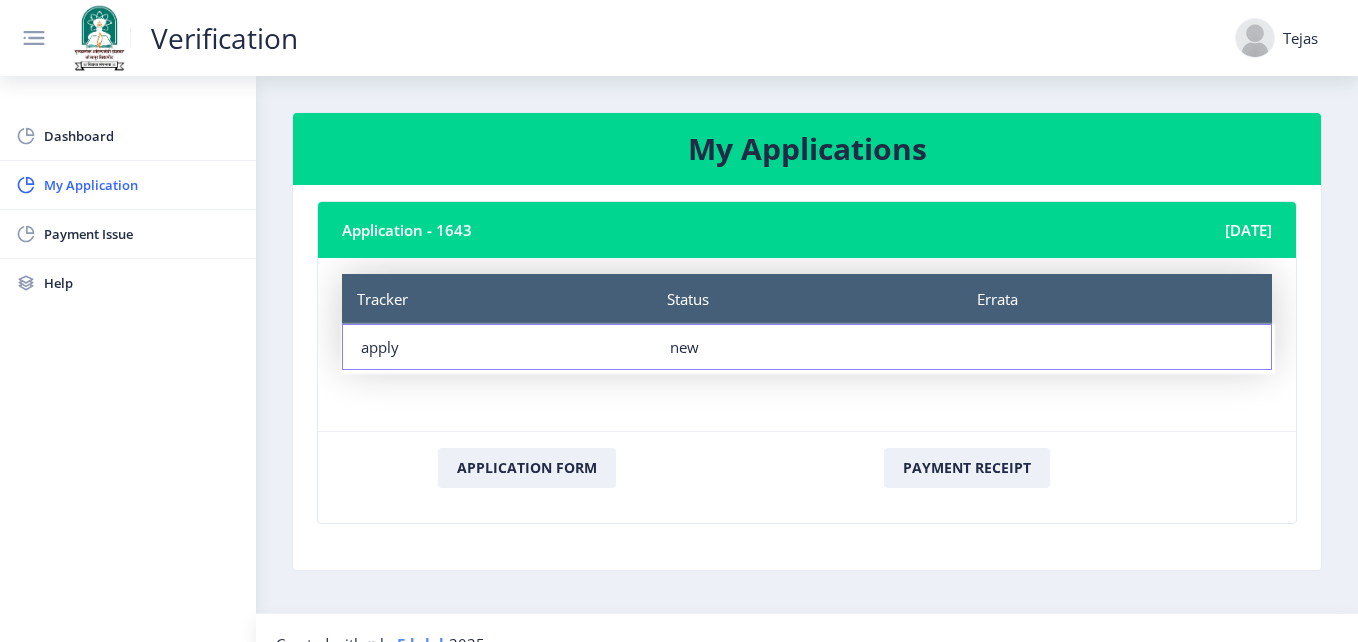 scroll, scrollTop: 32, scrollLeft: 0, axis: vertical 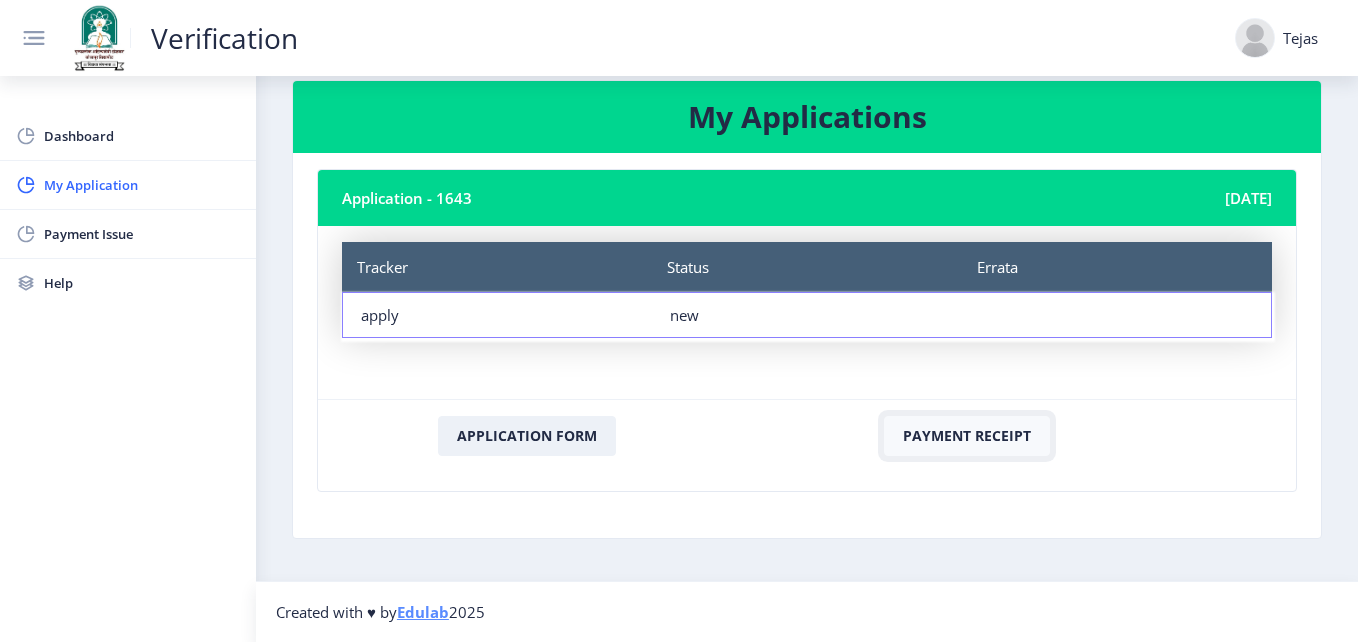 click on "Payment Receipt" 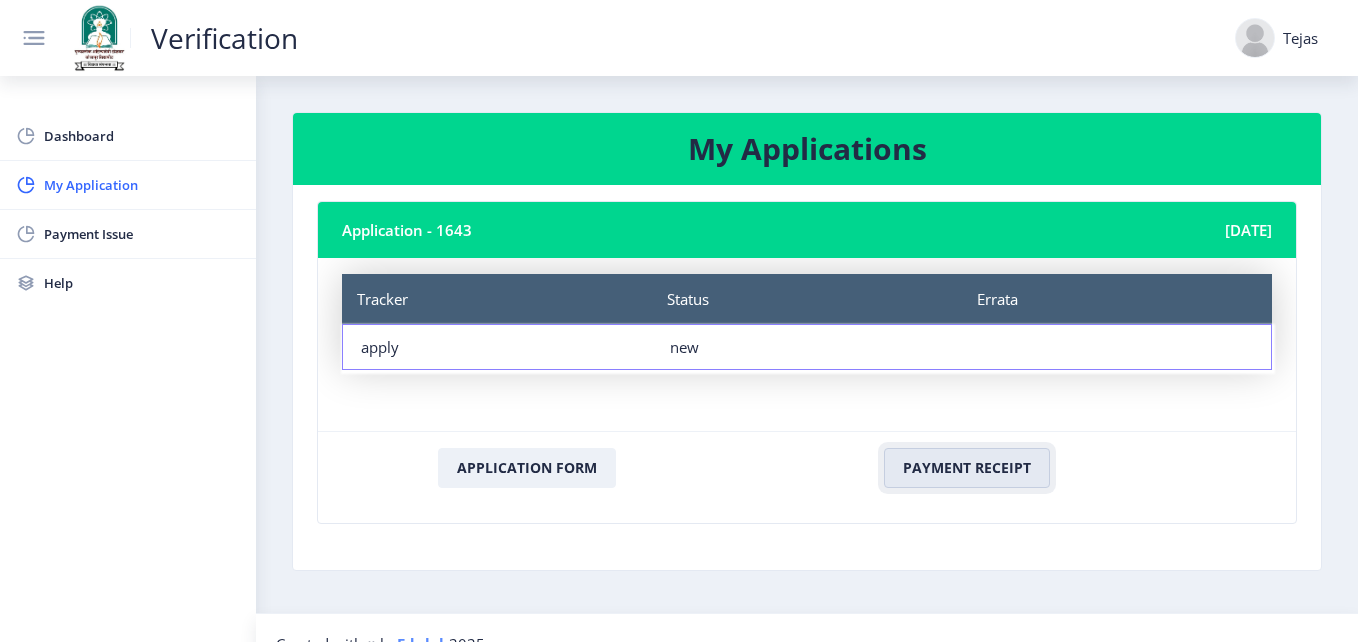 scroll, scrollTop: 32, scrollLeft: 0, axis: vertical 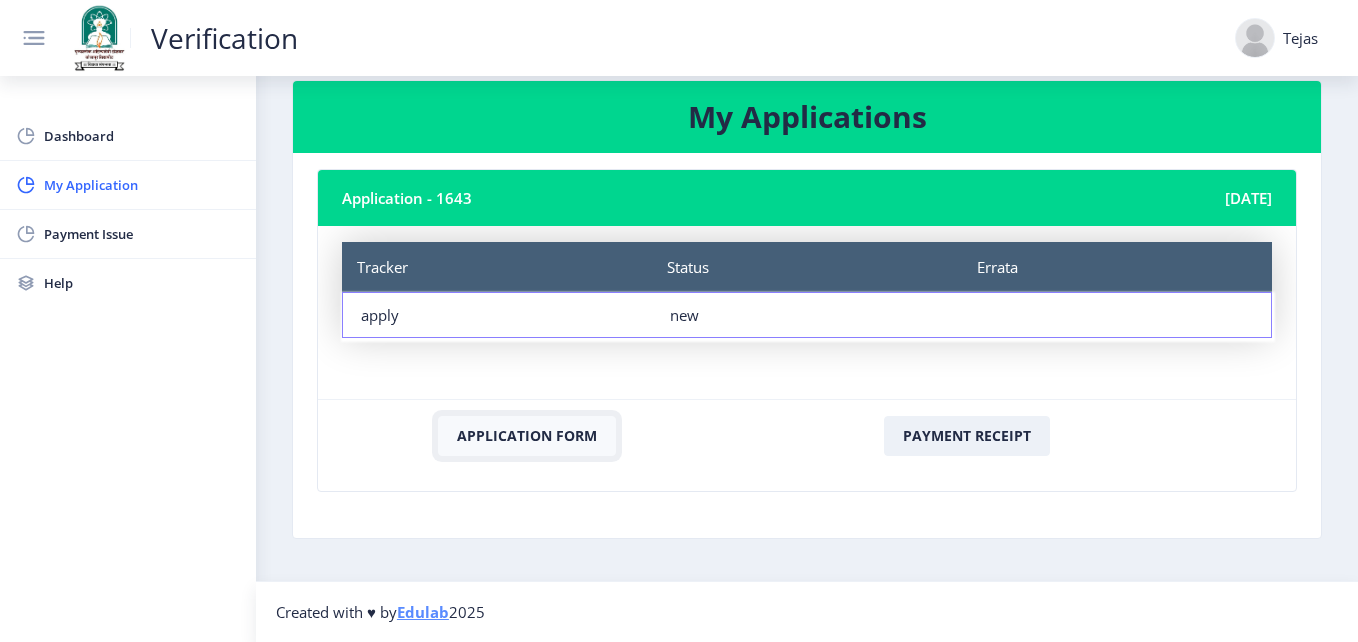 click on "Application Form" 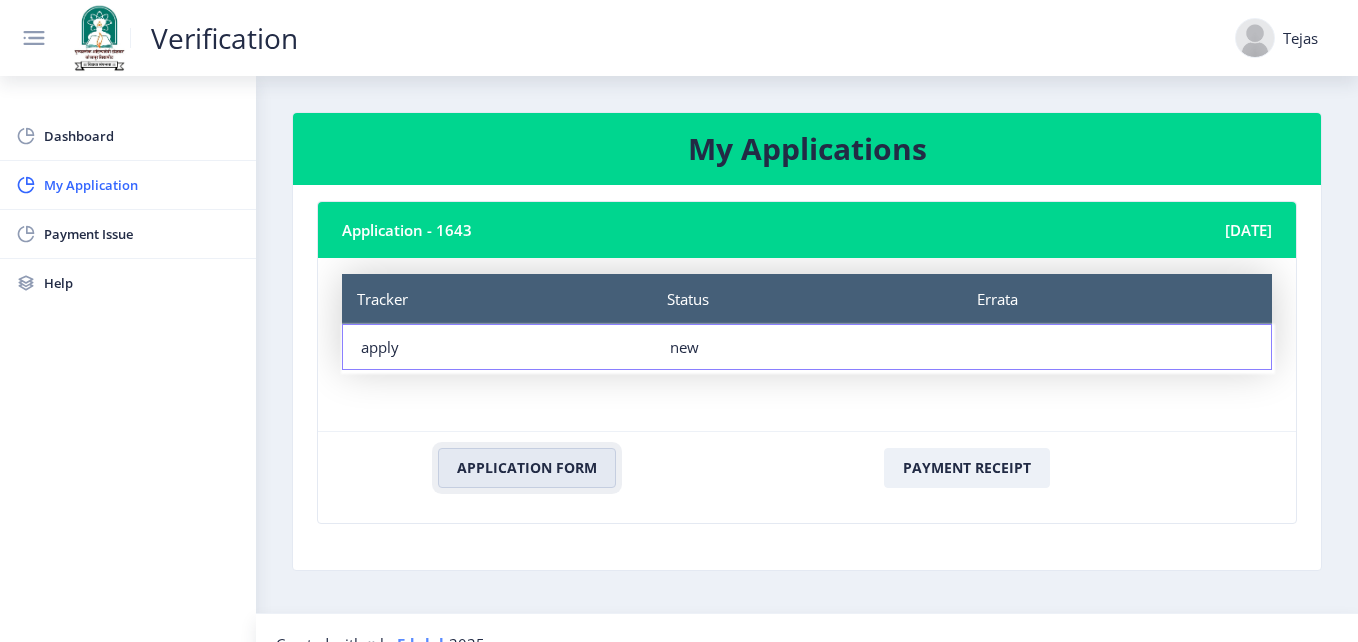 scroll, scrollTop: 32, scrollLeft: 0, axis: vertical 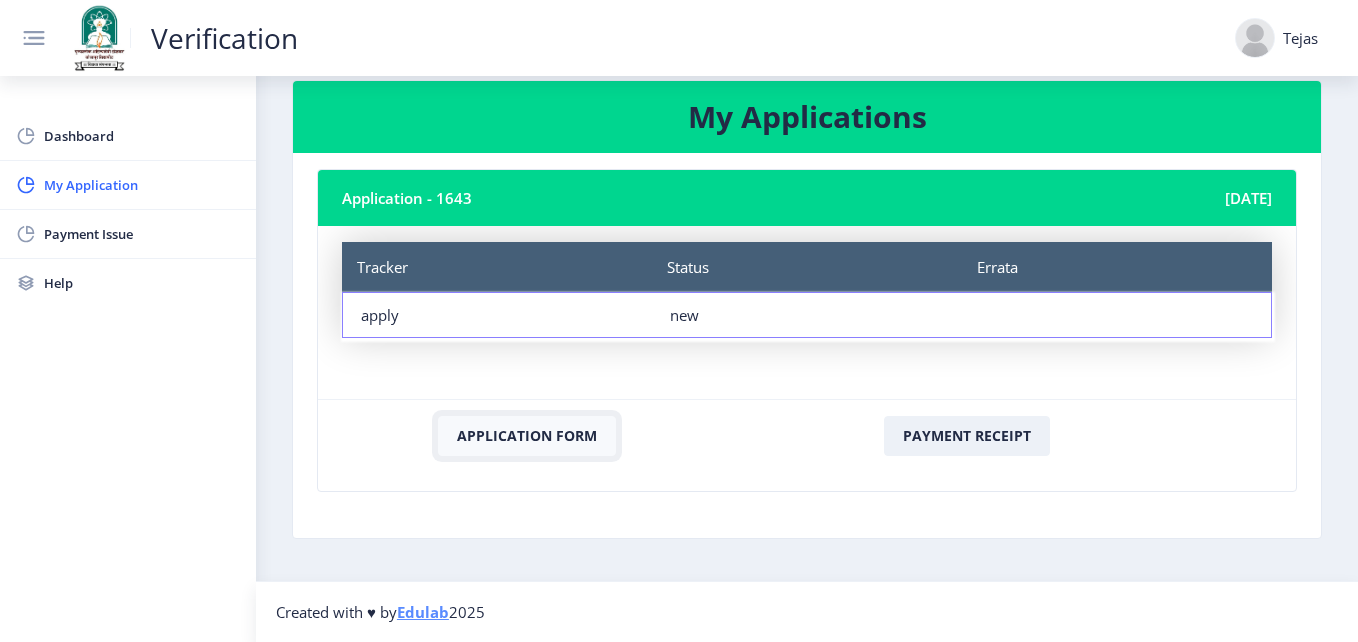 click on "Application Form" 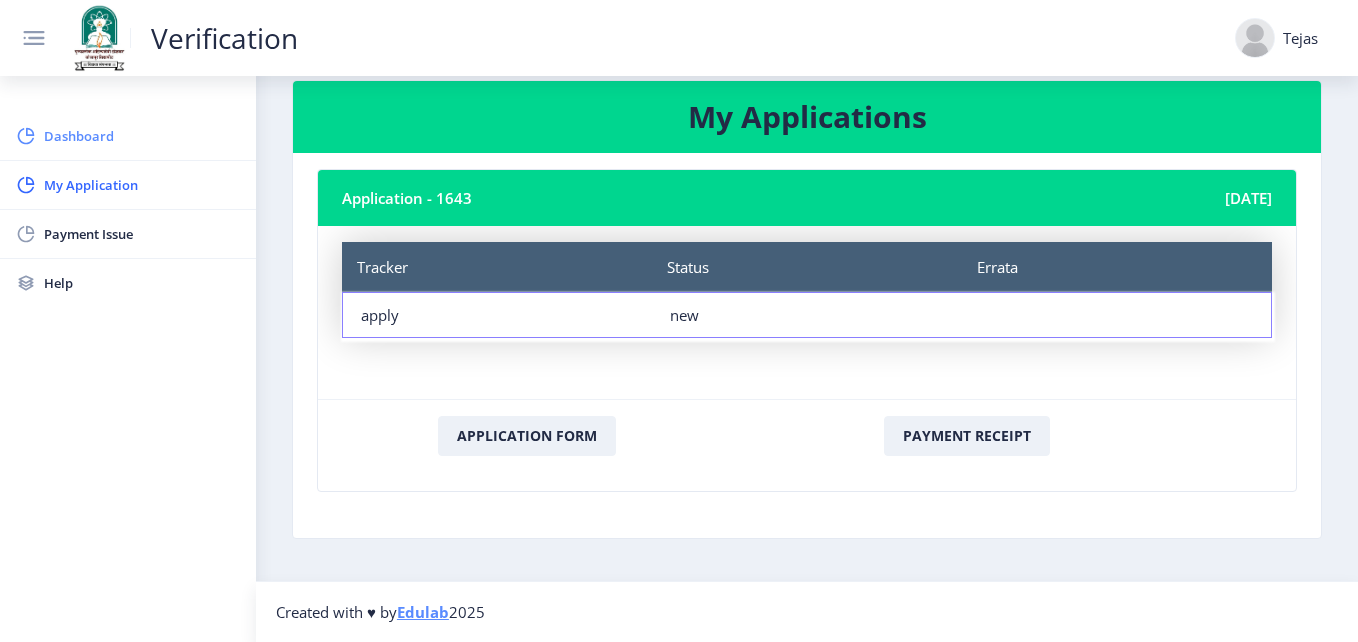 click on "Dashboard" 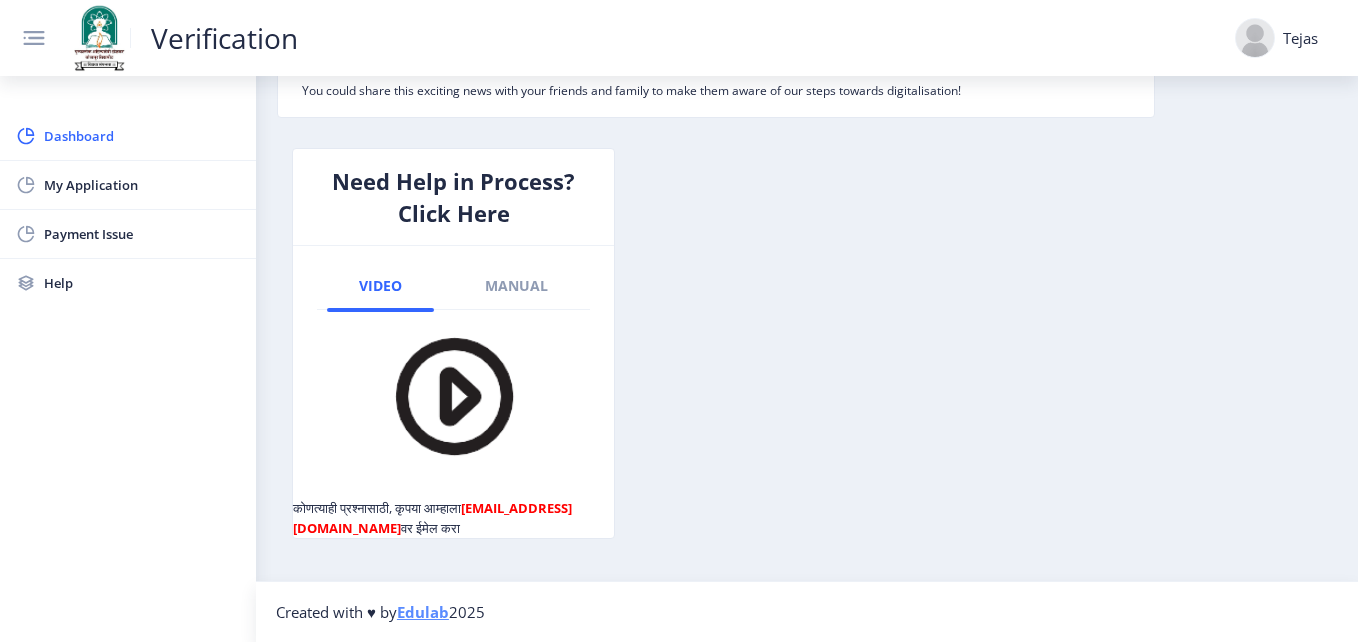 scroll, scrollTop: 0, scrollLeft: 0, axis: both 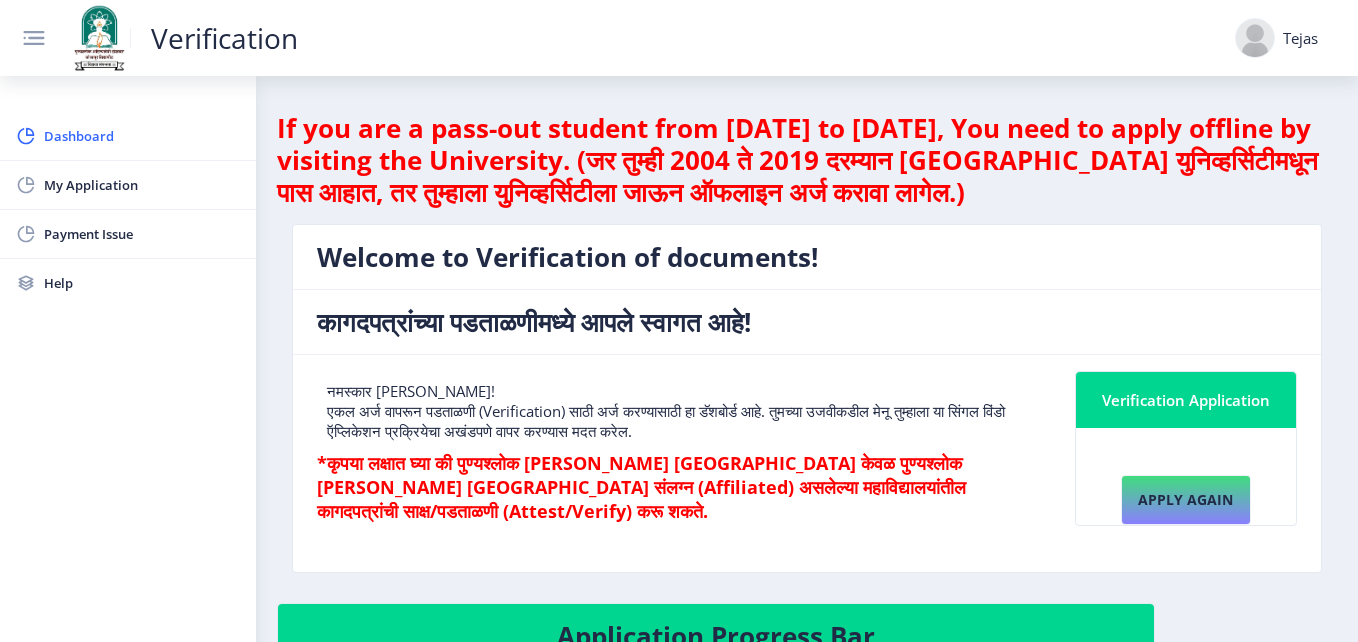 click on "नमस्कार Tejas Hanchate!   एकल अर्ज वापरून पडताळणी (Verification) साठी अर्ज करण्यासाठी हा डॅशबोर्ड आहे. तुमच्या उजवीकडील मेनू तुम्हाला या सिंगल विंडो ऍप्लिकेशन प्रक्रियेचा अखंडपणे वापर करण्यास मदत करेल." 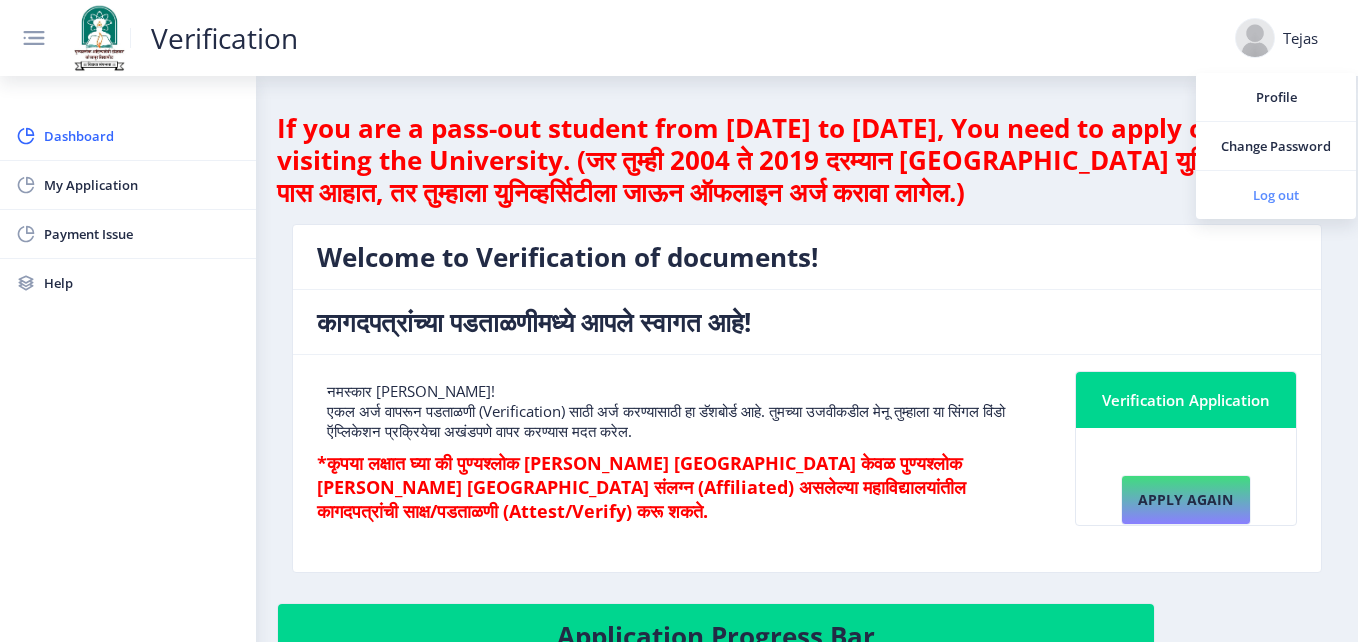 click on "Log out" at bounding box center (1276, 195) 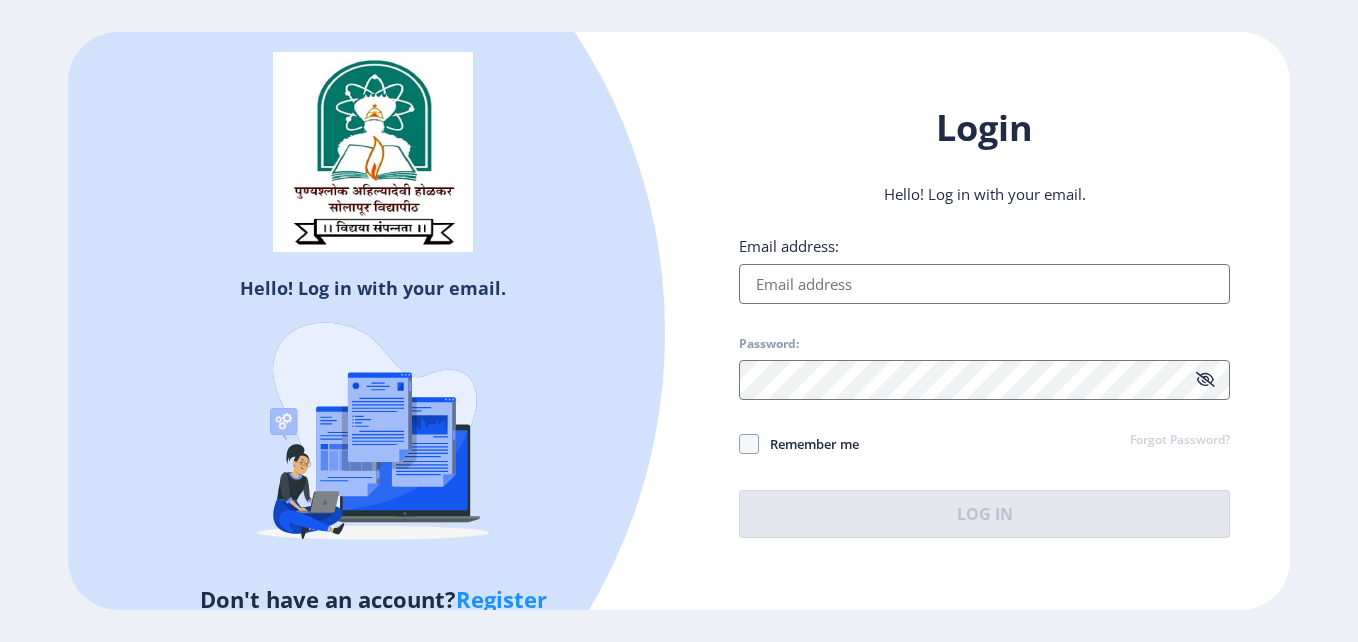 scroll, scrollTop: 0, scrollLeft: 0, axis: both 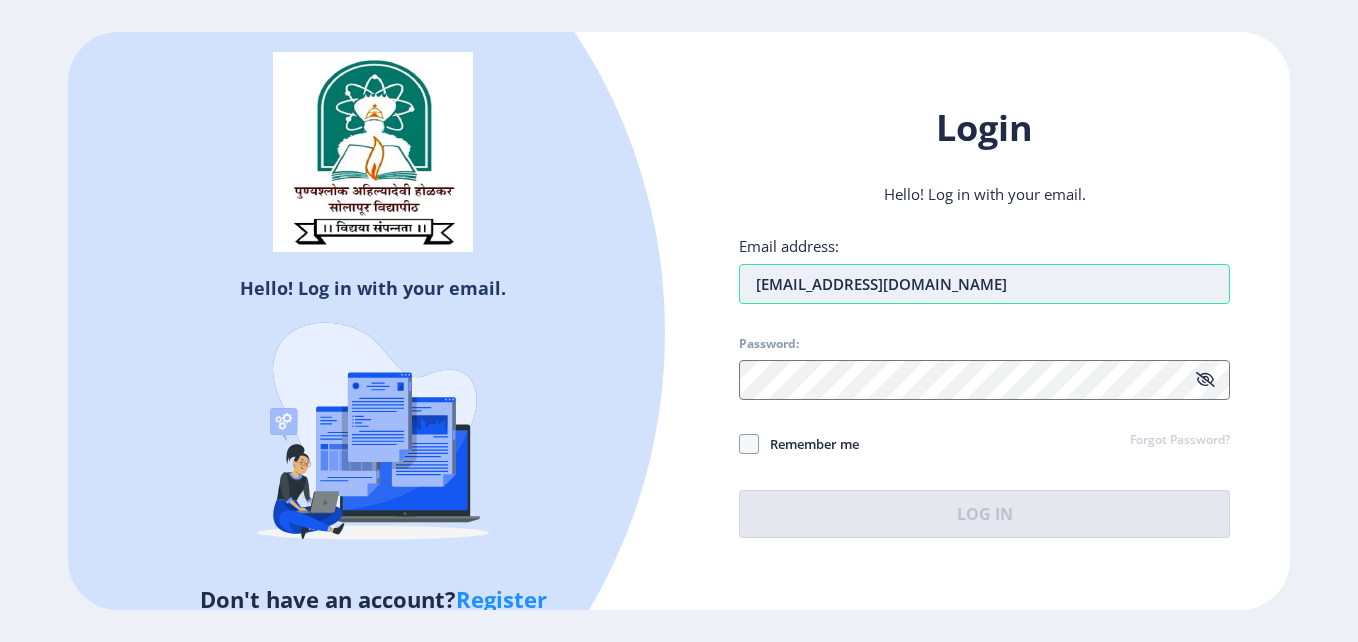 type on "[EMAIL_ADDRESS][DOMAIN_NAME]" 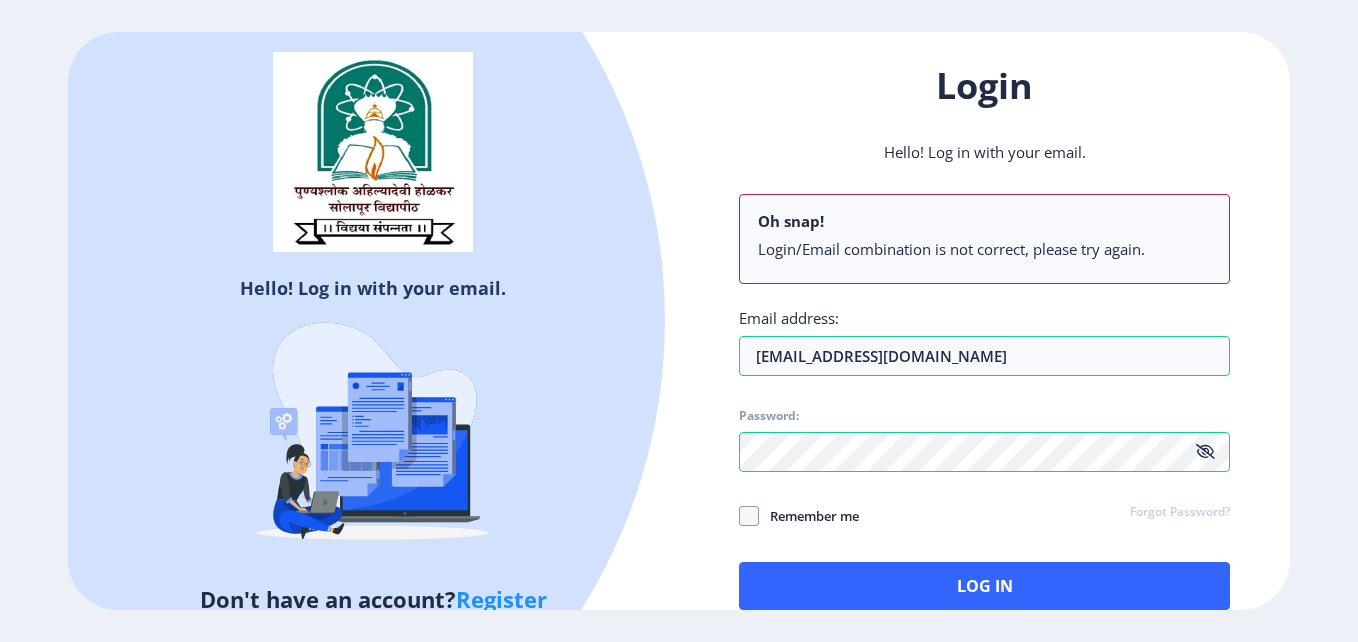 click on "Email address: [EMAIL_ADDRESS][DOMAIN_NAME] Password: Remember me Forgot Password?  Log In" 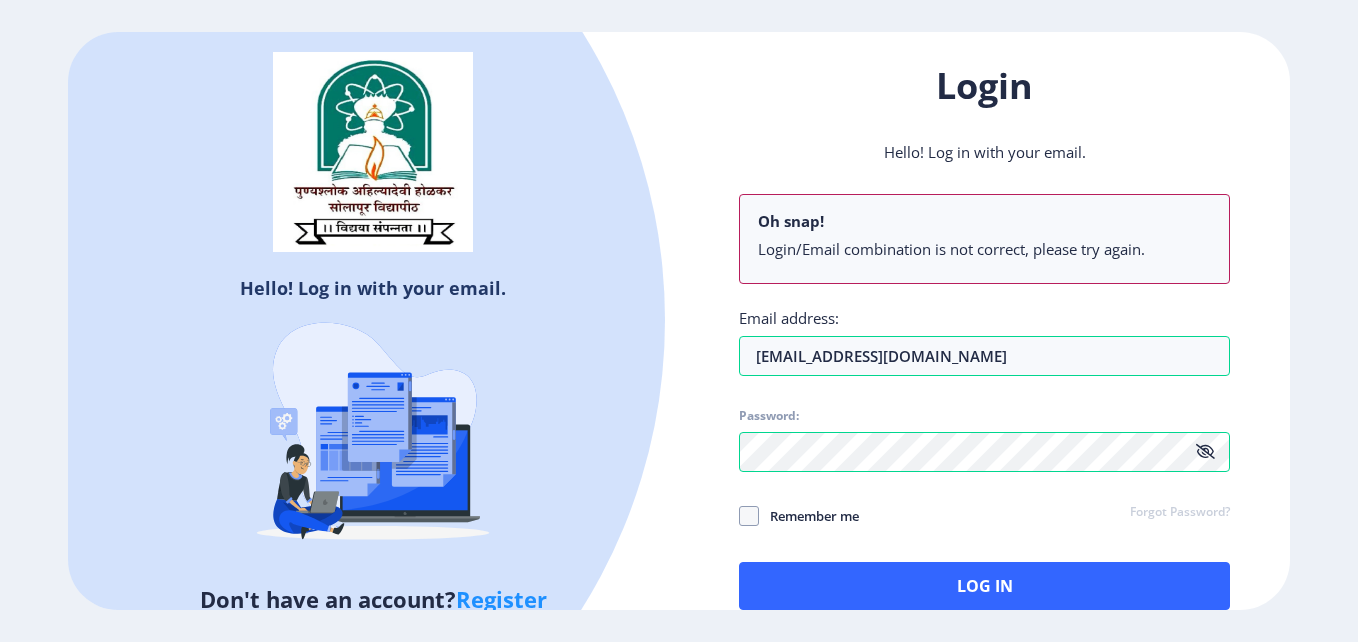 click 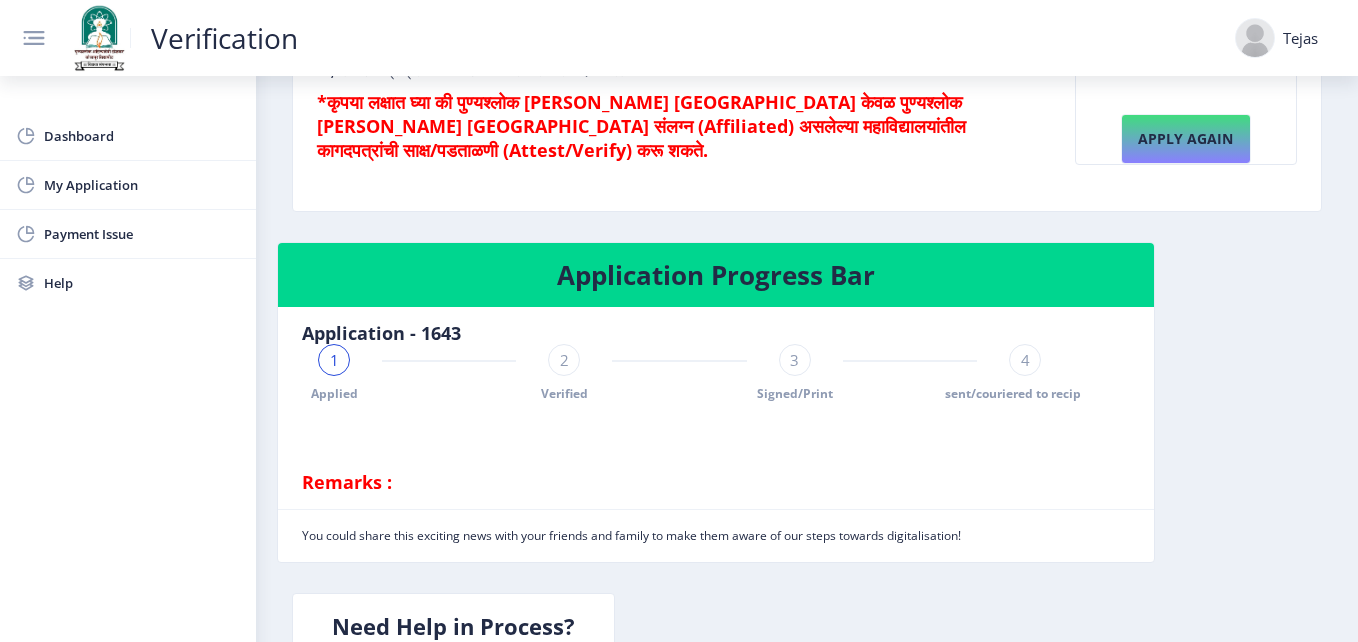 scroll, scrollTop: 0, scrollLeft: 0, axis: both 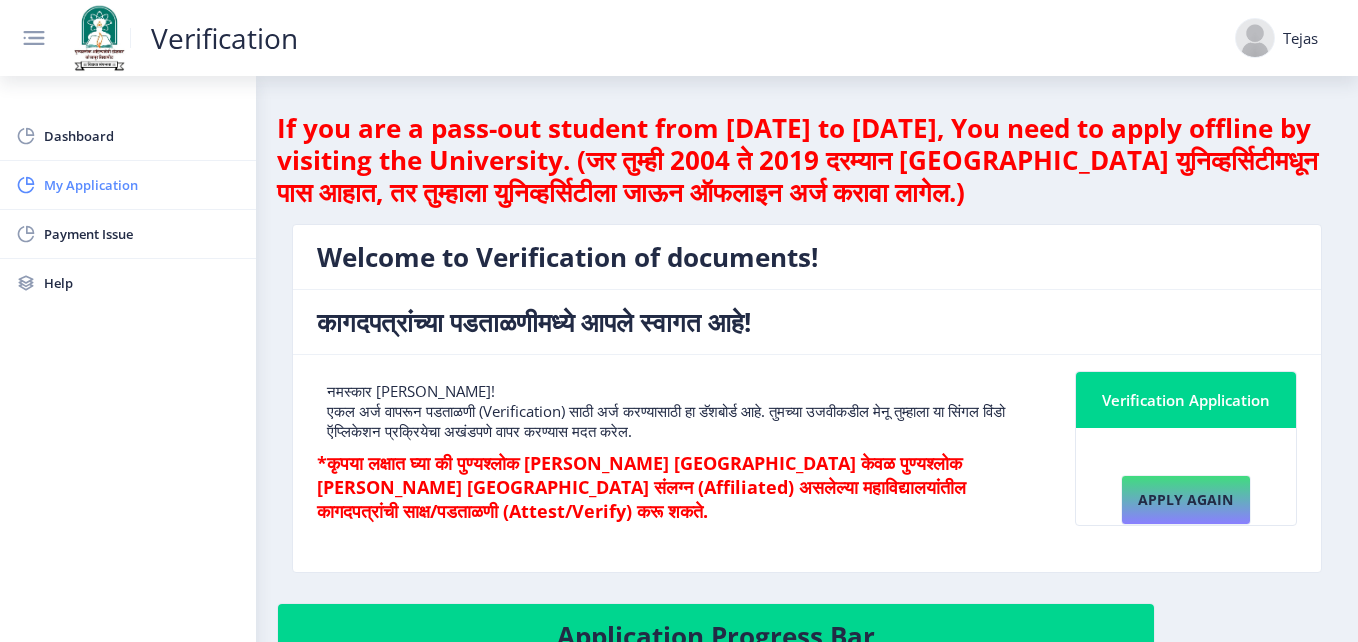 click on "My Application" 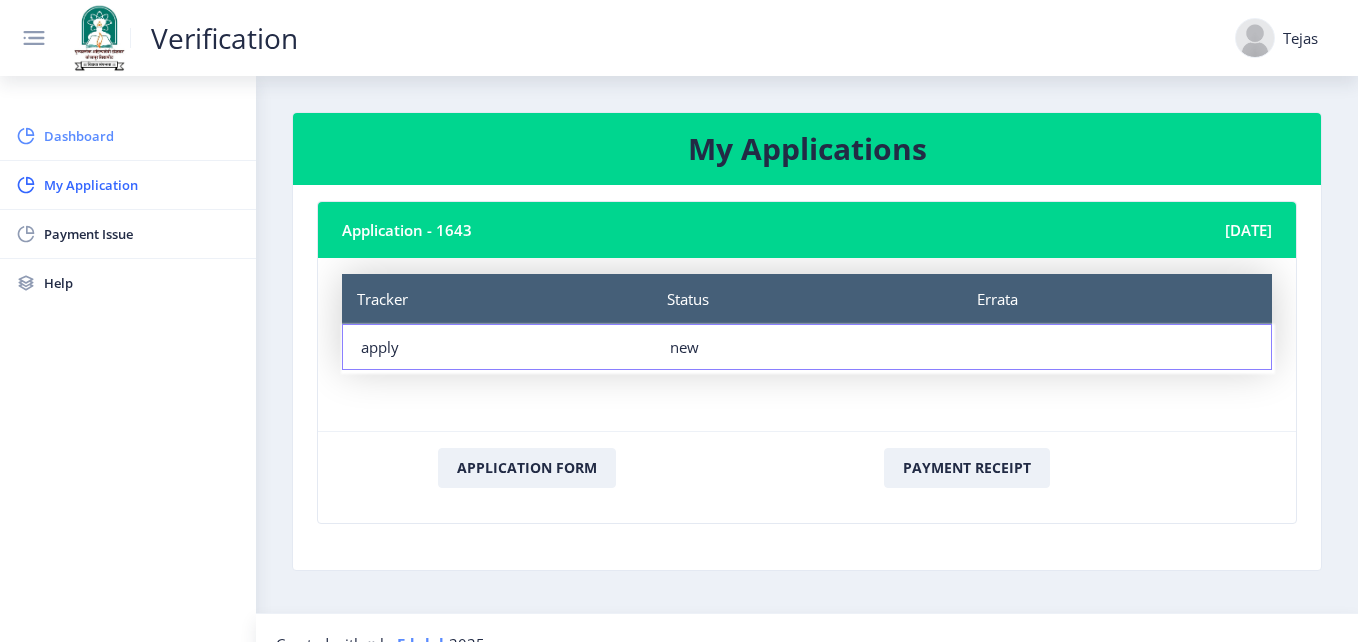 click on "Dashboard" 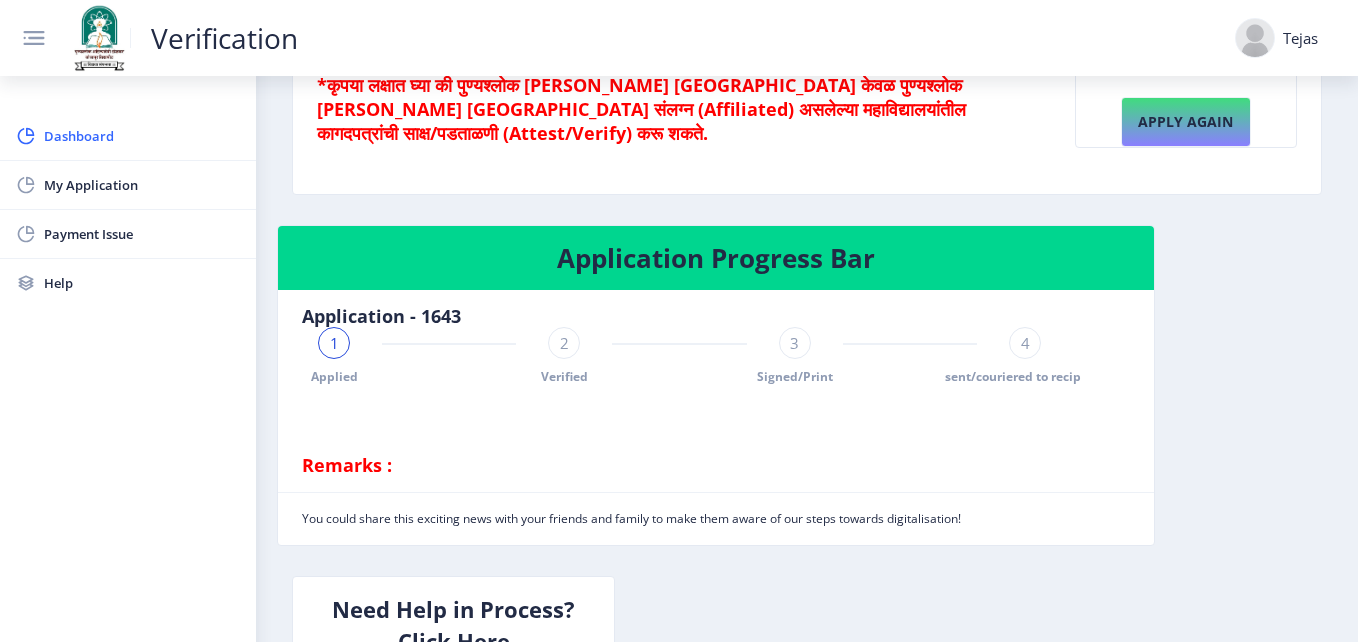scroll, scrollTop: 379, scrollLeft: 0, axis: vertical 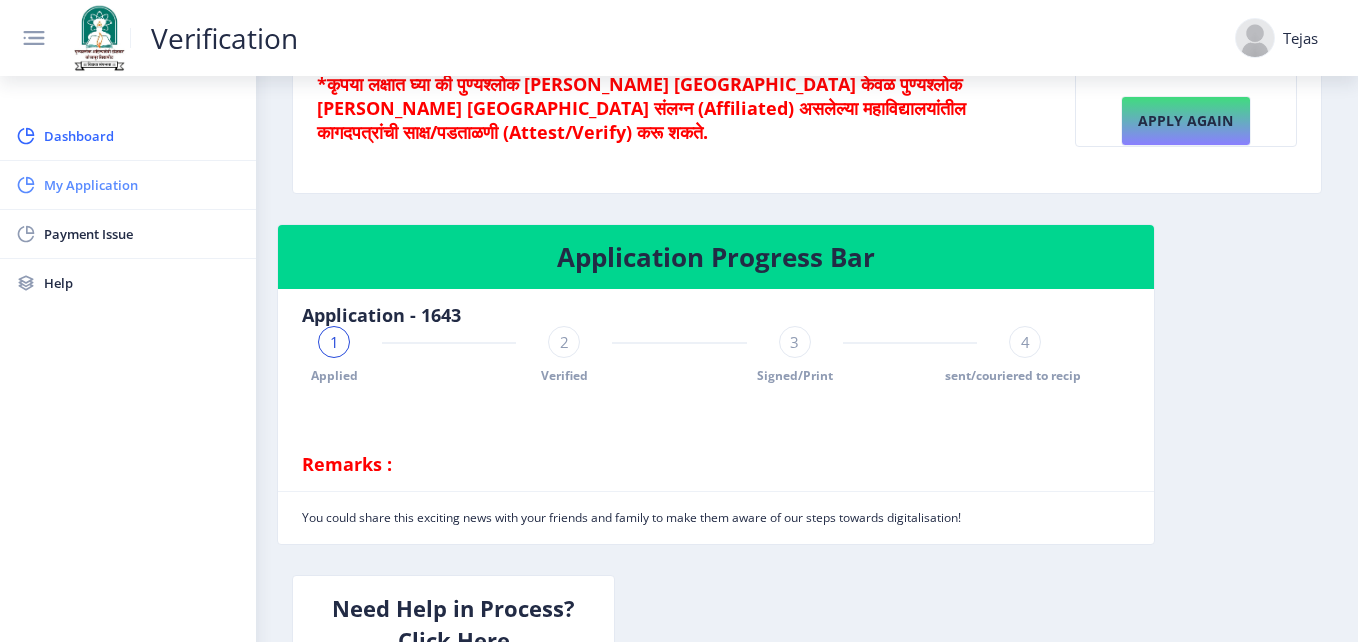 click on "My Application" 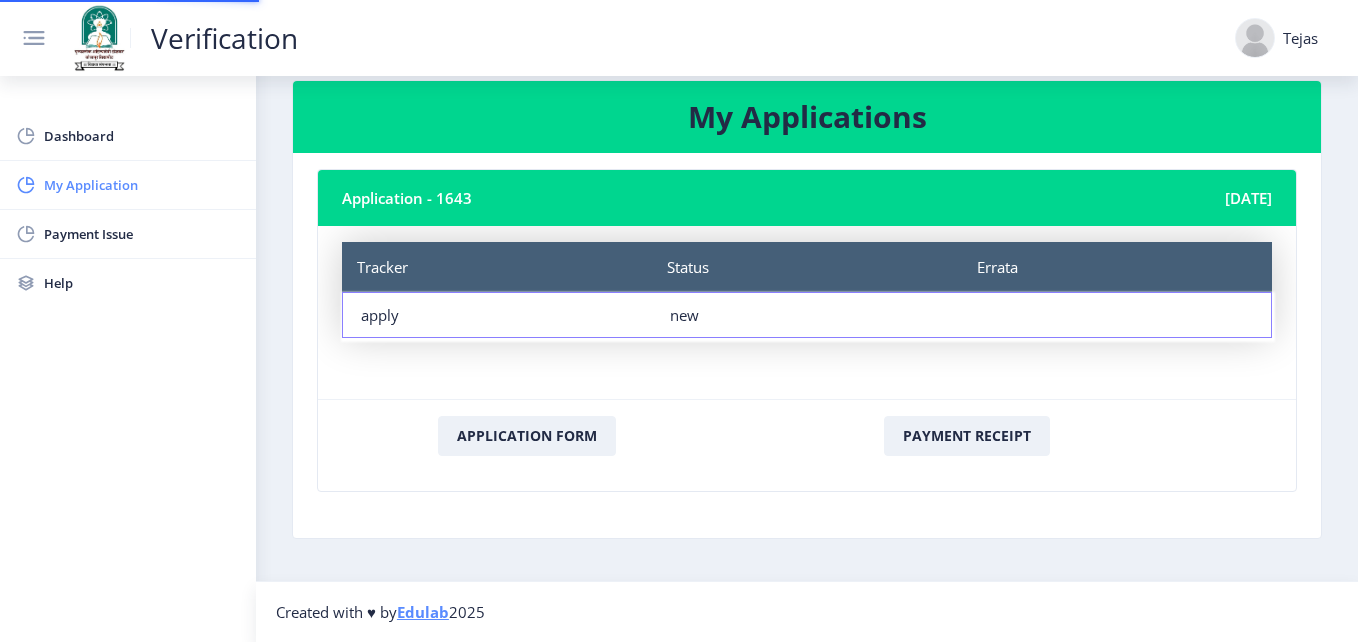 scroll, scrollTop: 0, scrollLeft: 0, axis: both 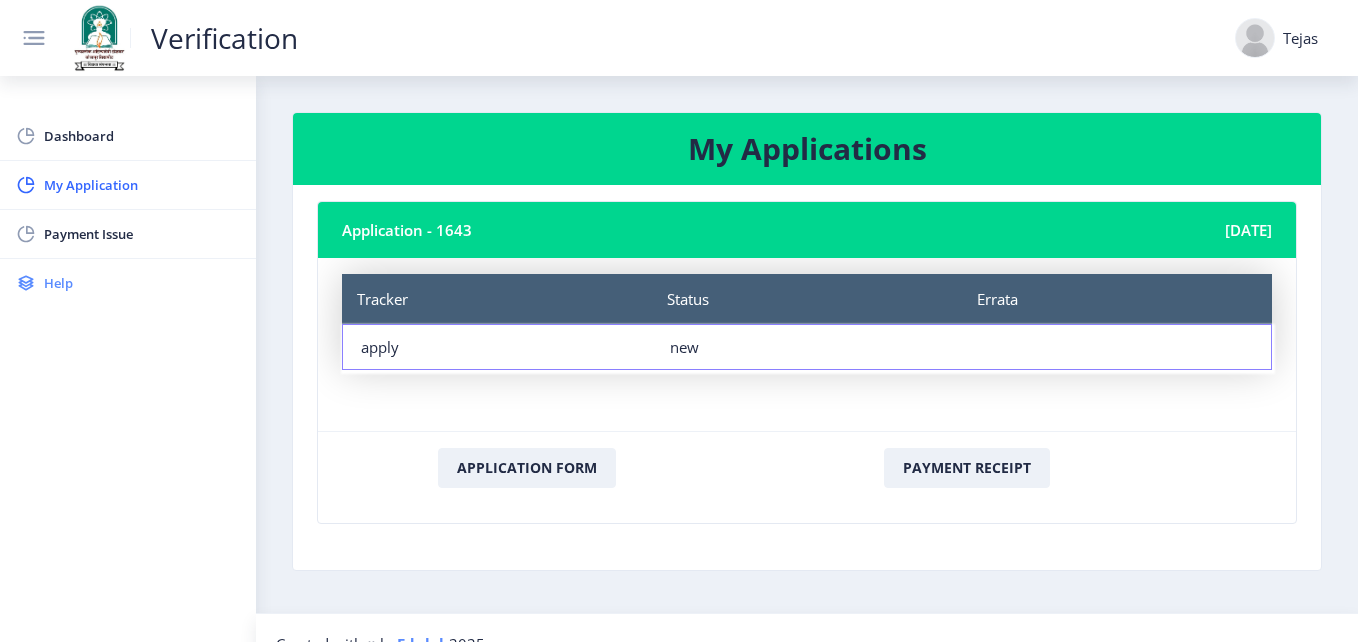click on "Help" 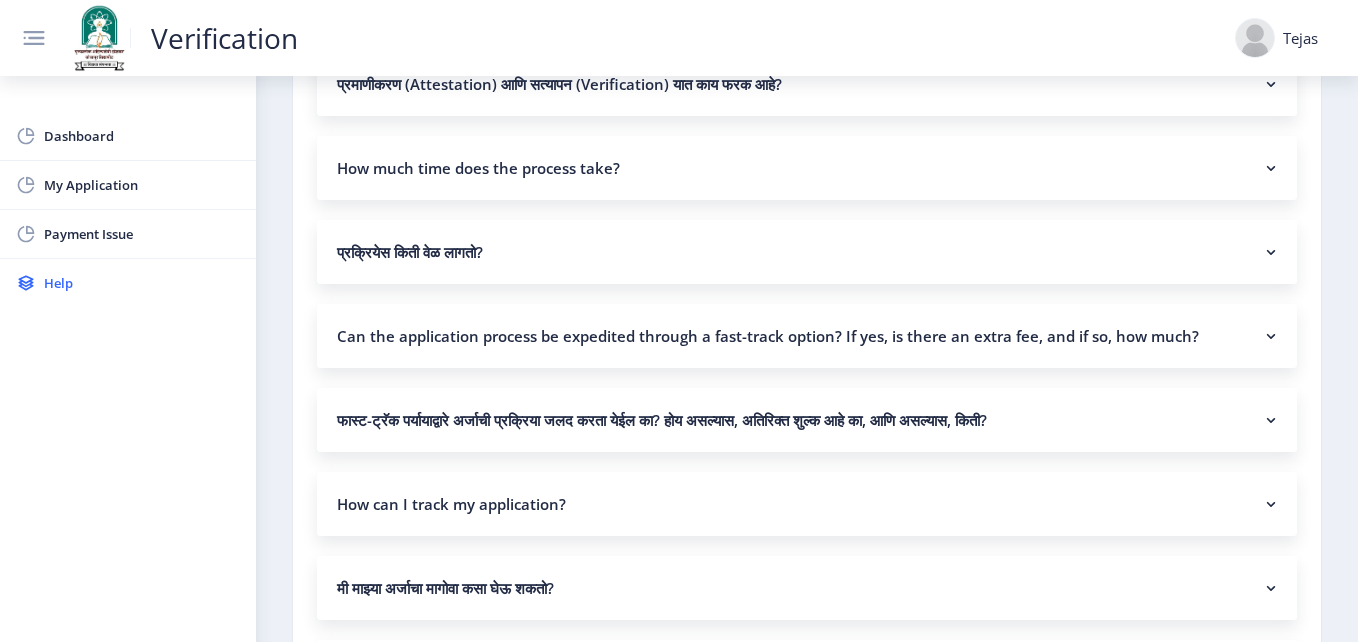 scroll, scrollTop: 409, scrollLeft: 0, axis: vertical 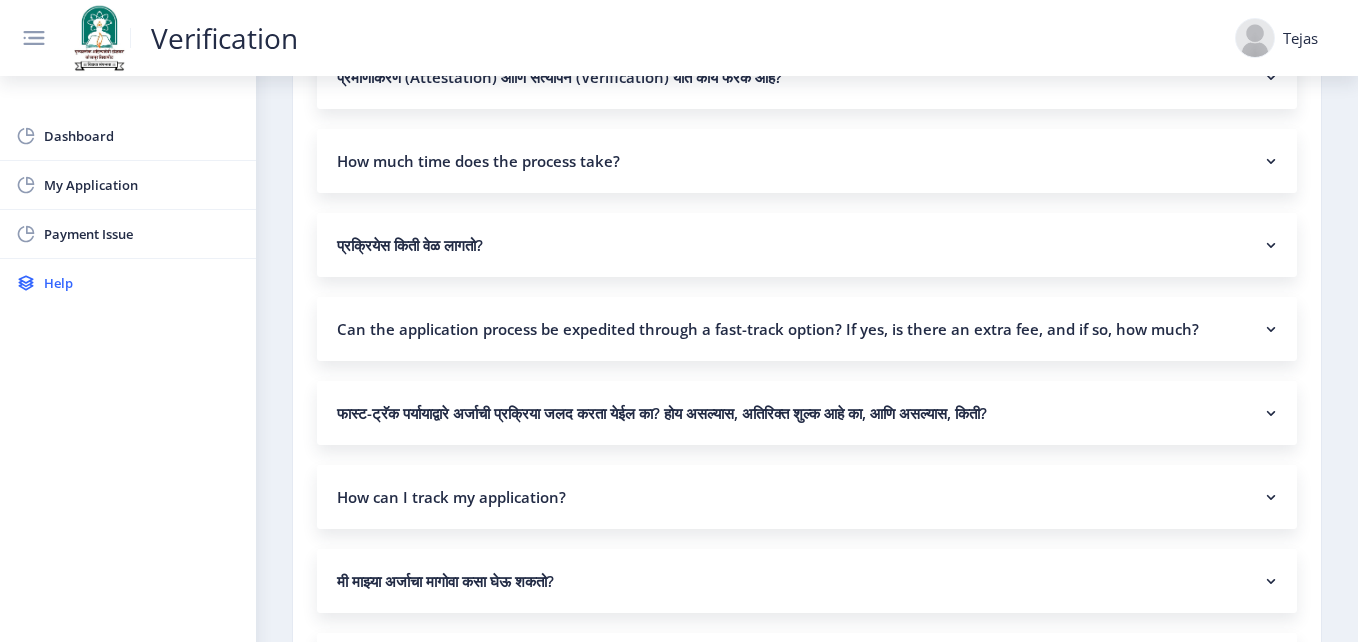 click on "How much time does the process take?" 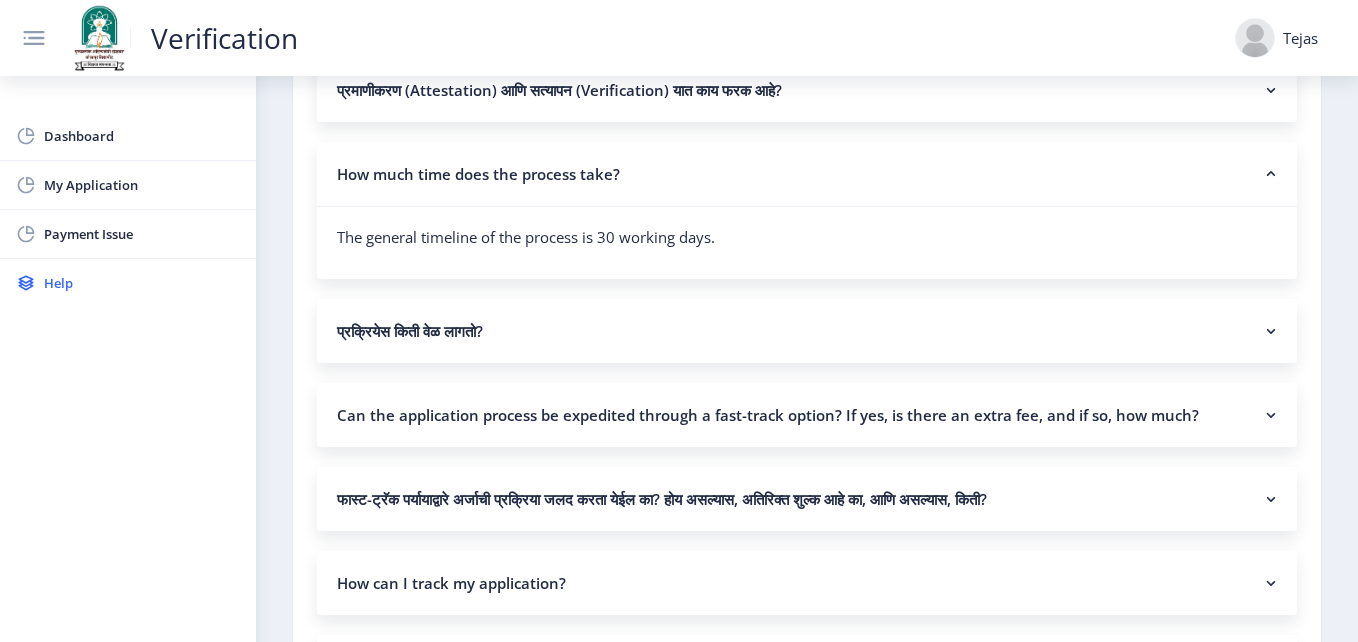scroll, scrollTop: 397, scrollLeft: 0, axis: vertical 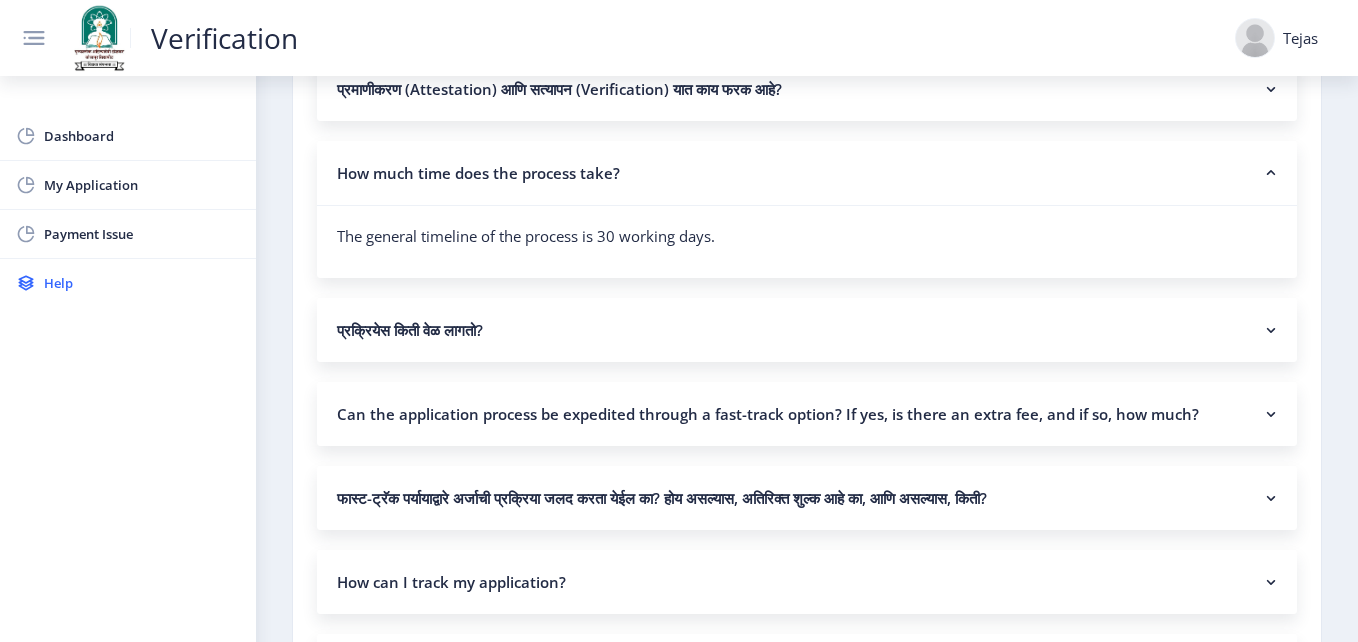 click 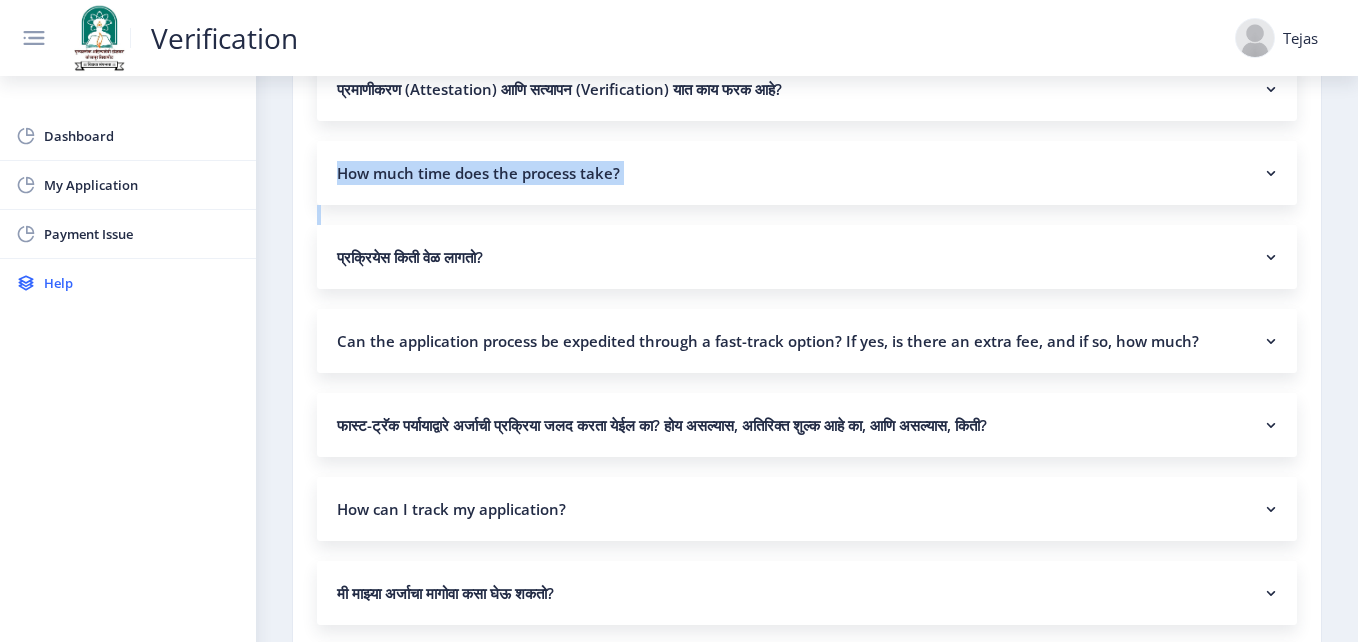 click 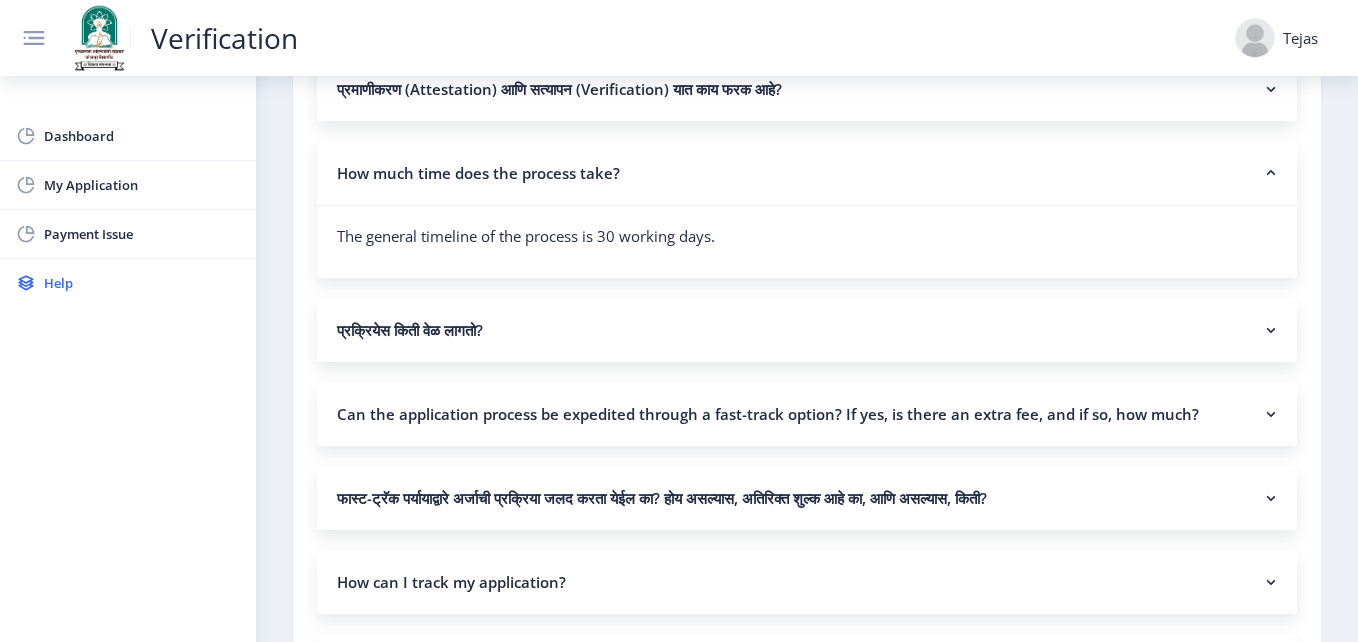 click on "What is the difference between [DEMOGRAPHIC_DATA] and Verification? when you need to send your attested and verified documents to institutions, agencies, or companies within [GEOGRAPHIC_DATA] you need to apply on the Verification Portal When you need to send your attested and verified documents to entities outside of [GEOGRAPHIC_DATA], you would apply through the Attestation Portal. प्रमाणीकरण (Attestation) आणि सत्यापन (Verification) यात काय फरक आहे? How much time does the process take? The general timeline of the process is 30 working days. प्रक्रियेस किती वेळ लागतो? प्रक्रियेची सामान्य टाइमलाइन 30 कार्य दिवस आहे. Can the application process be expedited through a fast-track option? If yes, is there an extra fee, and if so, how much? No, there is no fast-track option available. How can I track my application? How to cancel an application?" 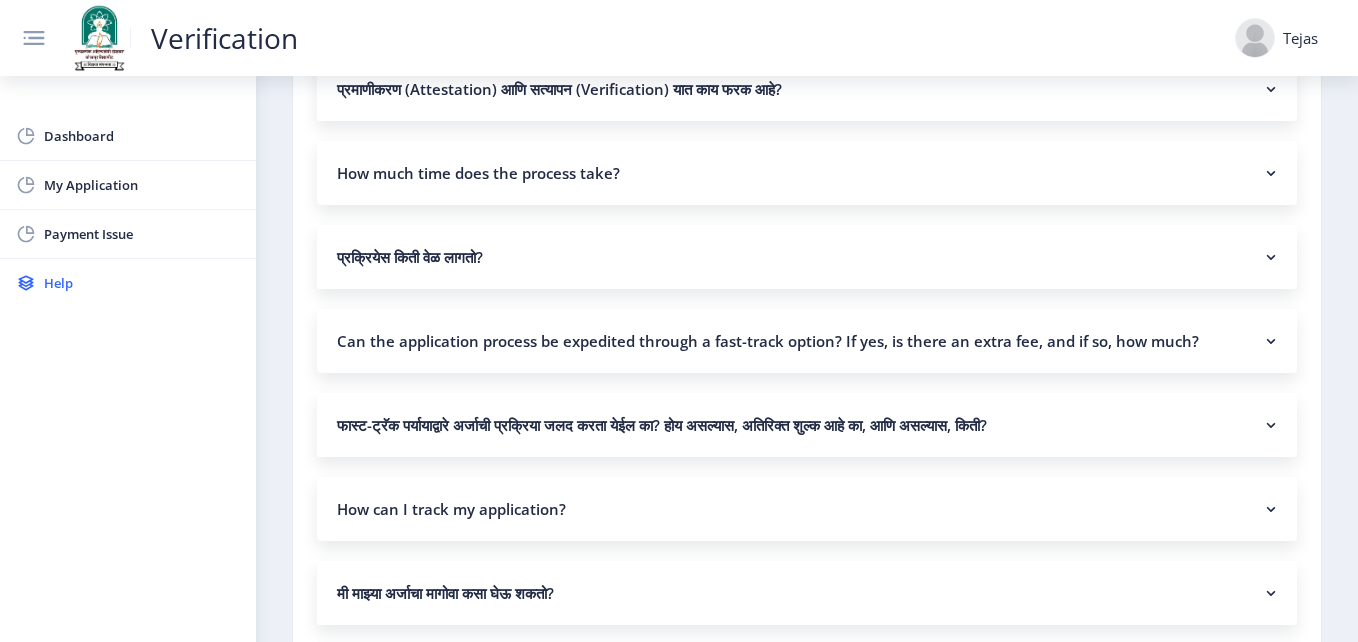 click on "प्रक्रियेस किती वेळ लागतो?" 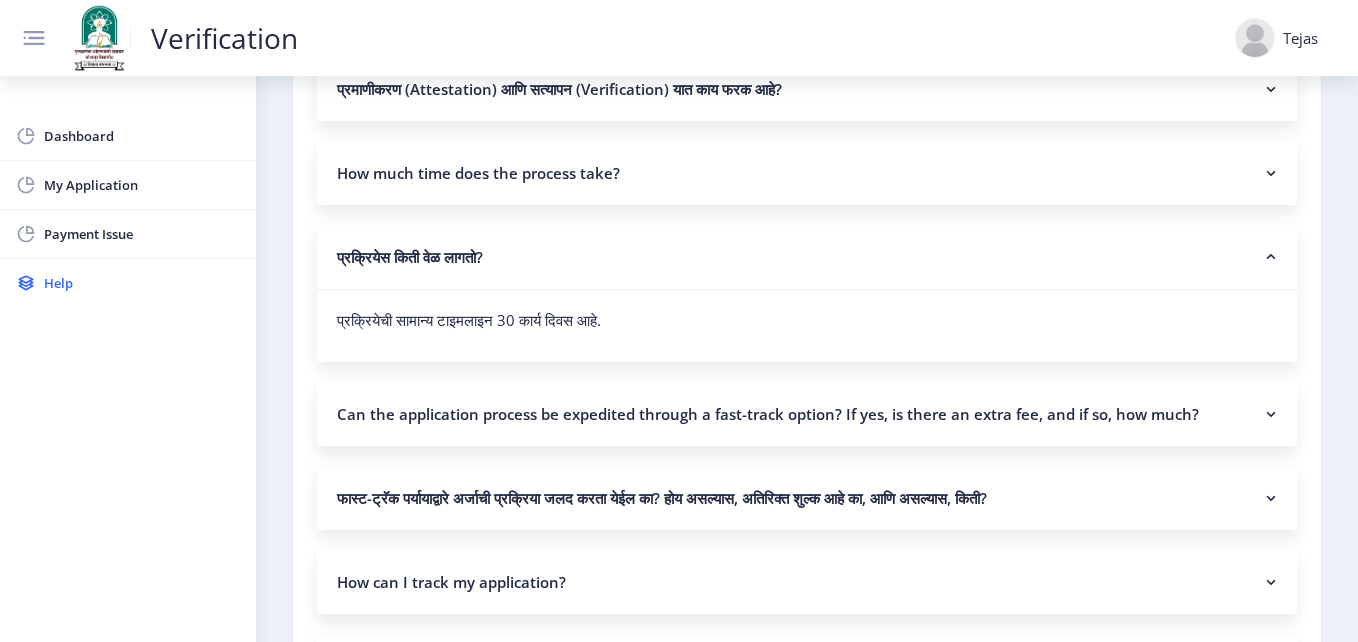 click on "प्रक्रियेस किती वेळ लागतो?" 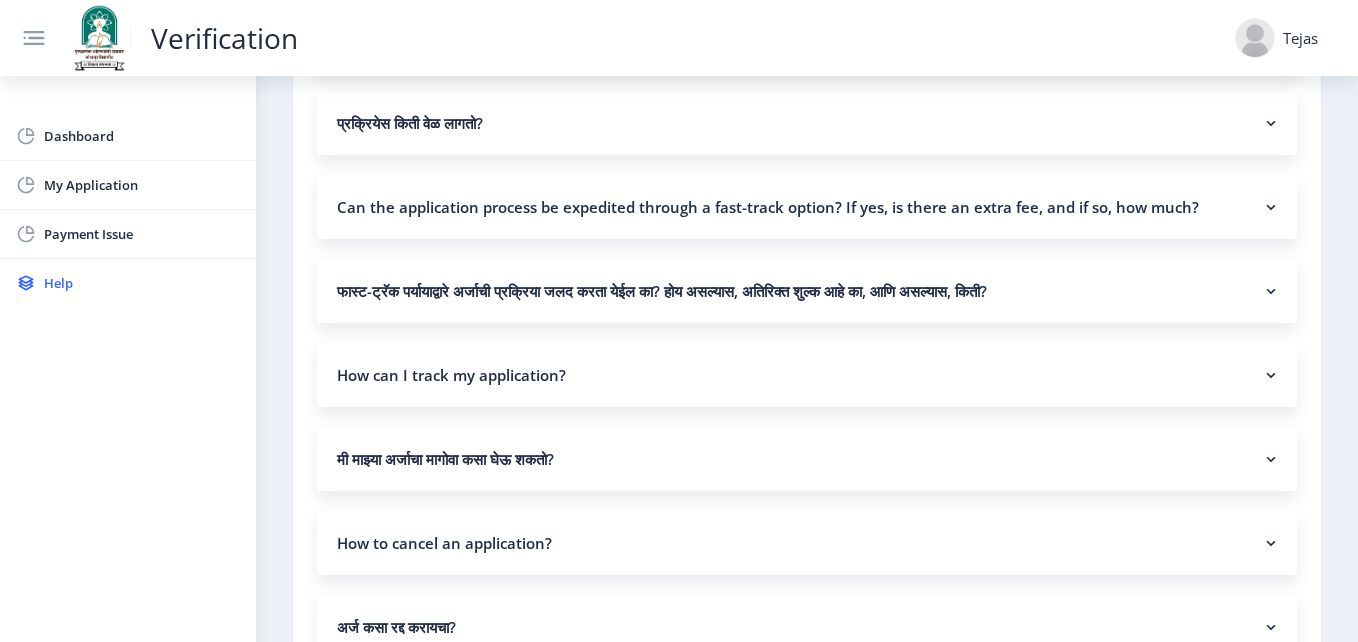 scroll, scrollTop: 532, scrollLeft: 0, axis: vertical 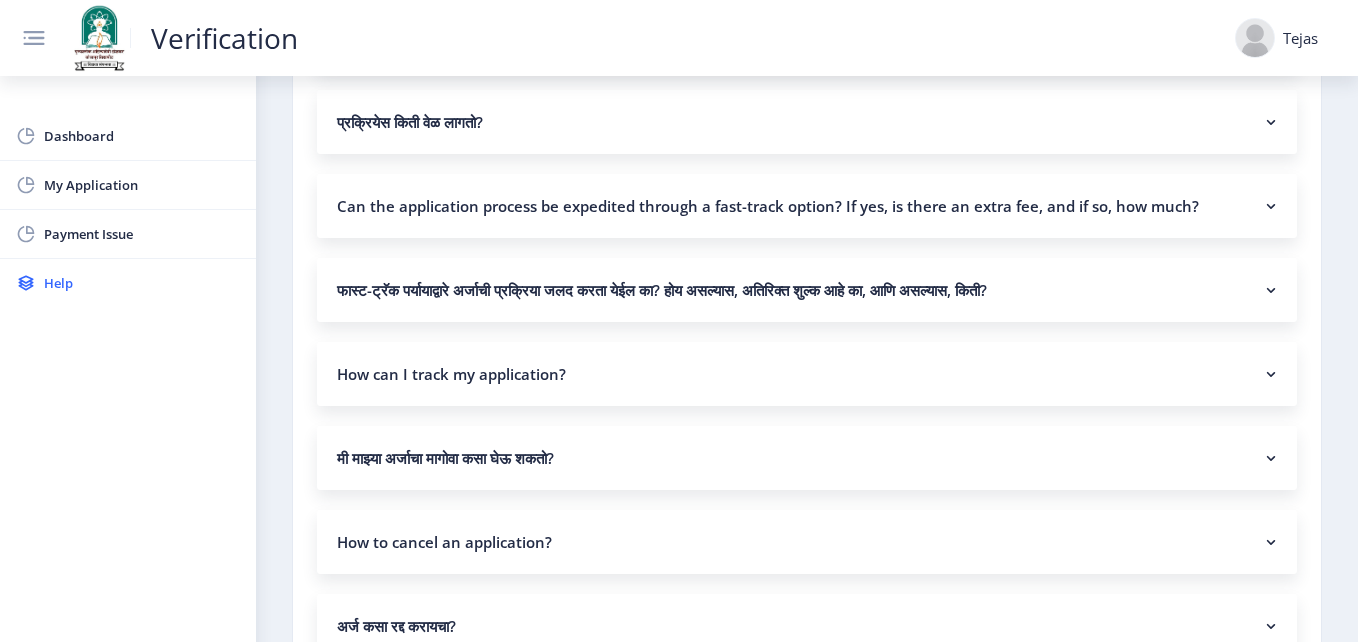 click on "Can the application process be expedited through a fast-track option? If yes, is there an extra fee, and if so, how much?" 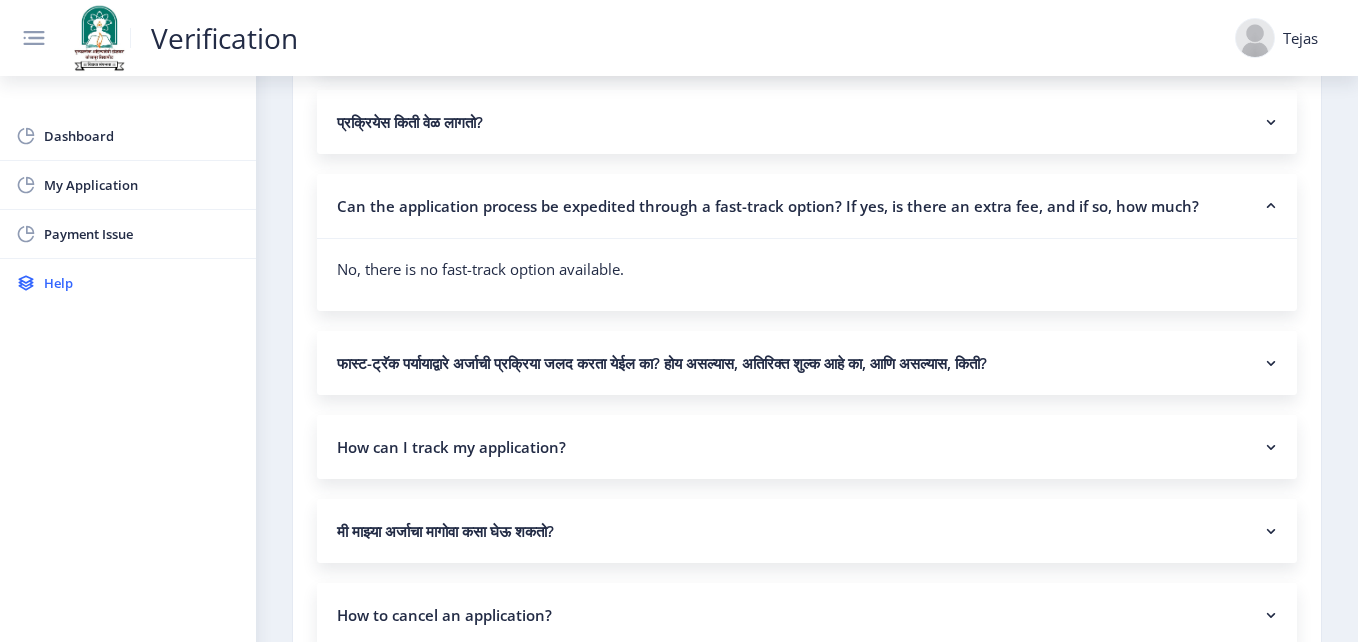 click on "Can the application process be expedited through a fast-track option? If yes, is there an extra fee, and if so, how much?" 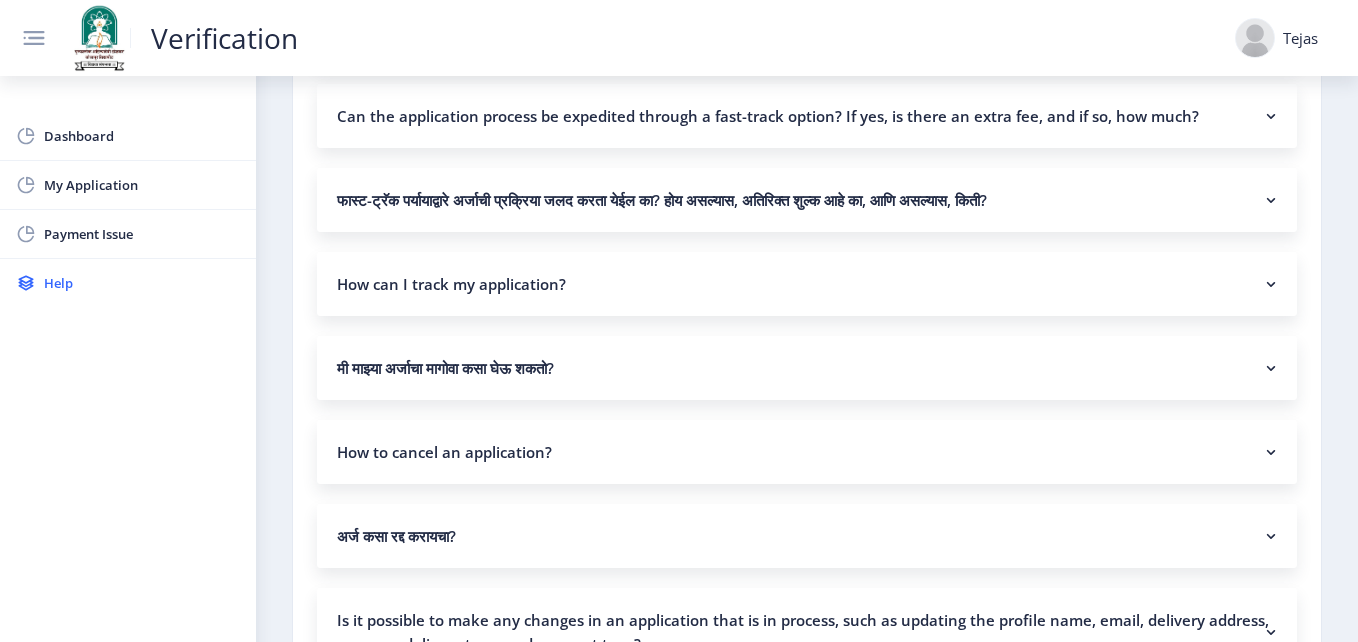 scroll, scrollTop: 623, scrollLeft: 0, axis: vertical 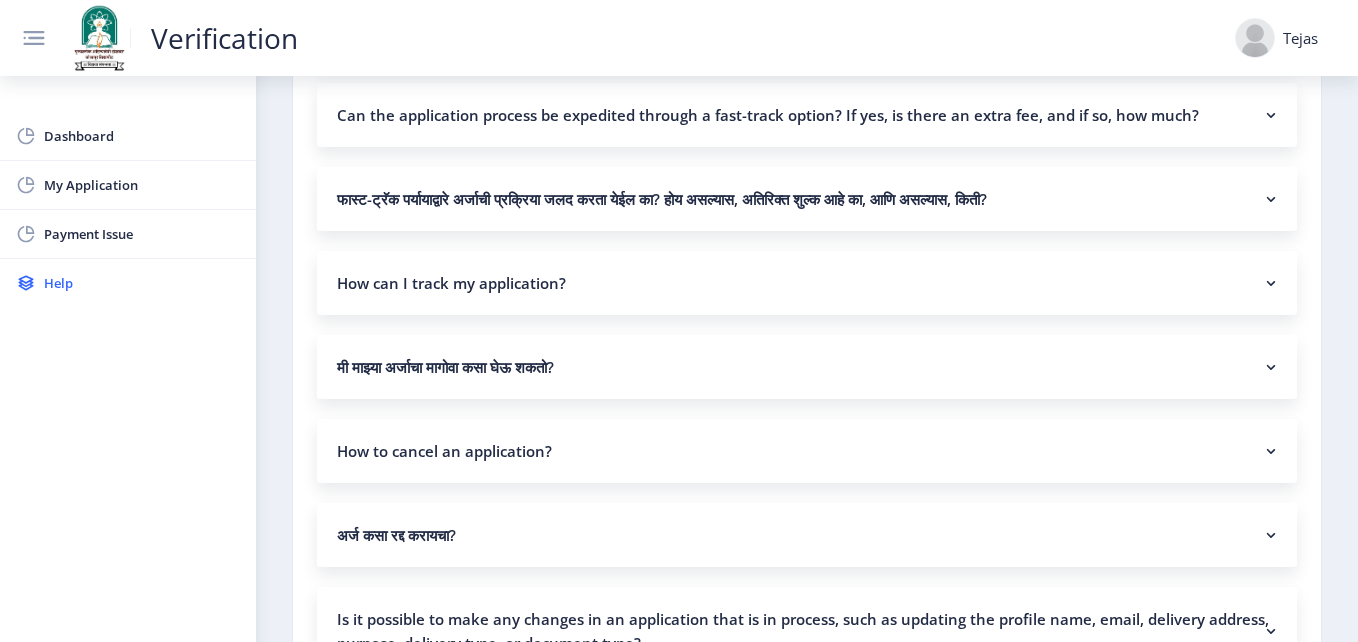 click on "How can I track my application?" 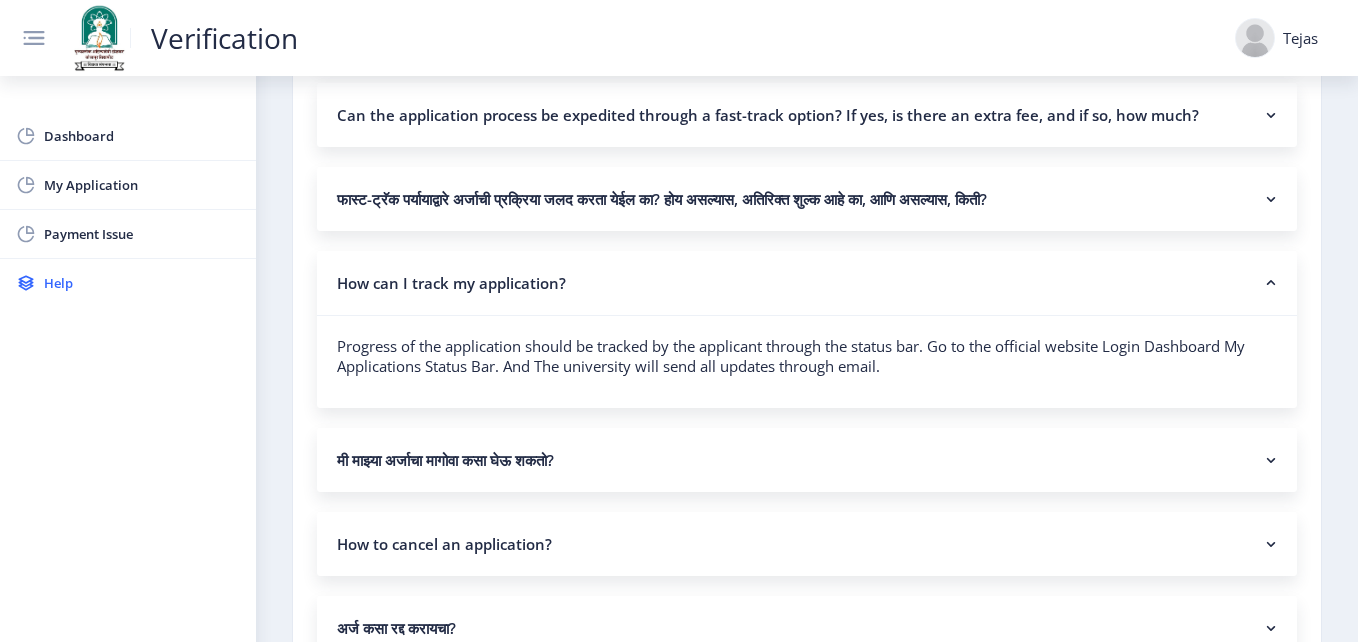 click on "How can I track my application?" 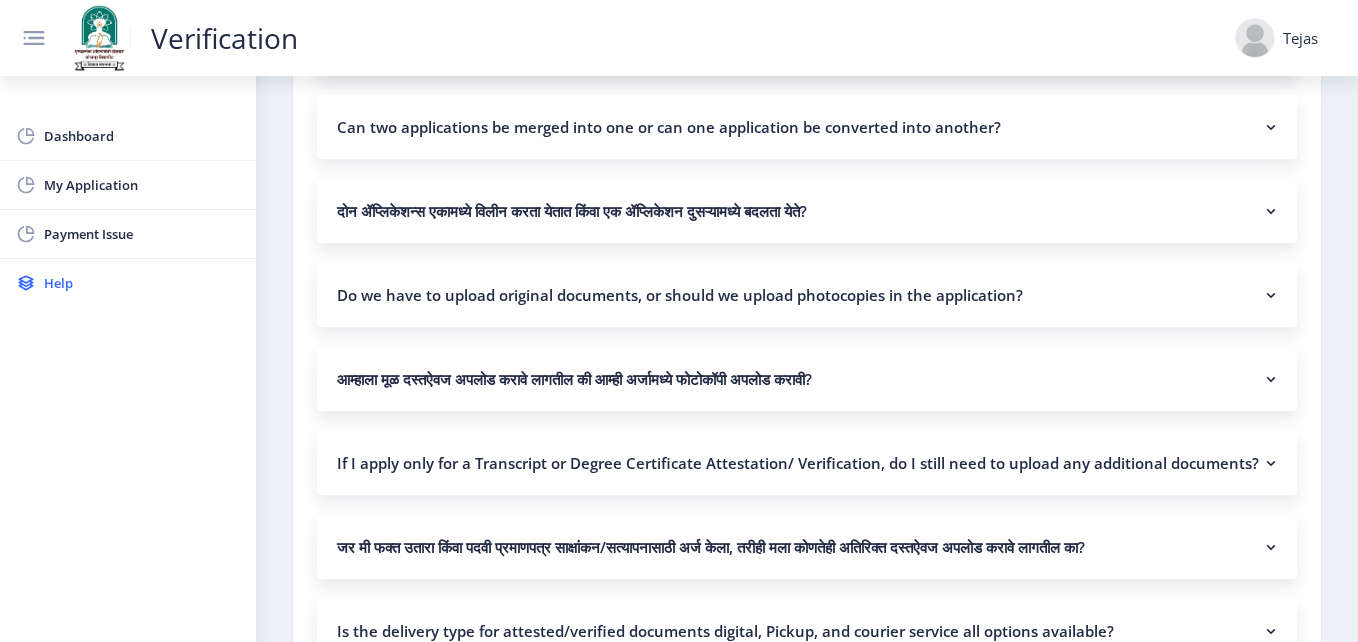 scroll, scrollTop: 1308, scrollLeft: 0, axis: vertical 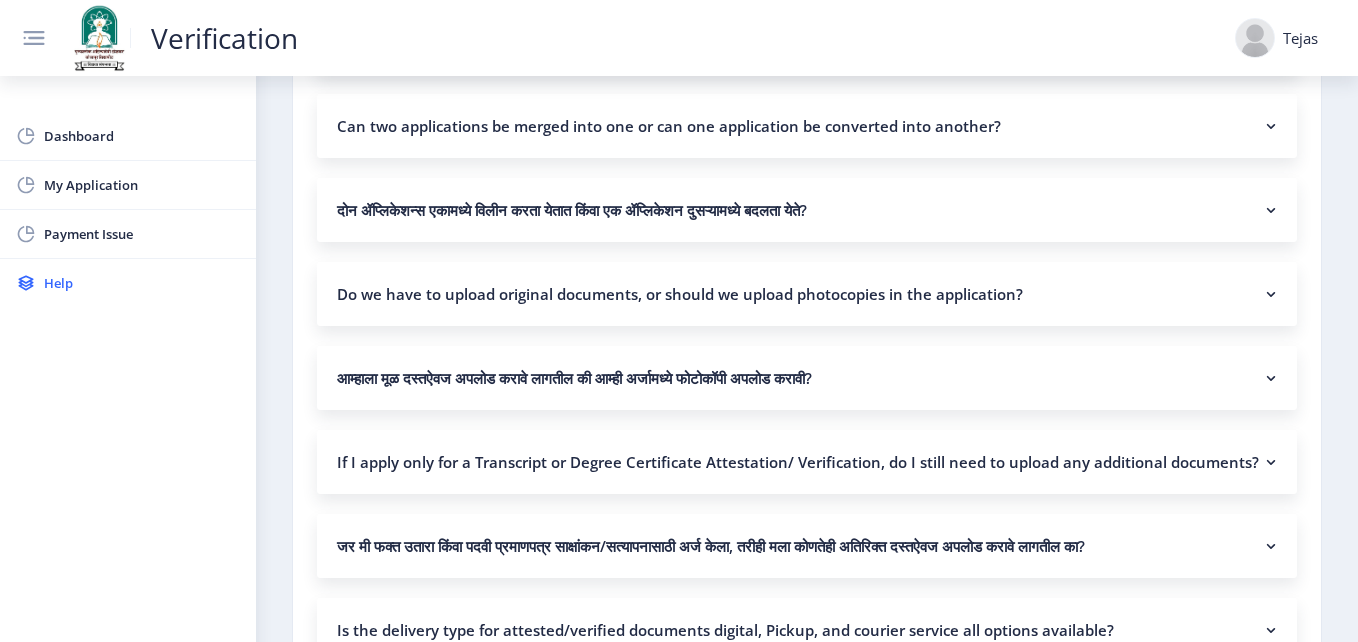 click on "Can two applications be merged into one or can one application be converted into another?" 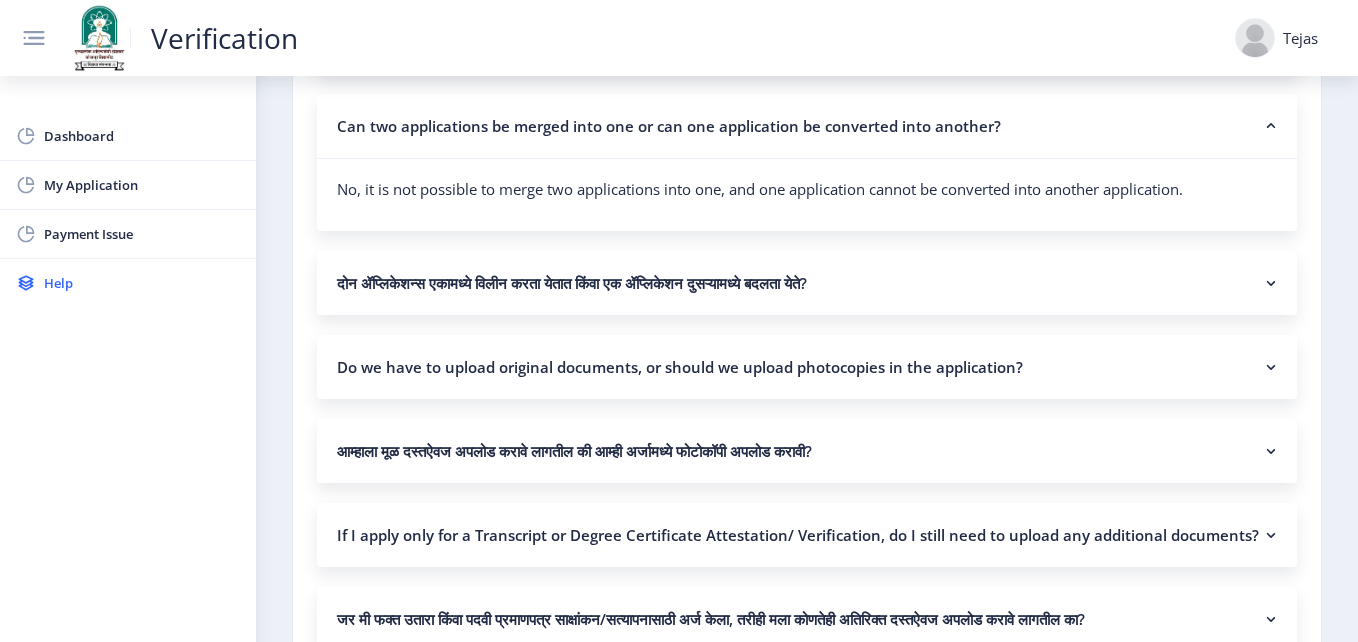 click on "Can two applications be merged into one or can one application be converted into another?" 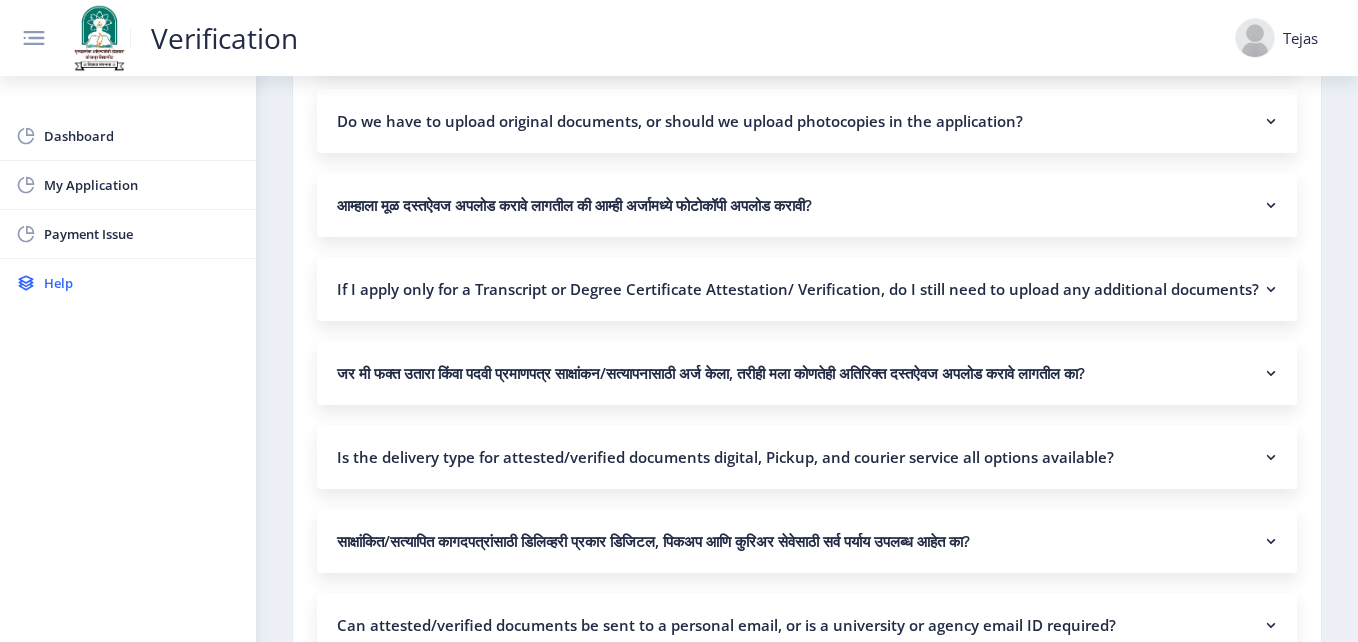 scroll, scrollTop: 1460, scrollLeft: 0, axis: vertical 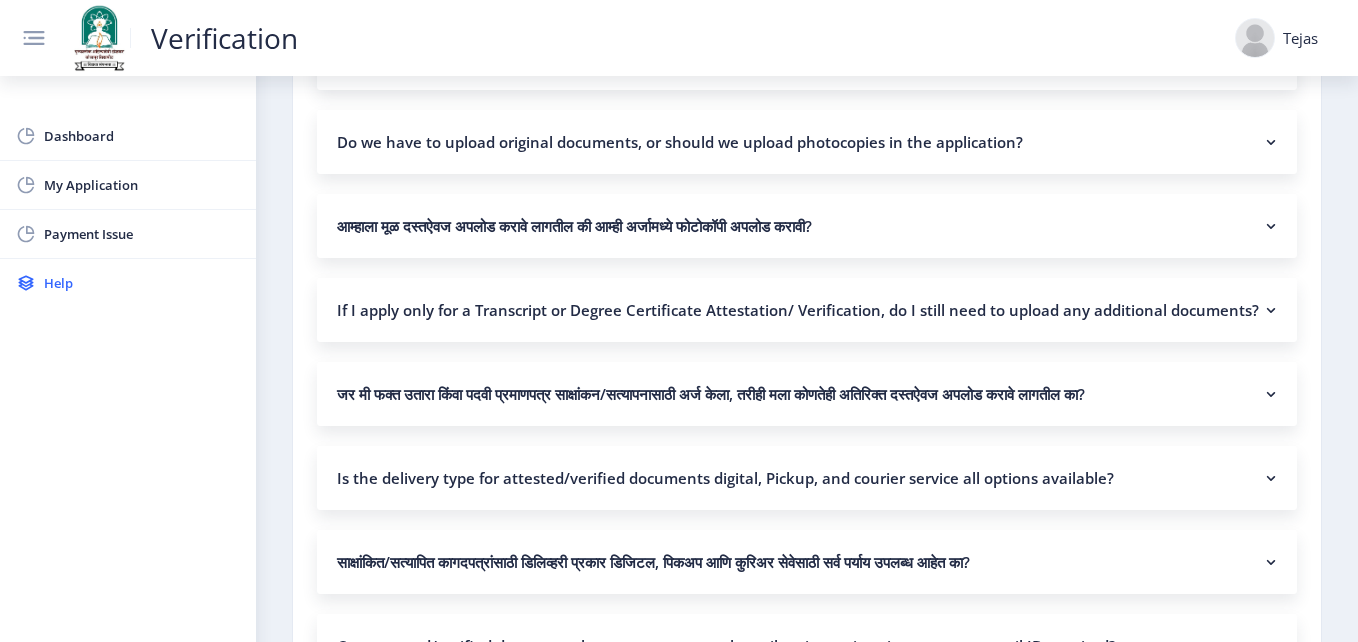 click on "Do we have to upload original documents, or should we upload photocopies in the application?" 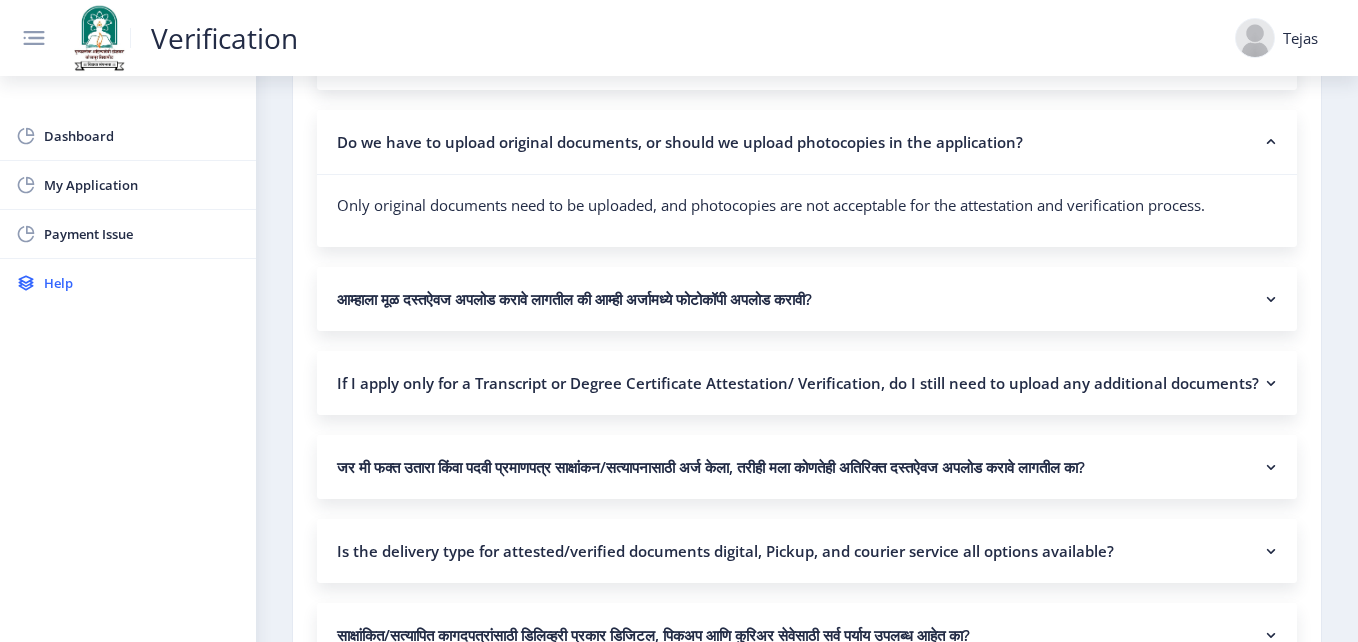 click on "Do we have to upload original documents, or should we upload photocopies in the application?" 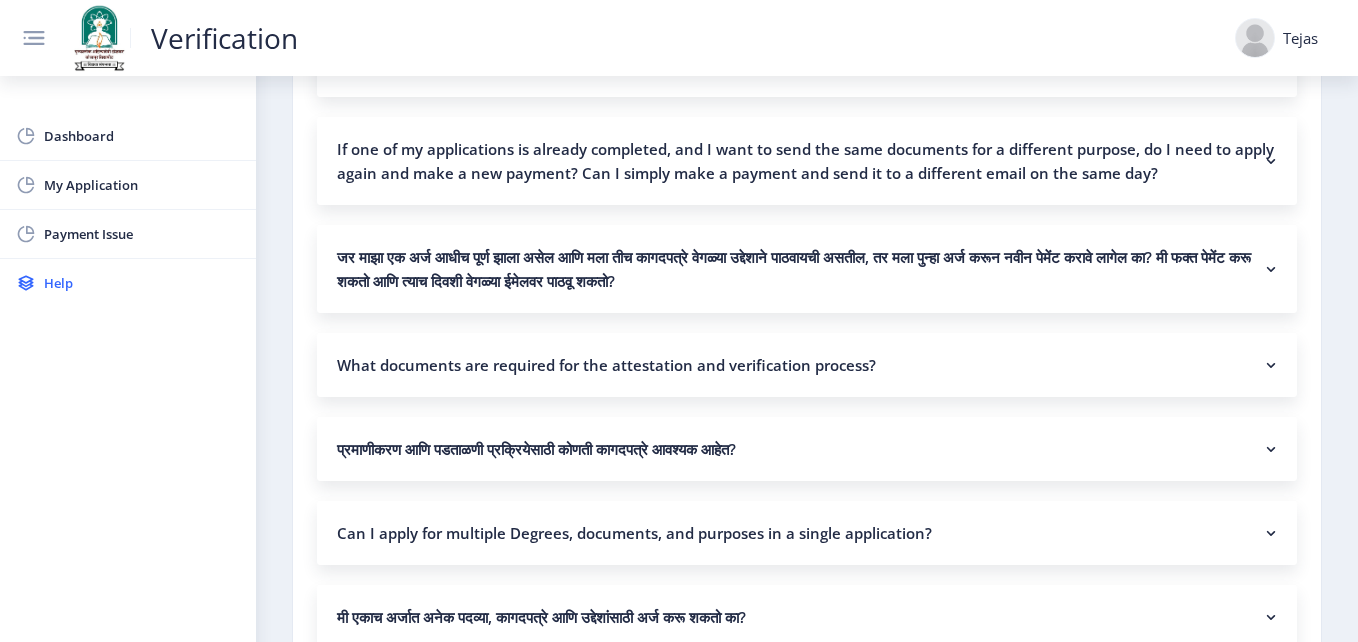 scroll, scrollTop: 2632, scrollLeft: 0, axis: vertical 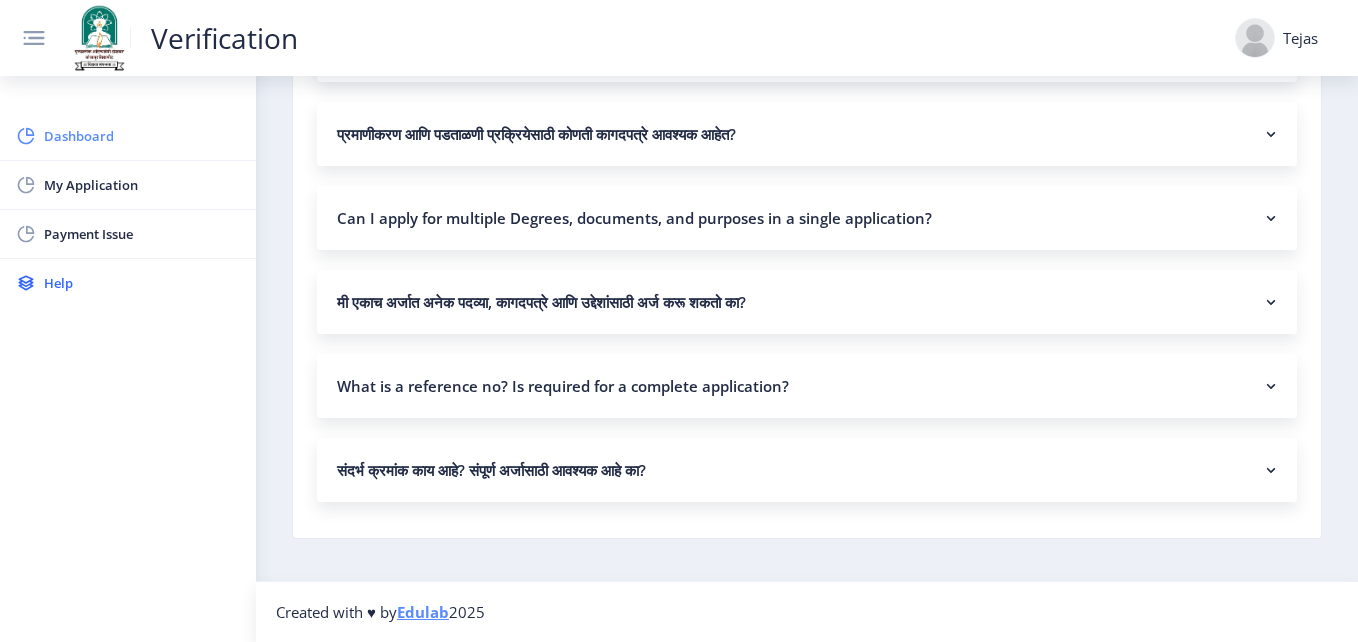 click on "Dashboard" 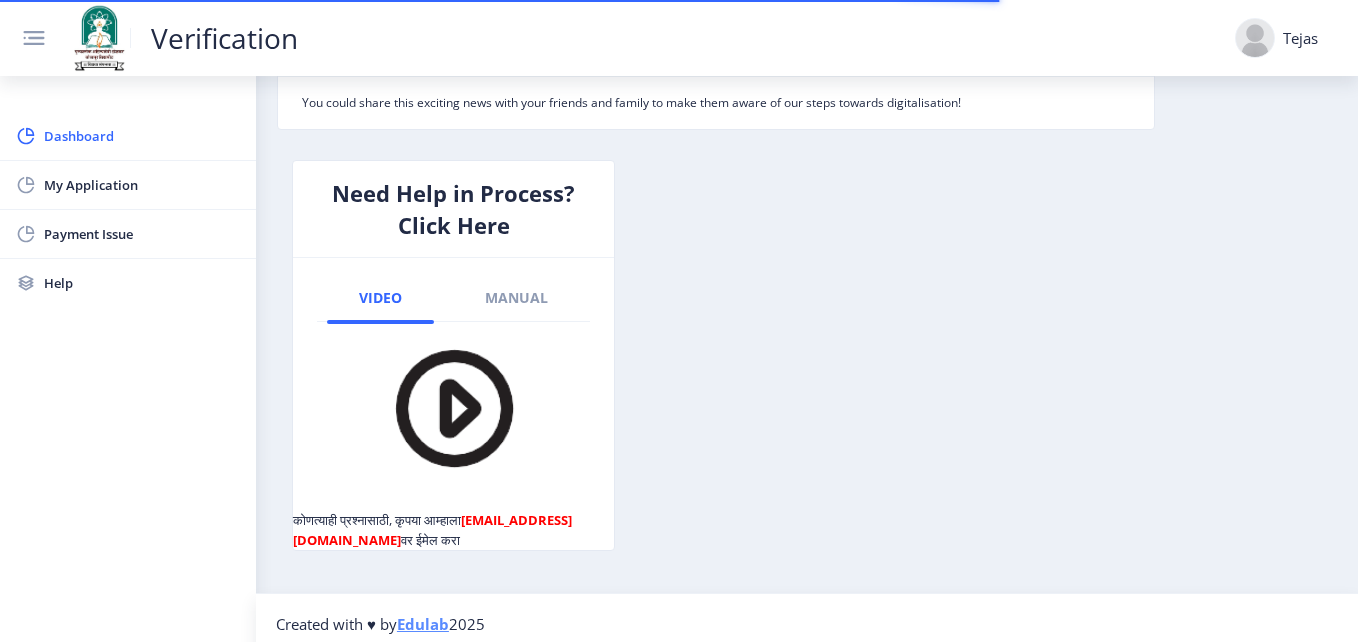 scroll, scrollTop: 811, scrollLeft: 0, axis: vertical 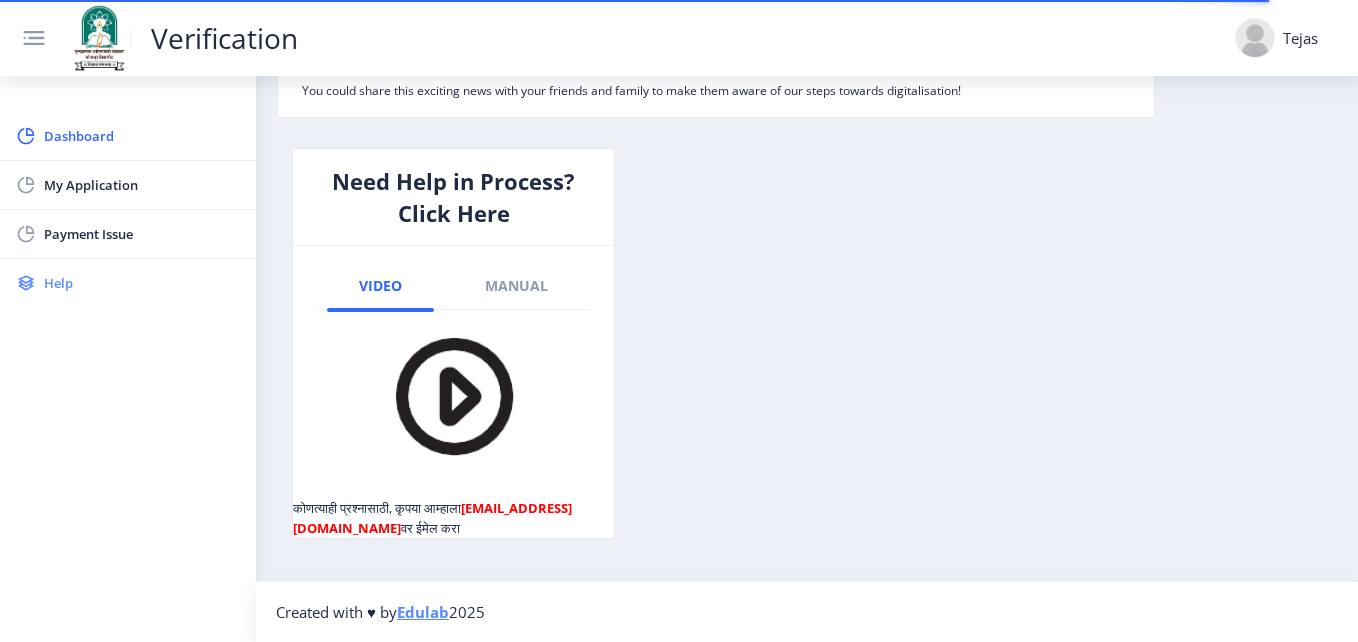 click on "Help" 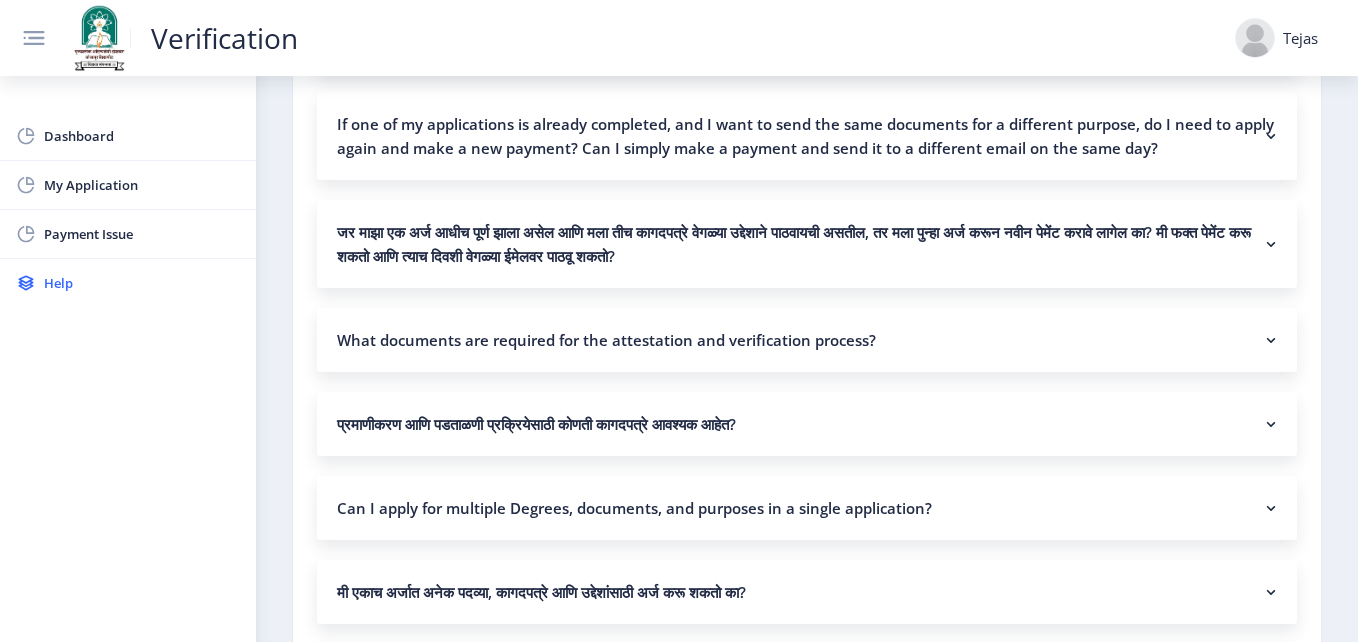 scroll, scrollTop: 2632, scrollLeft: 0, axis: vertical 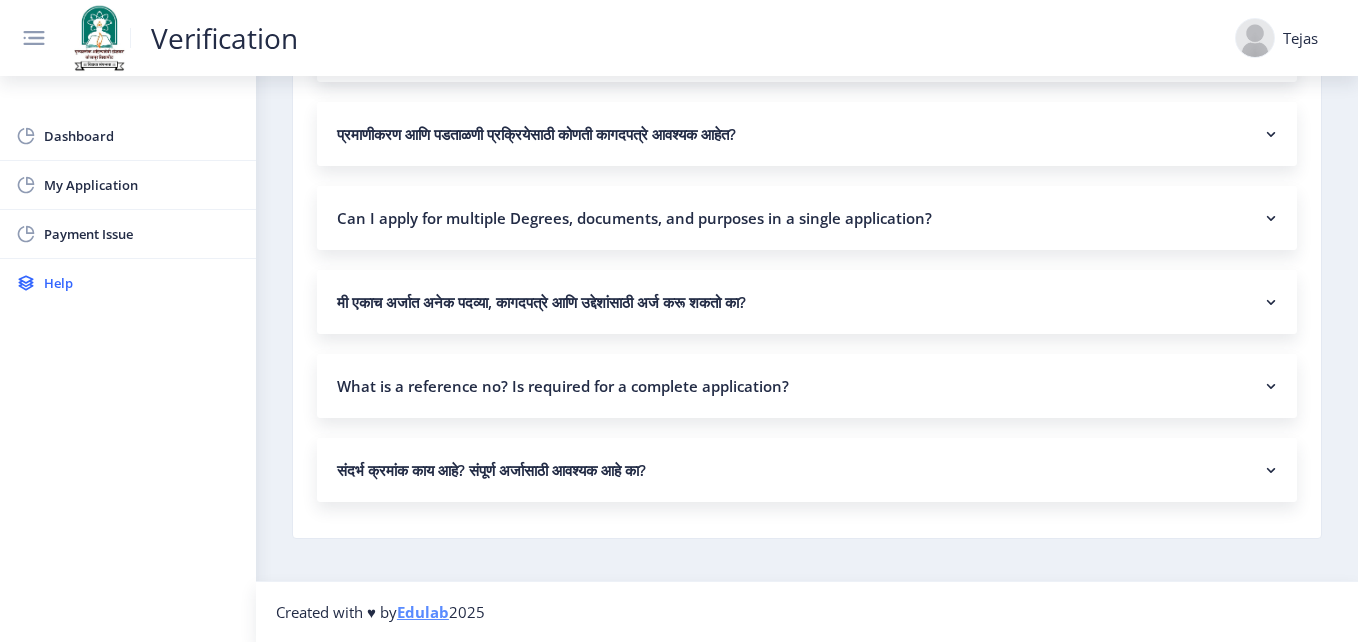 click on "What is a reference no? Is required for a complete application?" 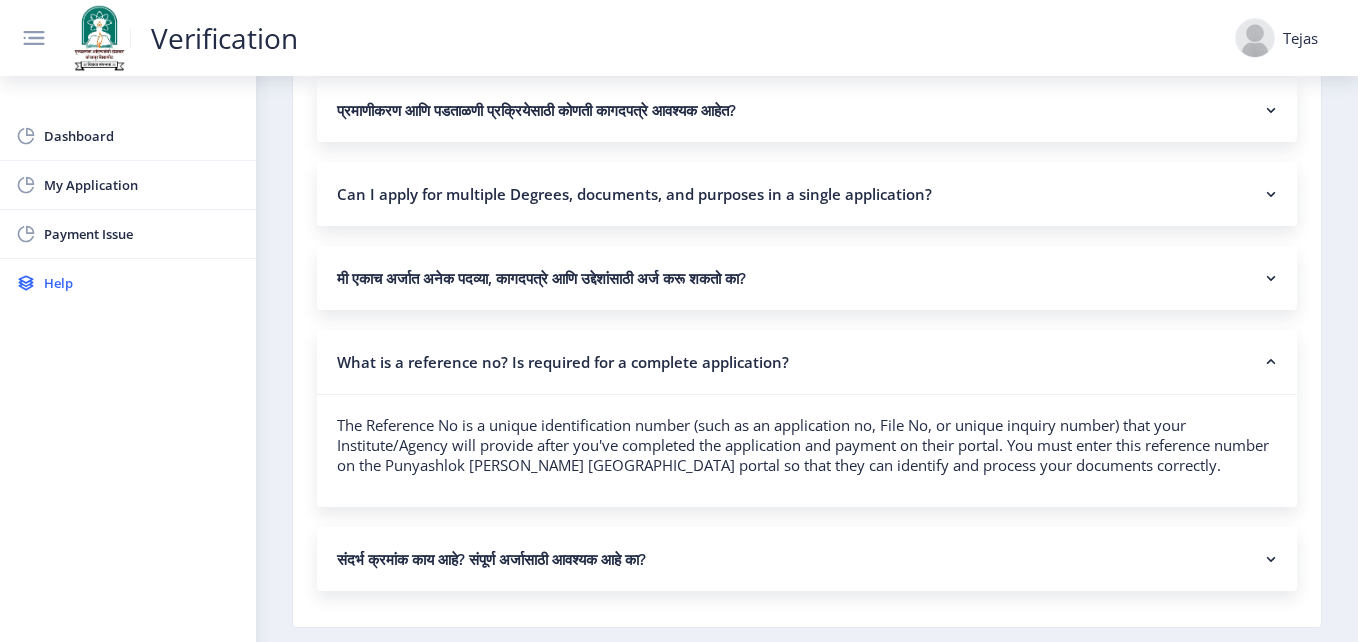 click on "What is a reference no? Is required for a complete application?" 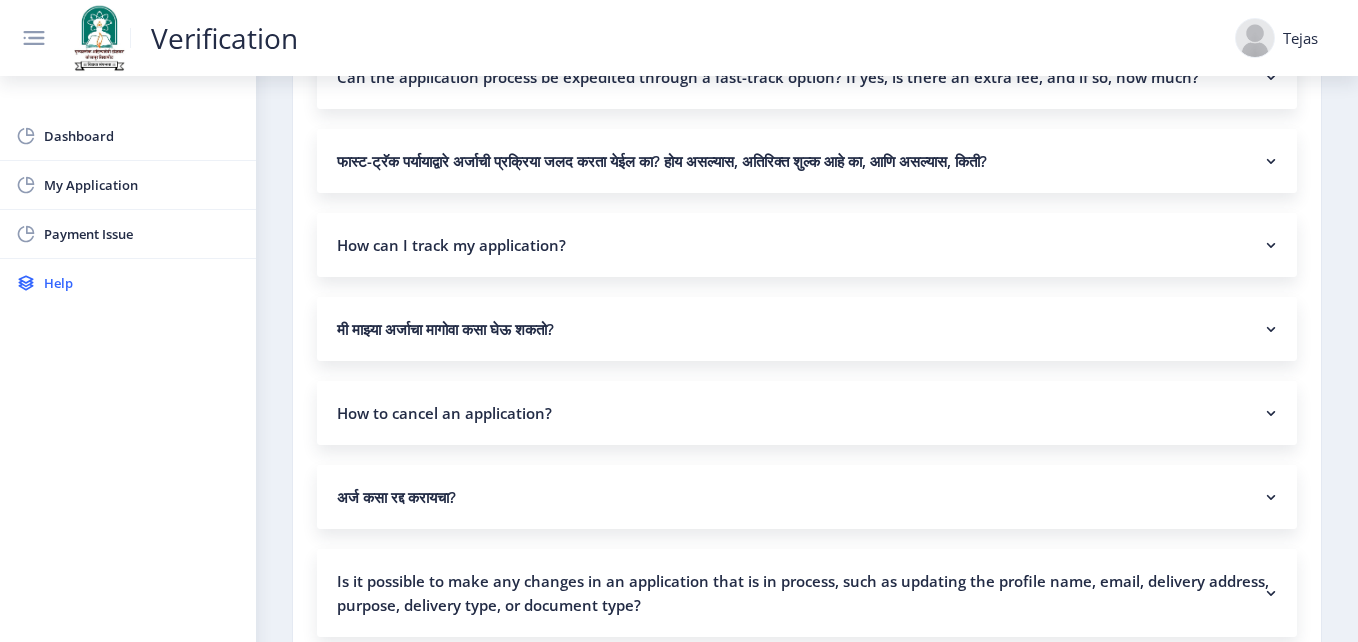 scroll, scrollTop: 0, scrollLeft: 0, axis: both 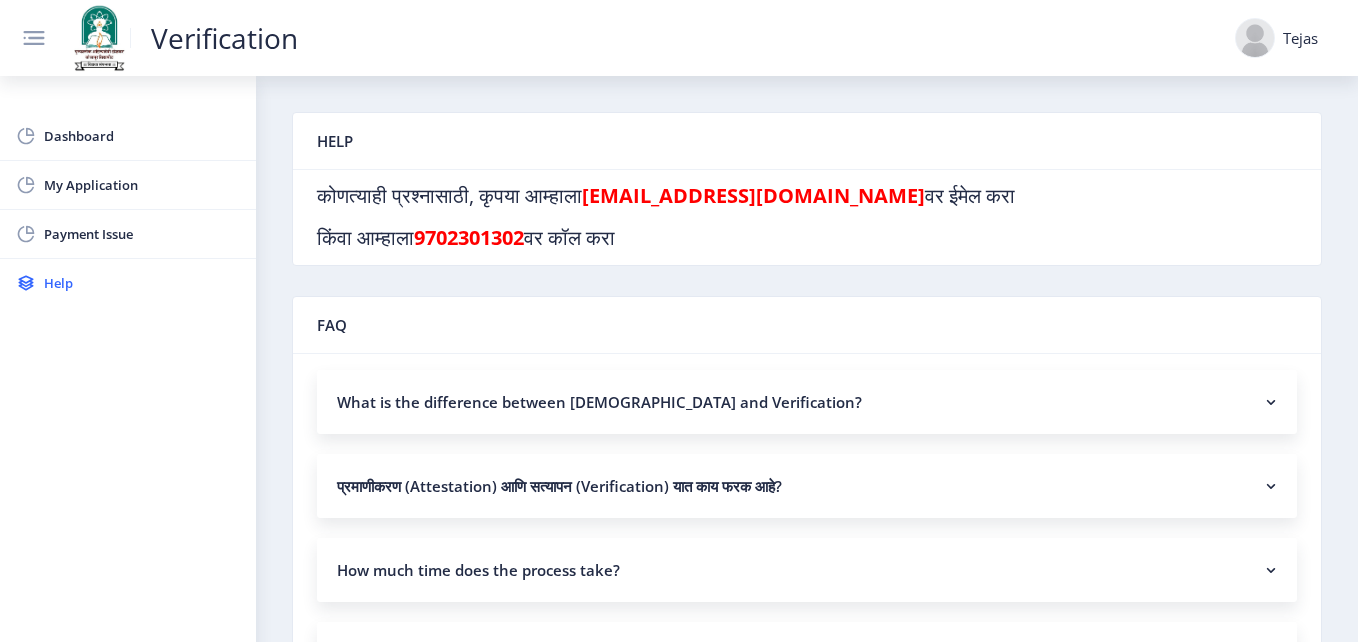click on "9702301302" 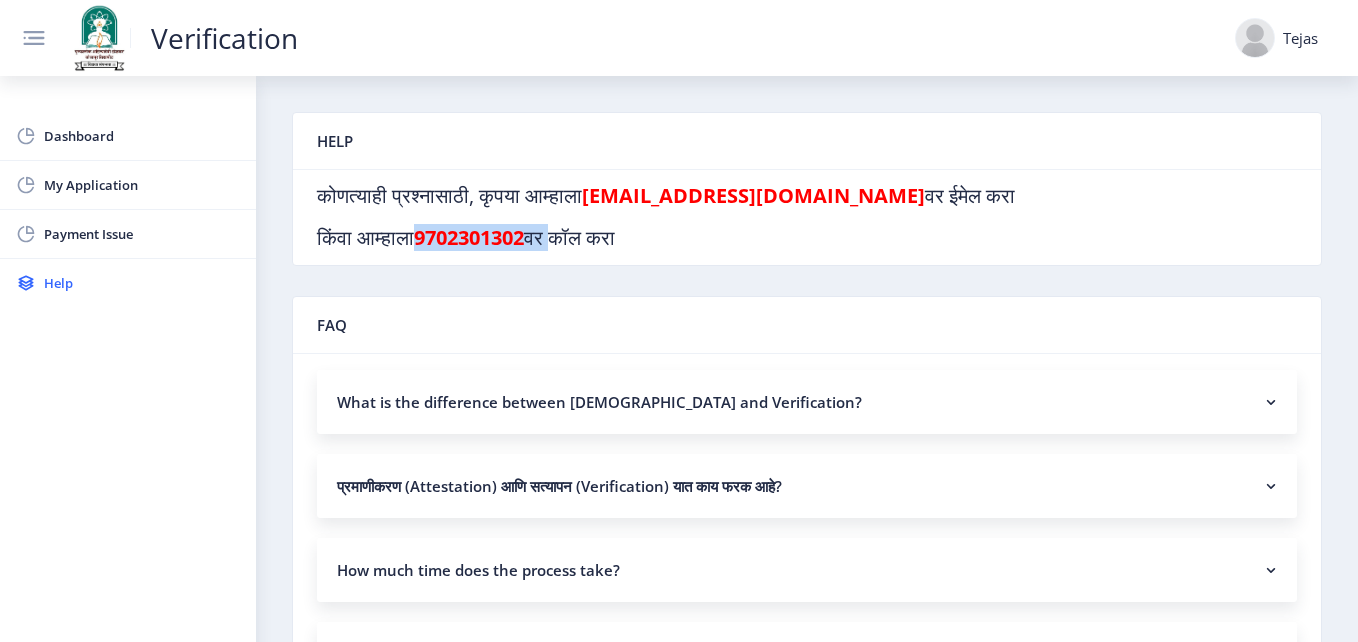 click on "9702301302" 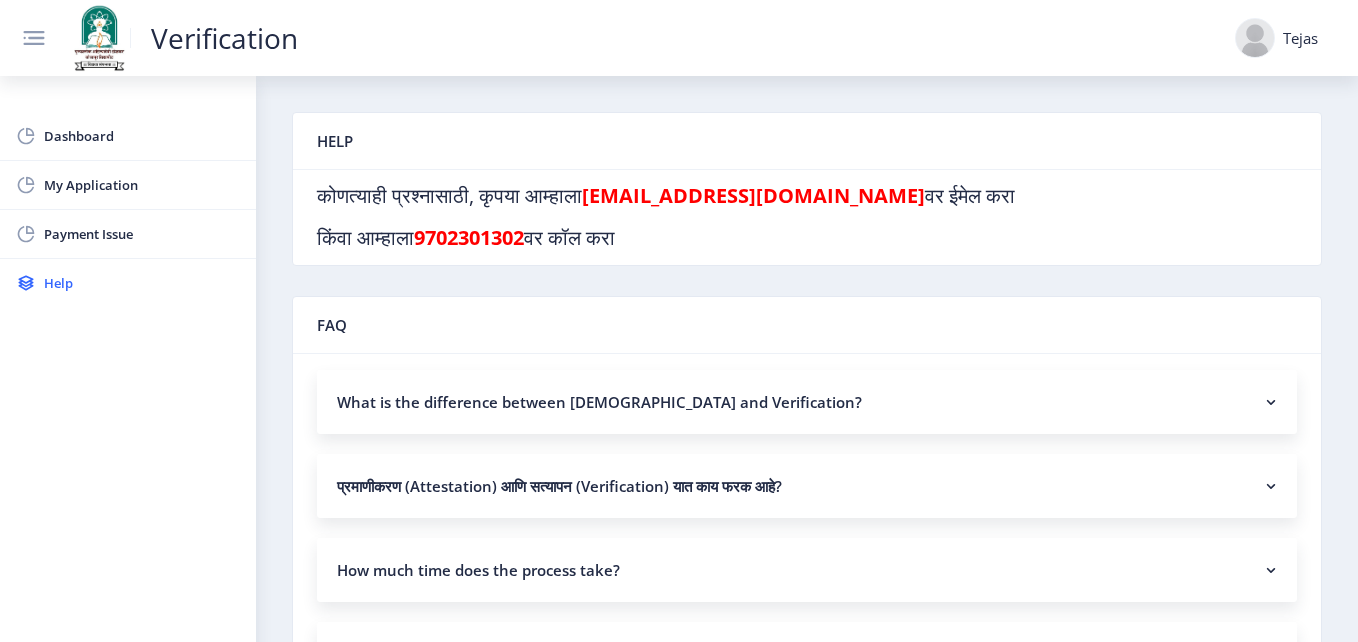 click on "What is the difference between [DEMOGRAPHIC_DATA] and Verification?" 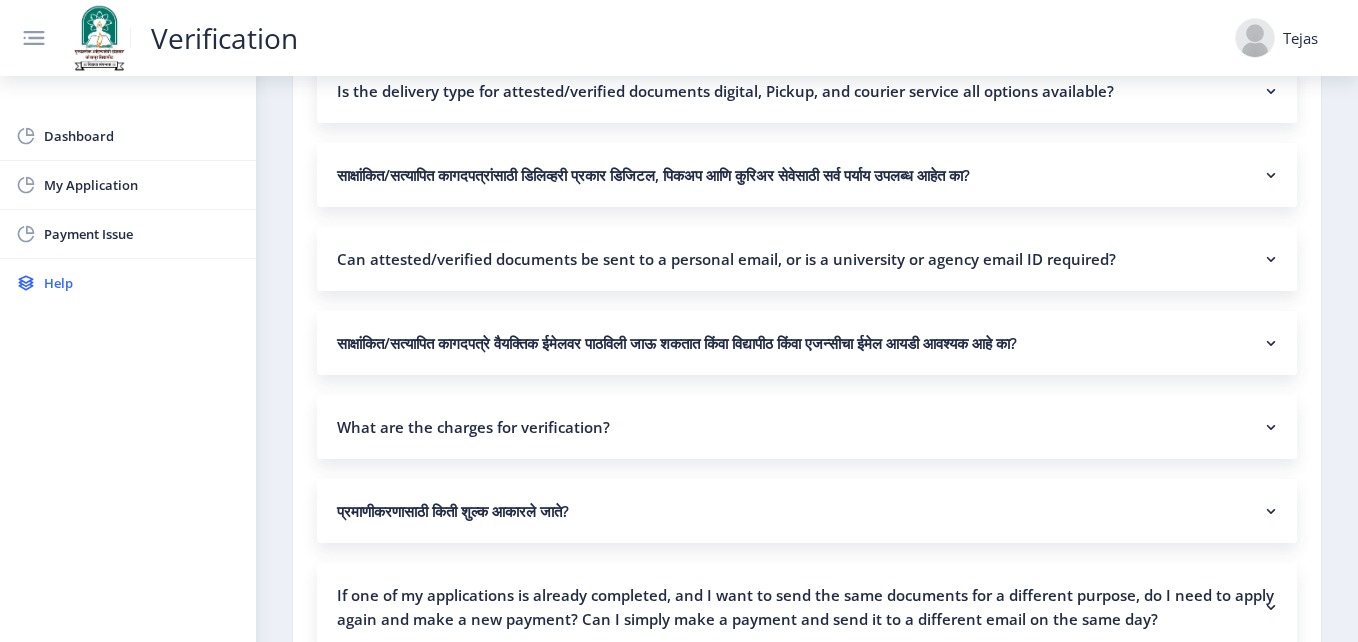 scroll, scrollTop: 2745, scrollLeft: 0, axis: vertical 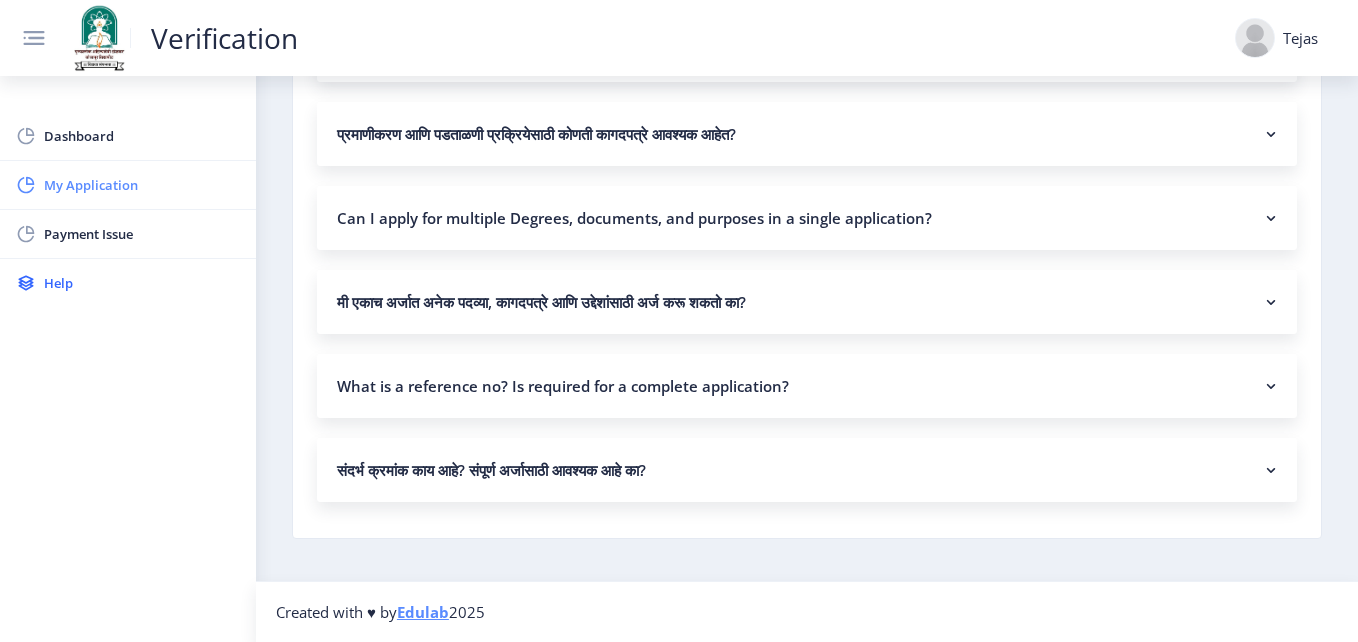 click on "My Application" 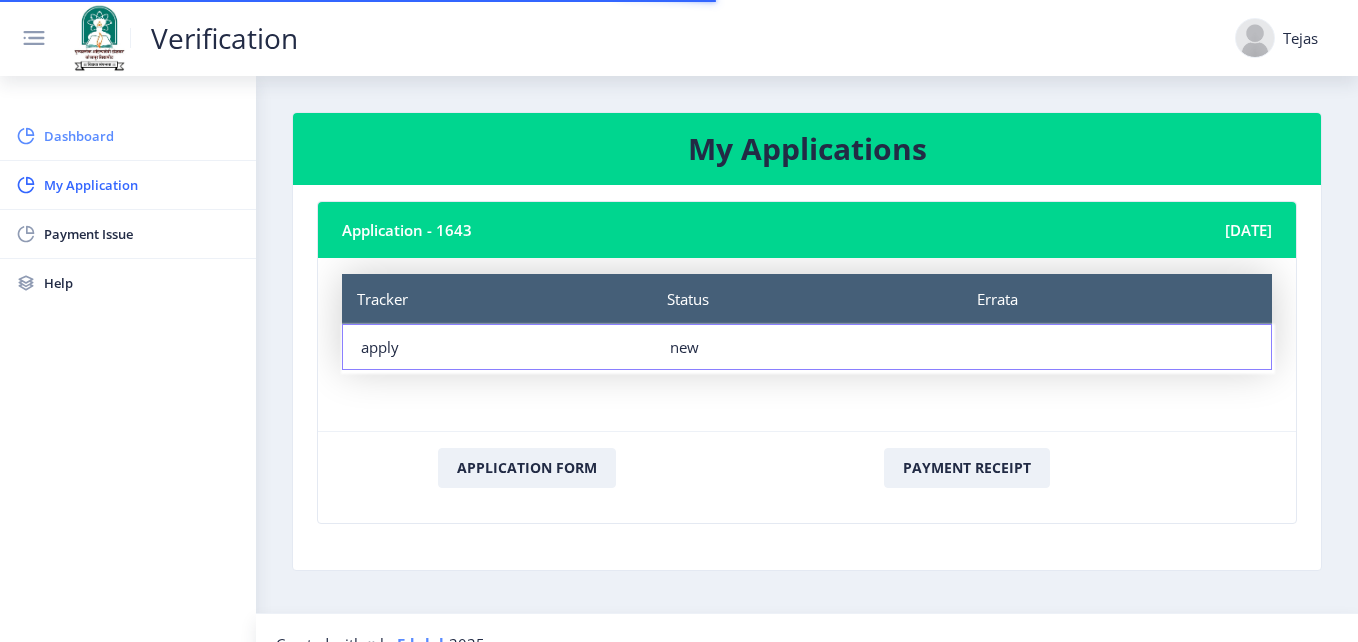 click on "Dashboard" 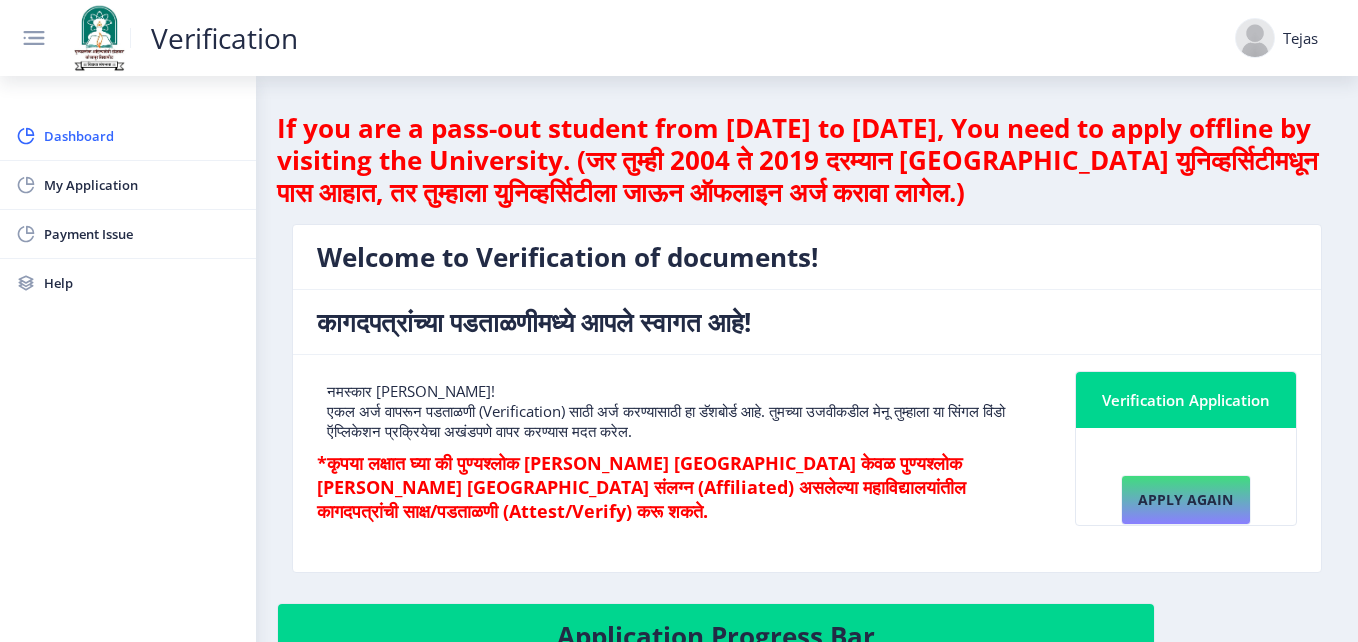 click on "Tejas" 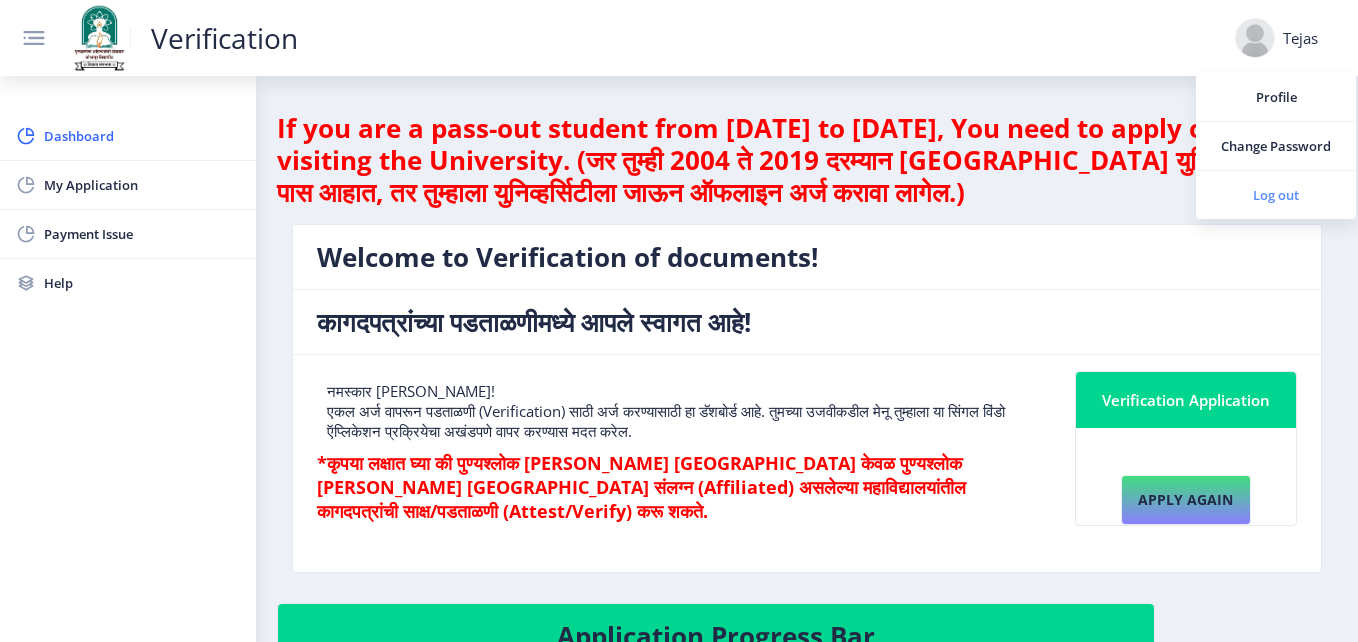 click on "Log out" at bounding box center [1276, 195] 